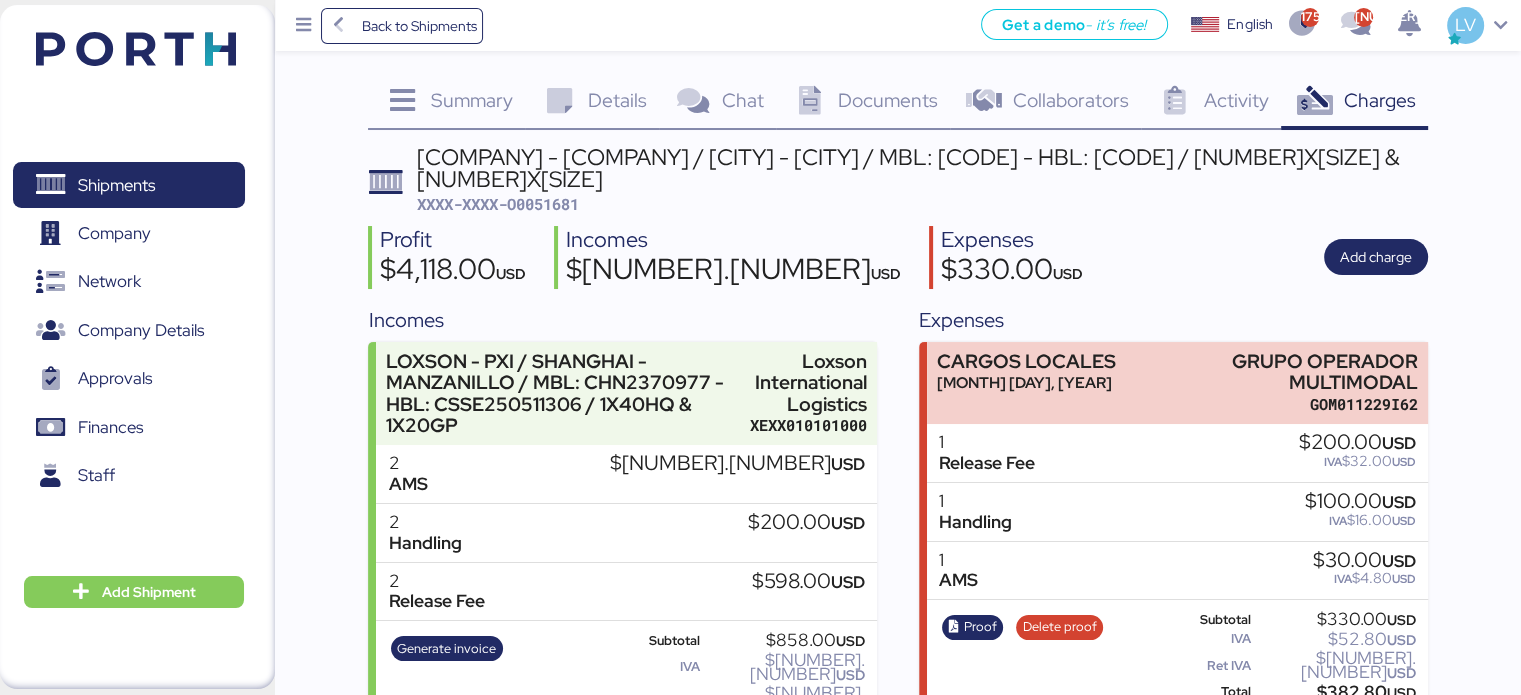 scroll, scrollTop: 4, scrollLeft: 0, axis: vertical 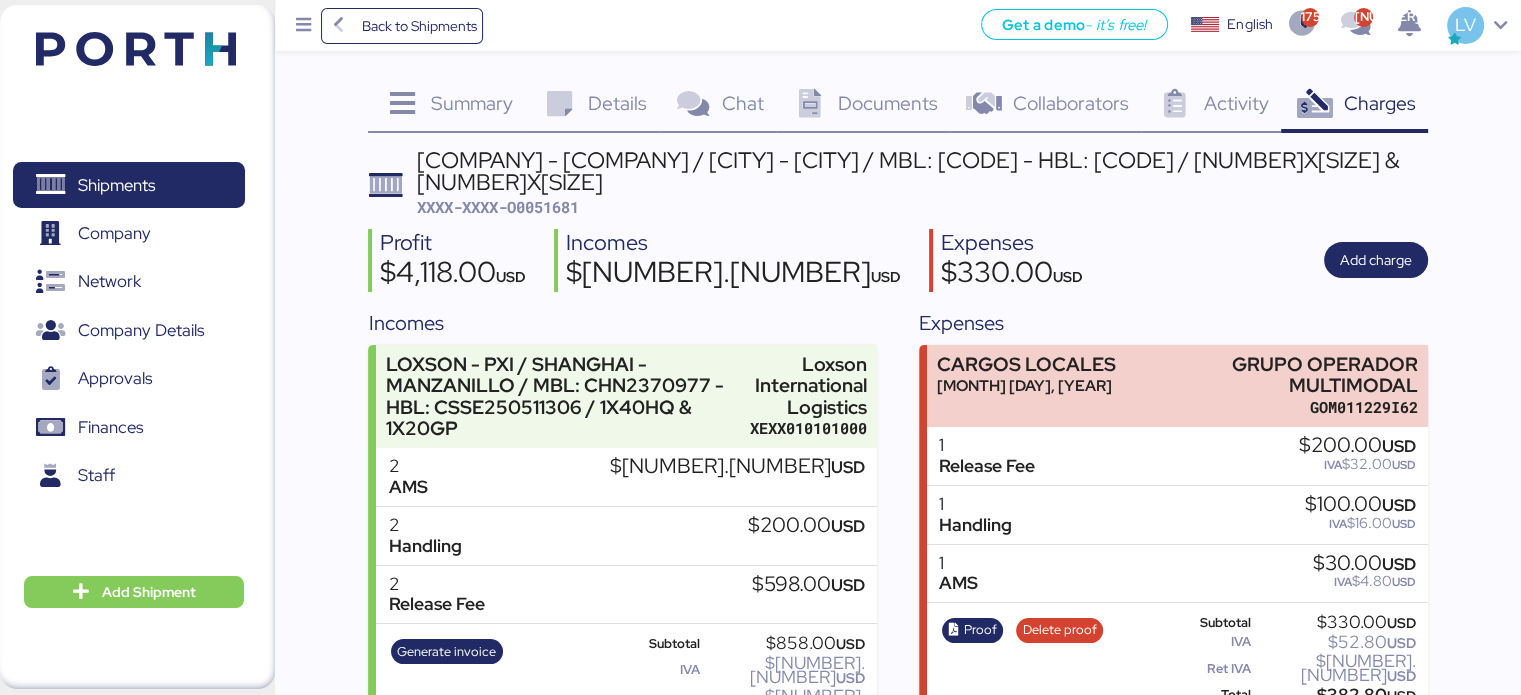 click on "XXXX-XXXX-O0051681" at bounding box center (498, 207) 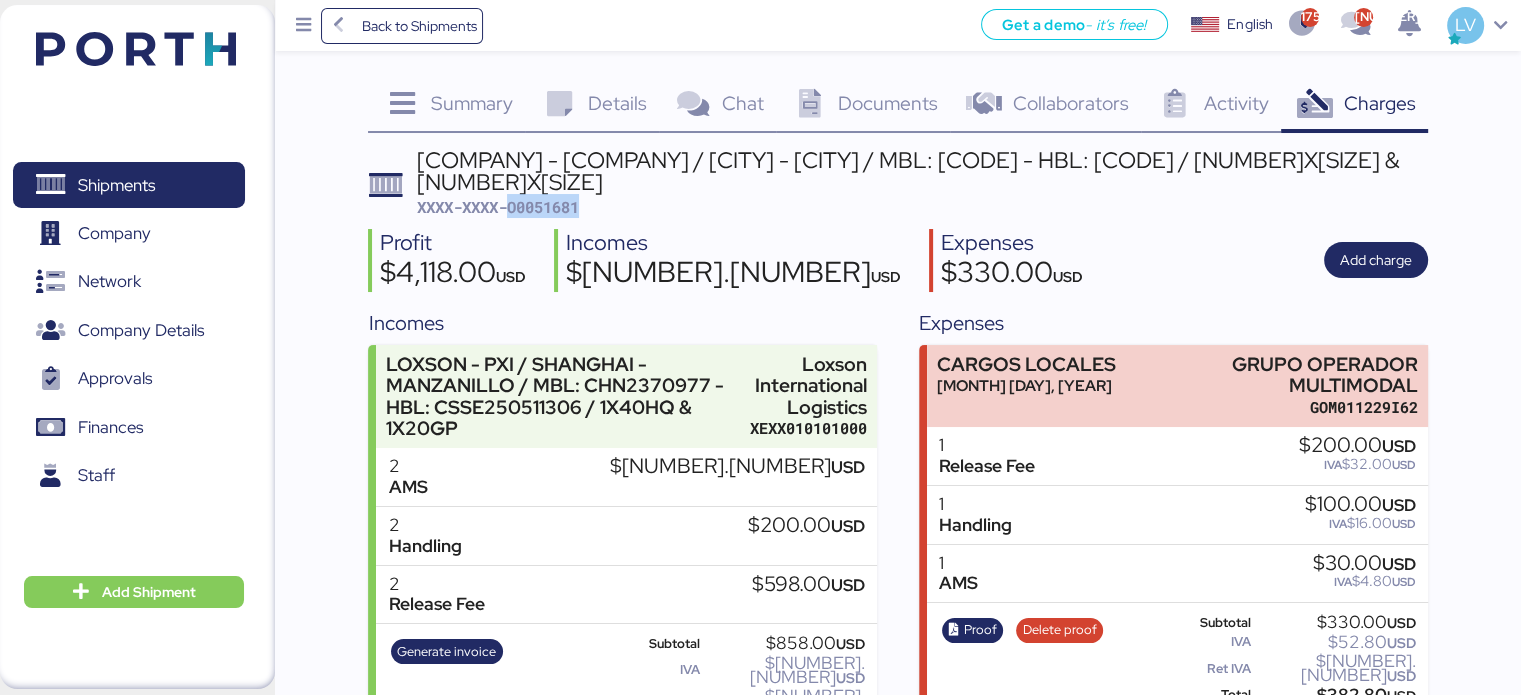 copy on "O0051681" 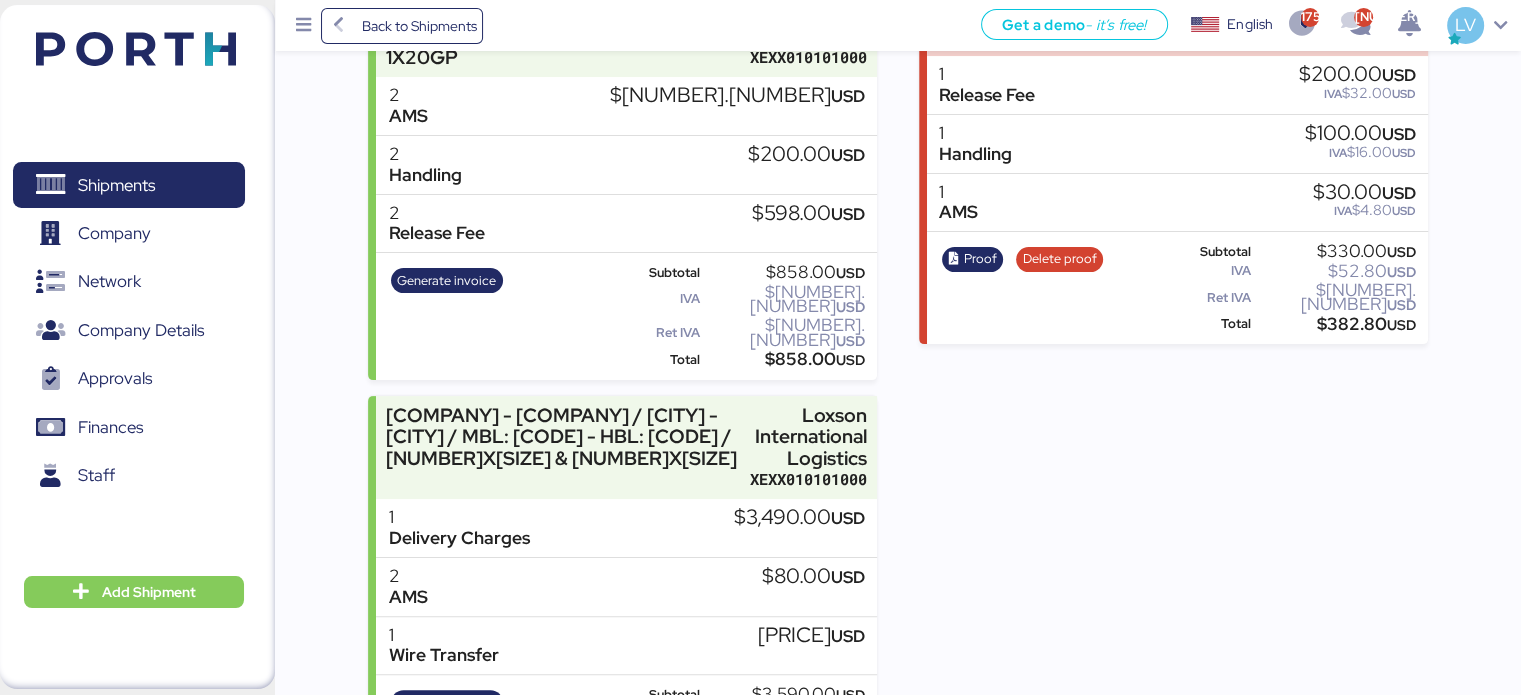 scroll, scrollTop: 436, scrollLeft: 0, axis: vertical 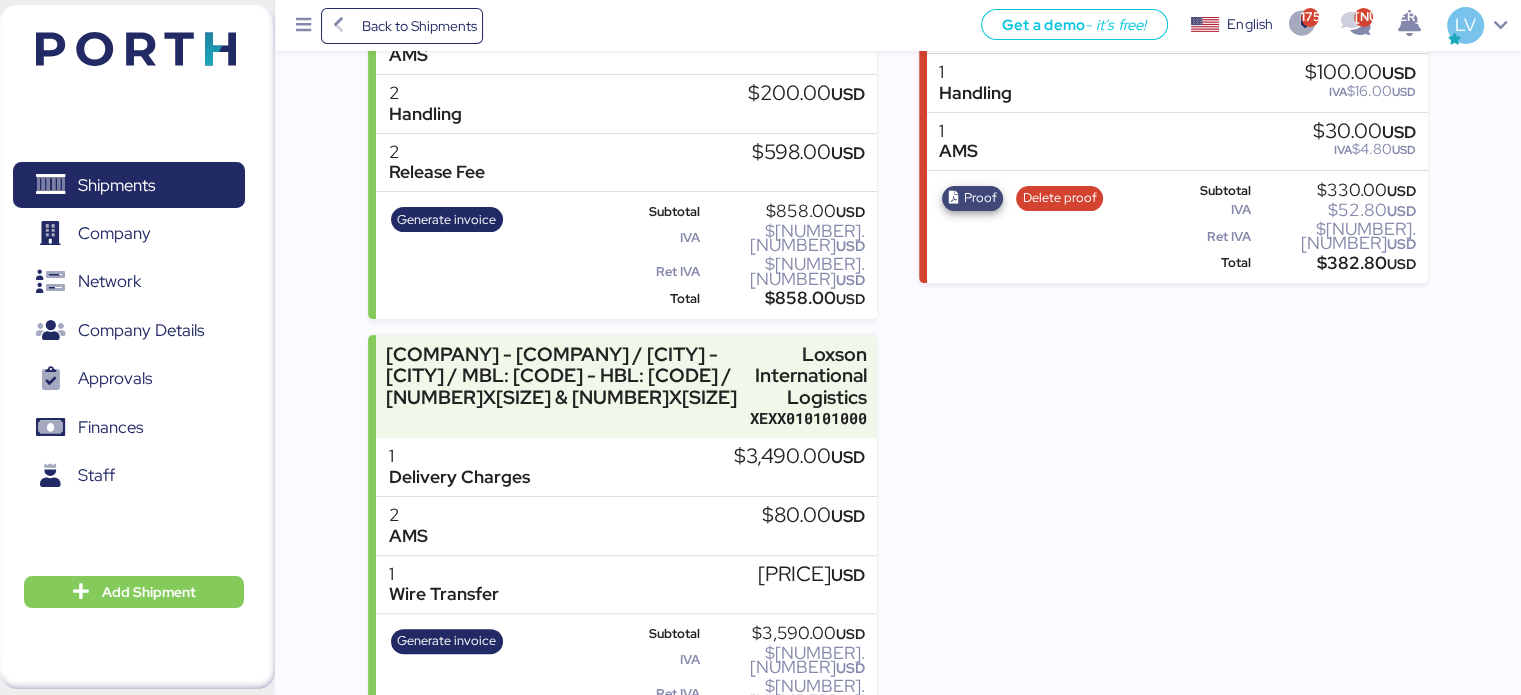 click on "Proof" at bounding box center [973, 199] 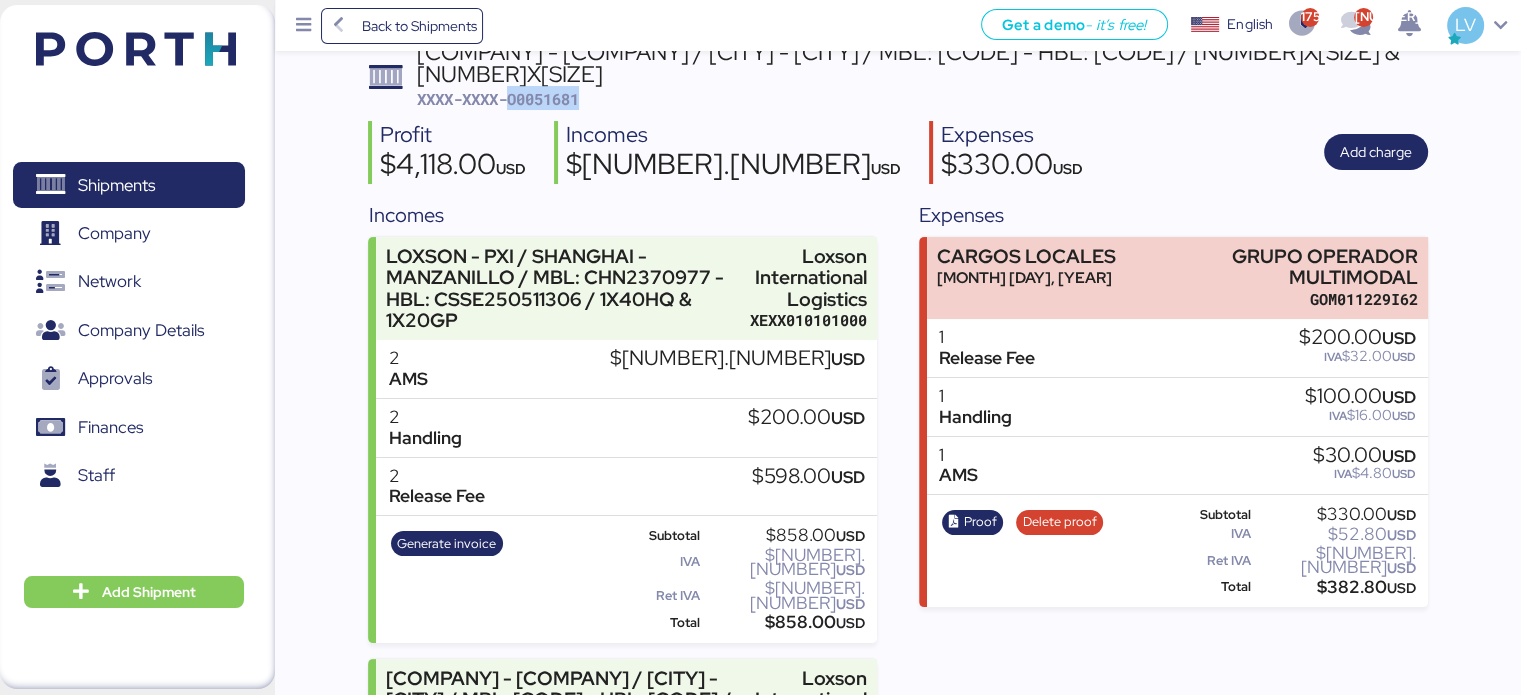 scroll, scrollTop: 92, scrollLeft: 0, axis: vertical 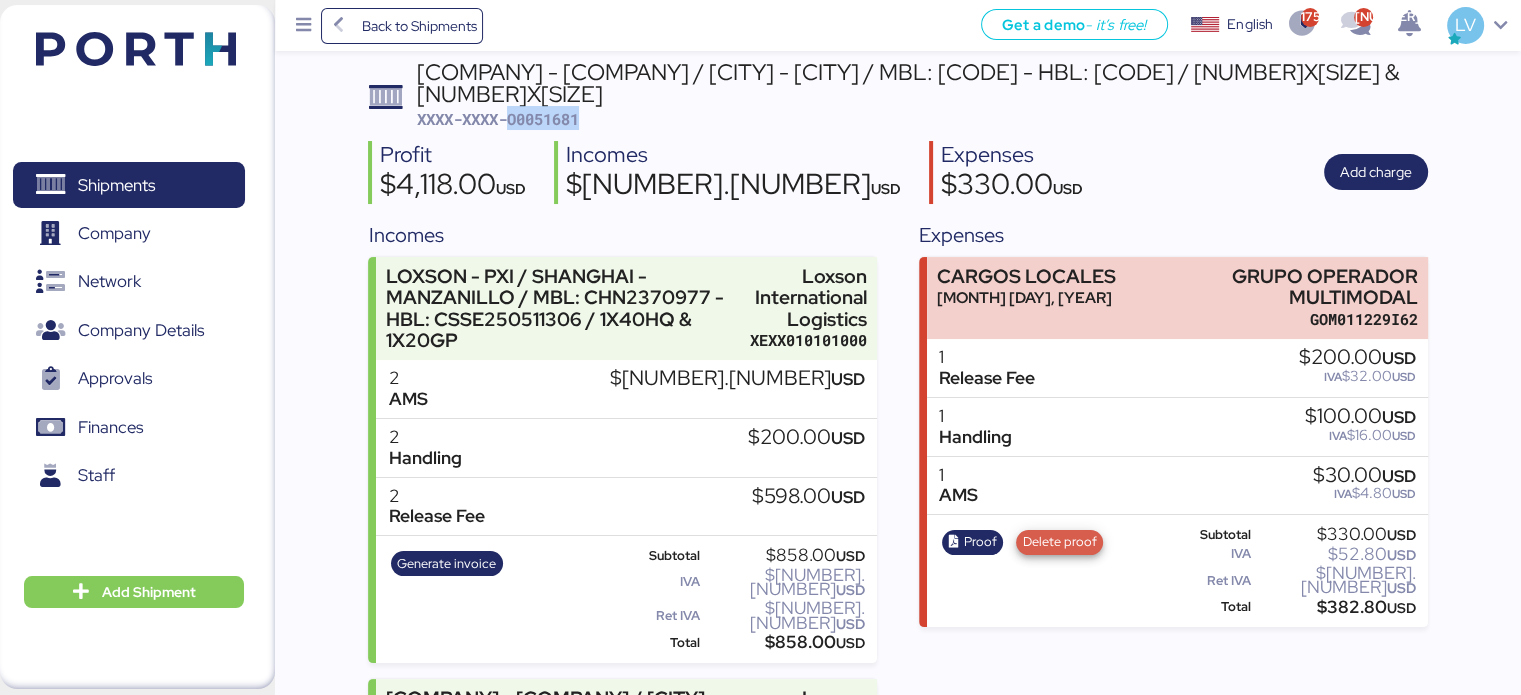 click on "Delete proof" at bounding box center (1060, 542) 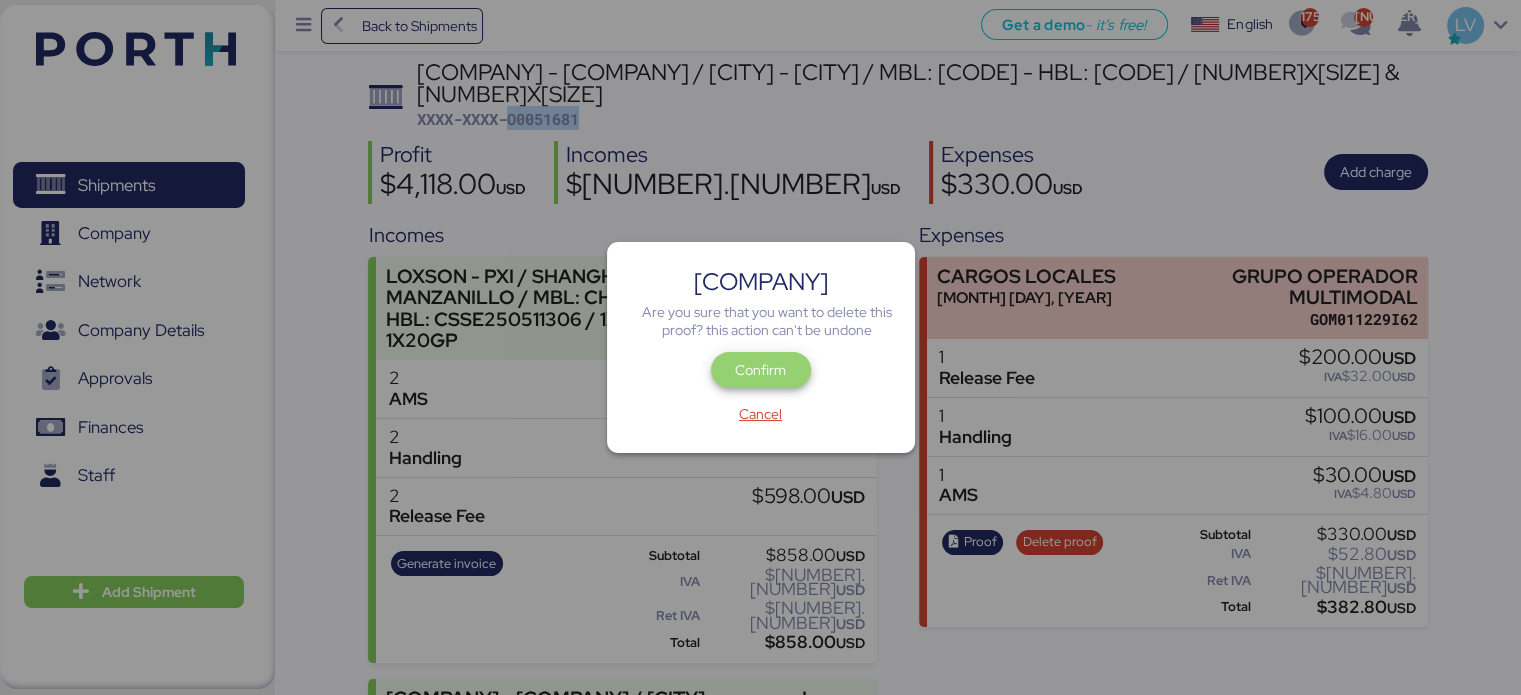 click on "Confirm" at bounding box center (760, 370) 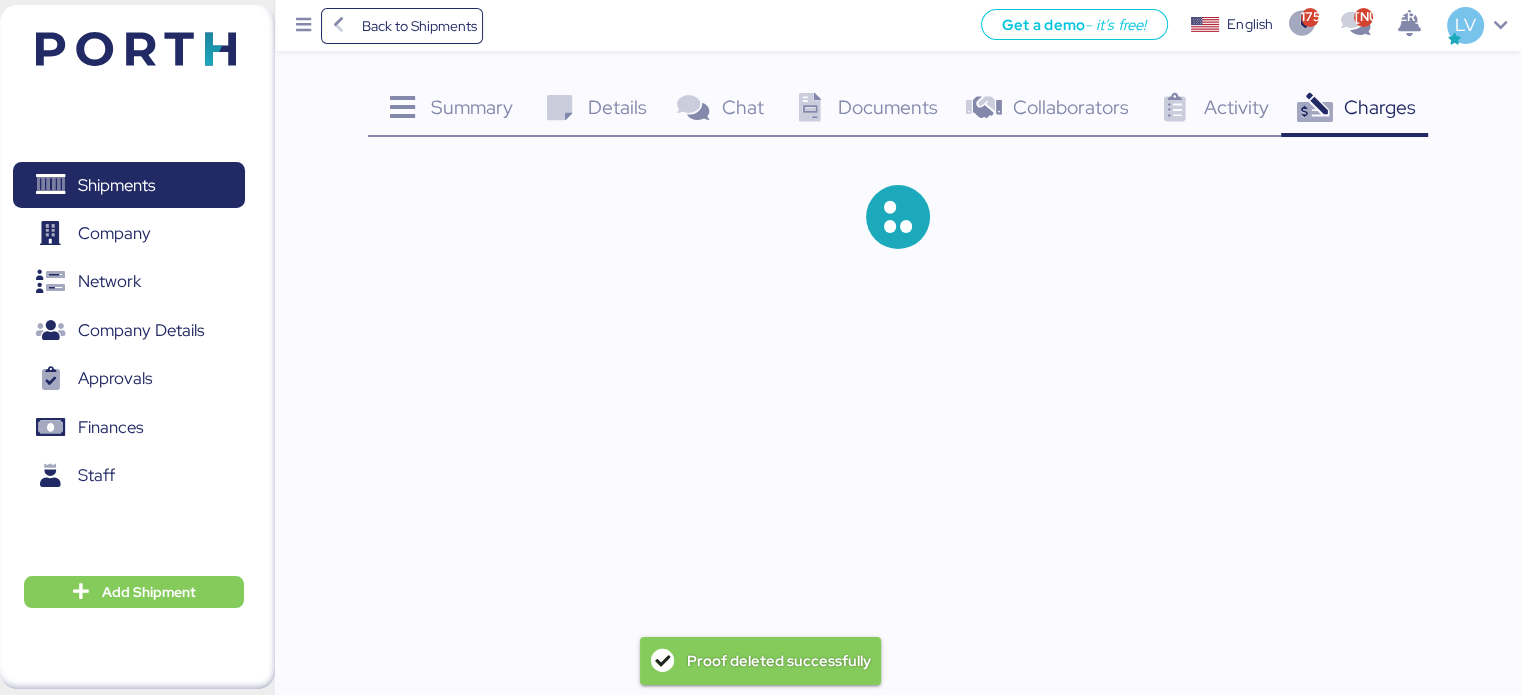 scroll, scrollTop: 0, scrollLeft: 0, axis: both 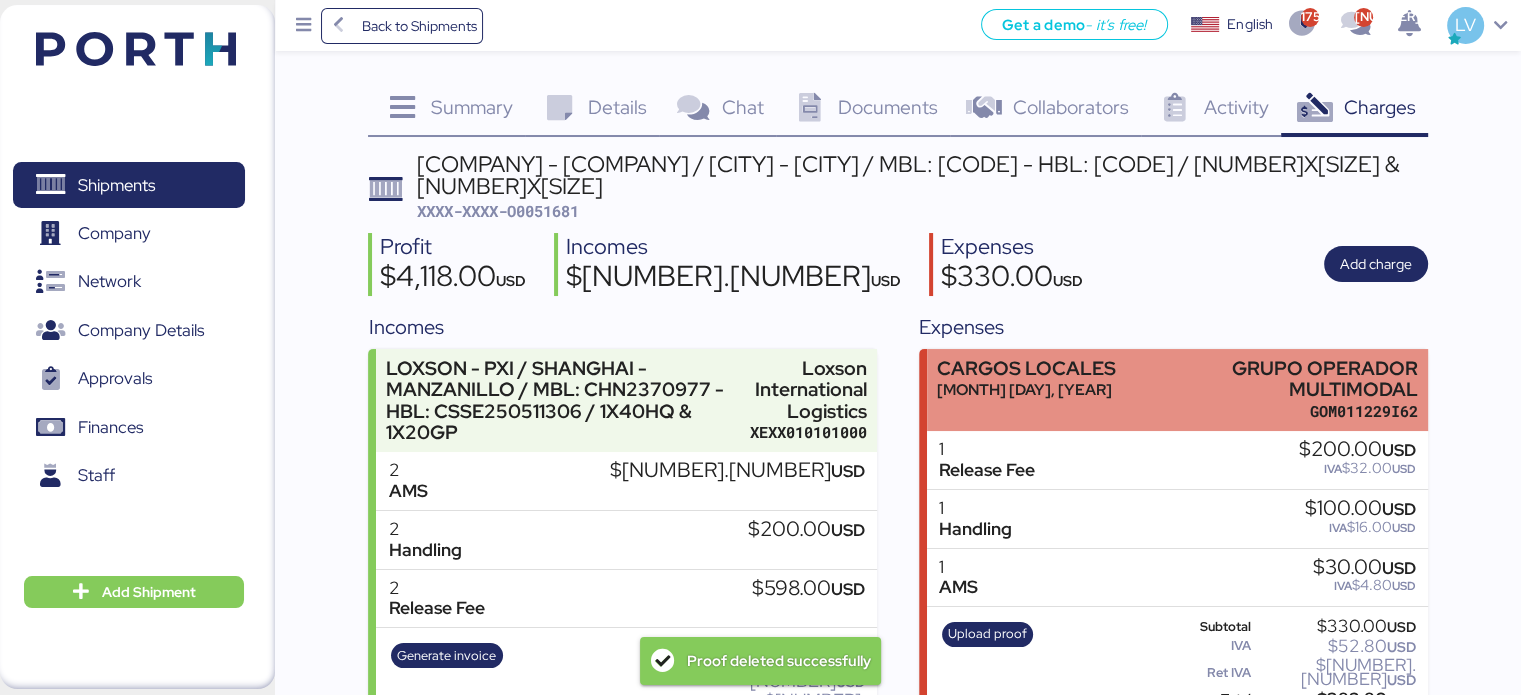 click on "[MONTH] [DAY], [YEAR]" at bounding box center [1026, 389] 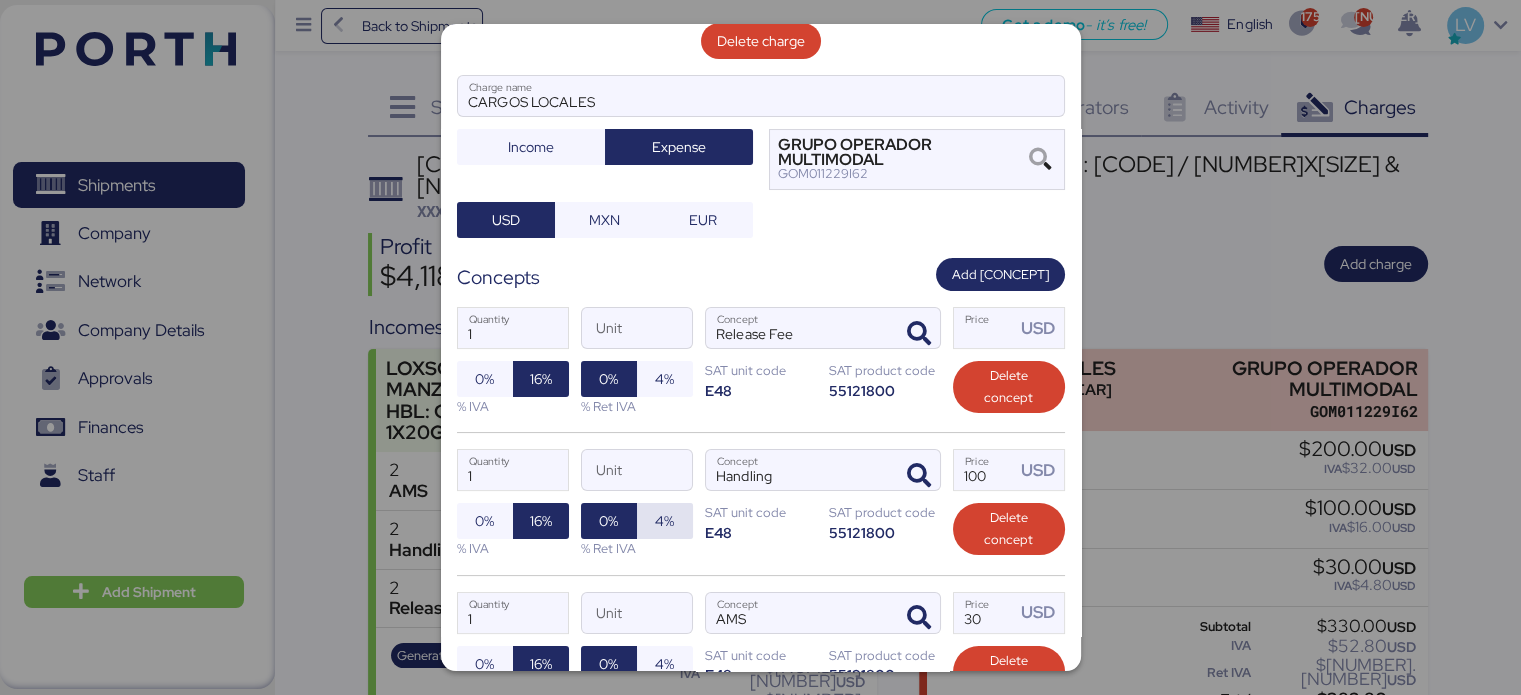 scroll, scrollTop: 159, scrollLeft: 0, axis: vertical 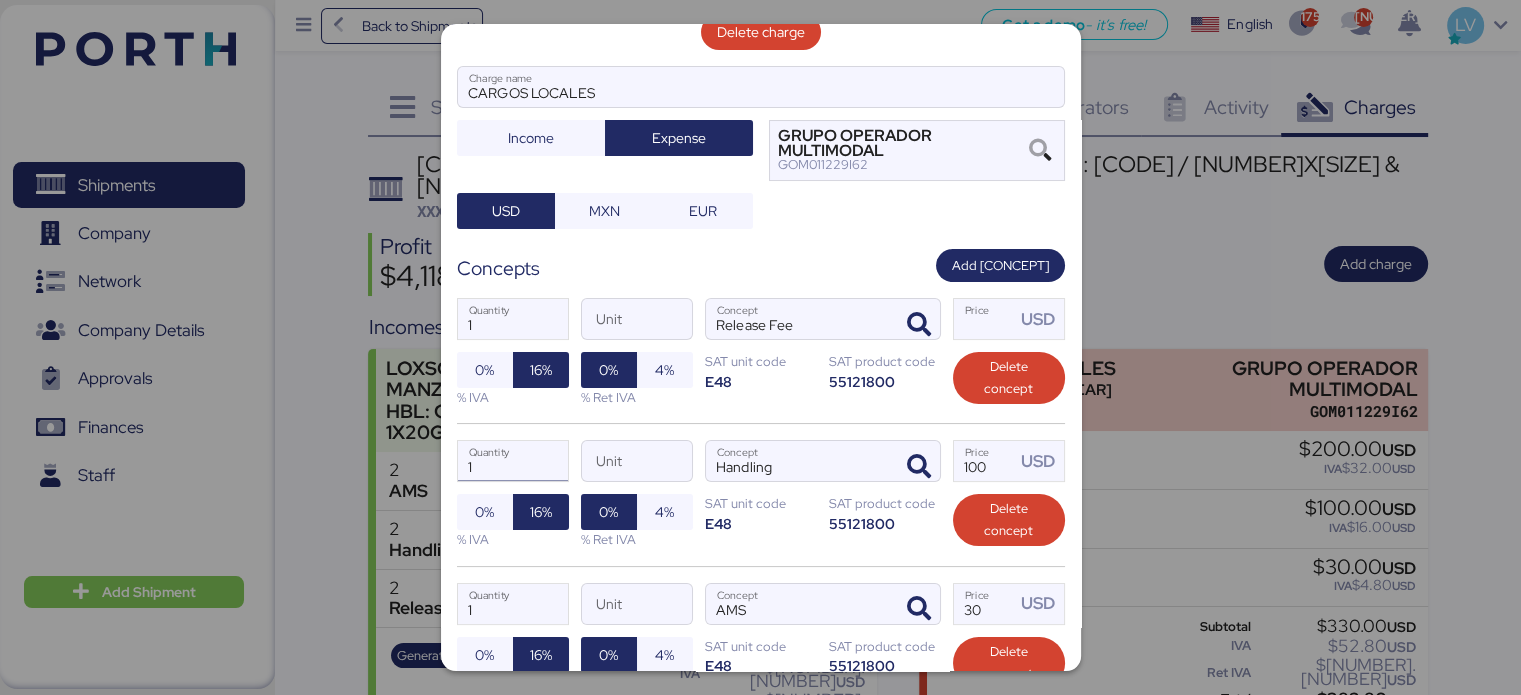 click on "1" at bounding box center (513, 461) 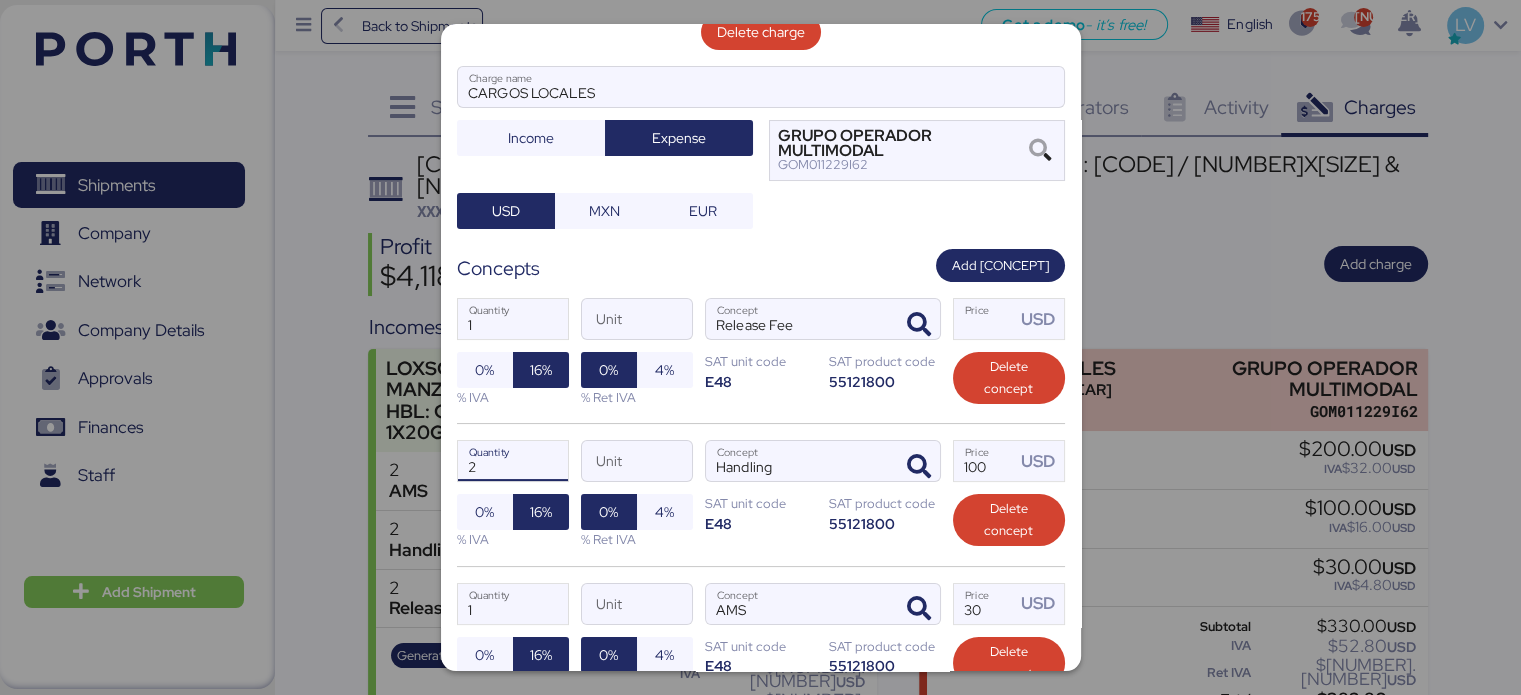 type on "2" 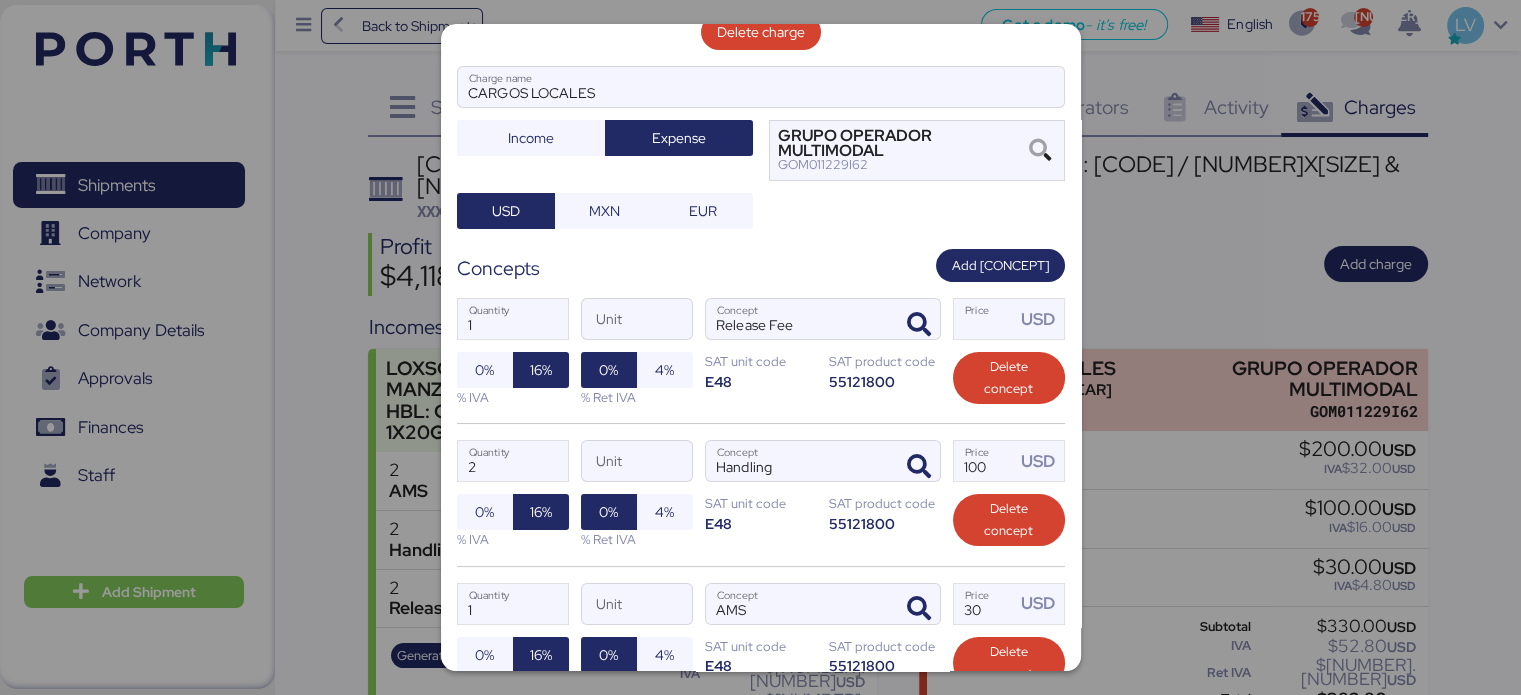 click on "Concepts Add concept" at bounding box center [761, 265] 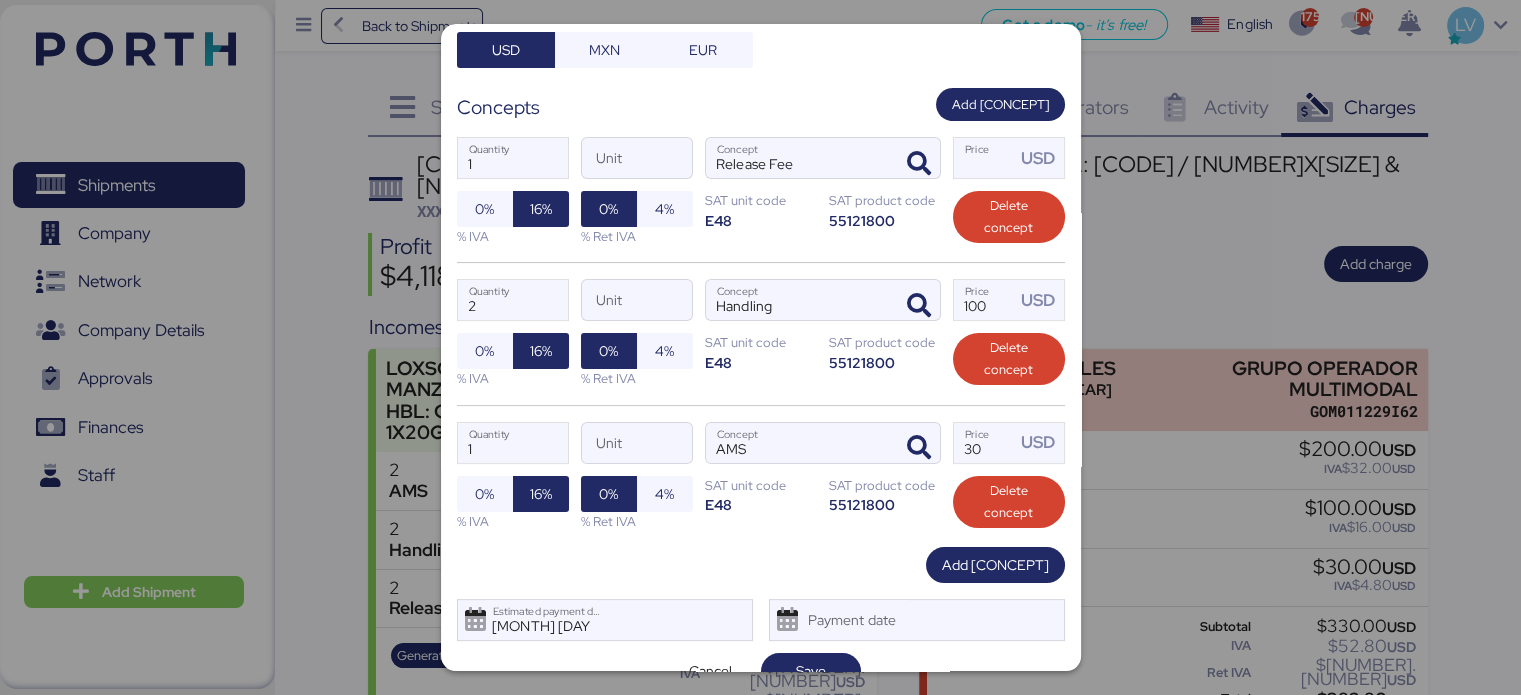 scroll, scrollTop: 335, scrollLeft: 0, axis: vertical 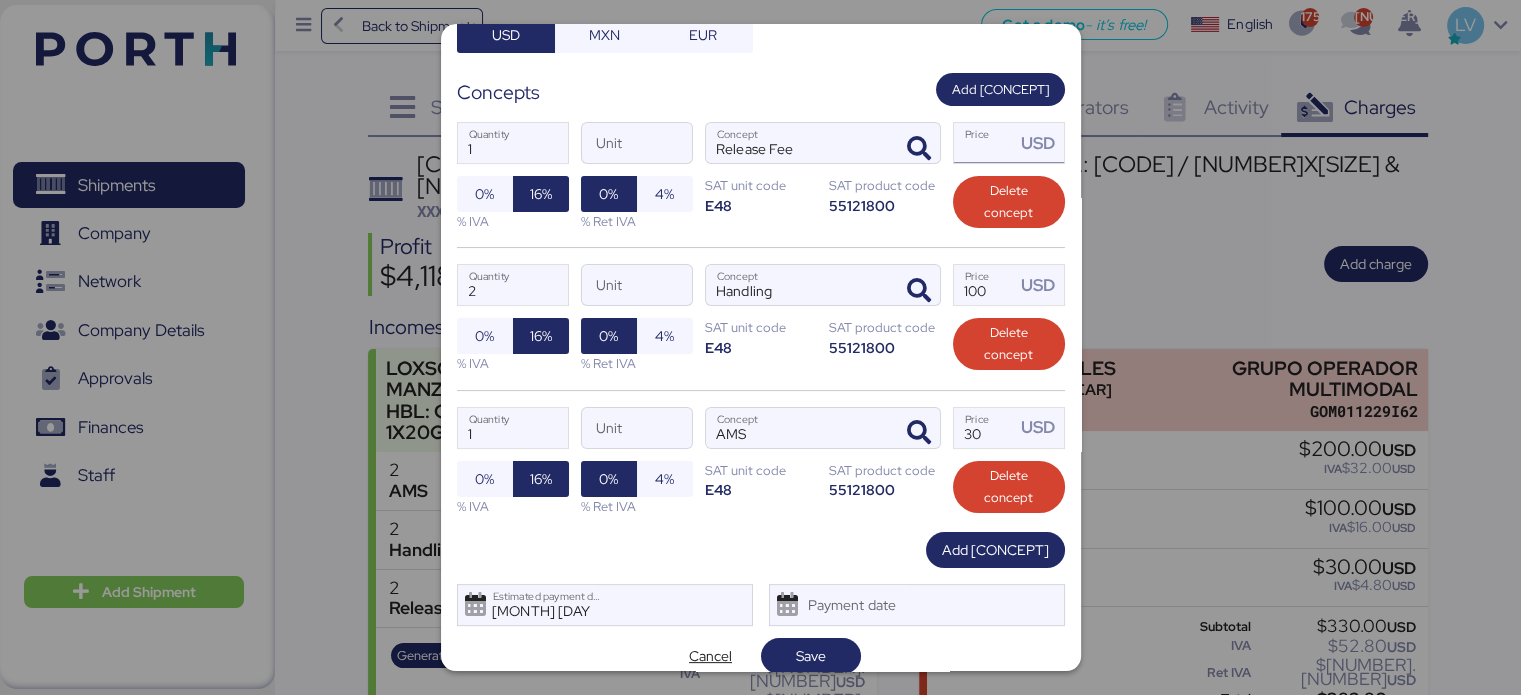 click on "[NUMBER]" at bounding box center [985, 143] 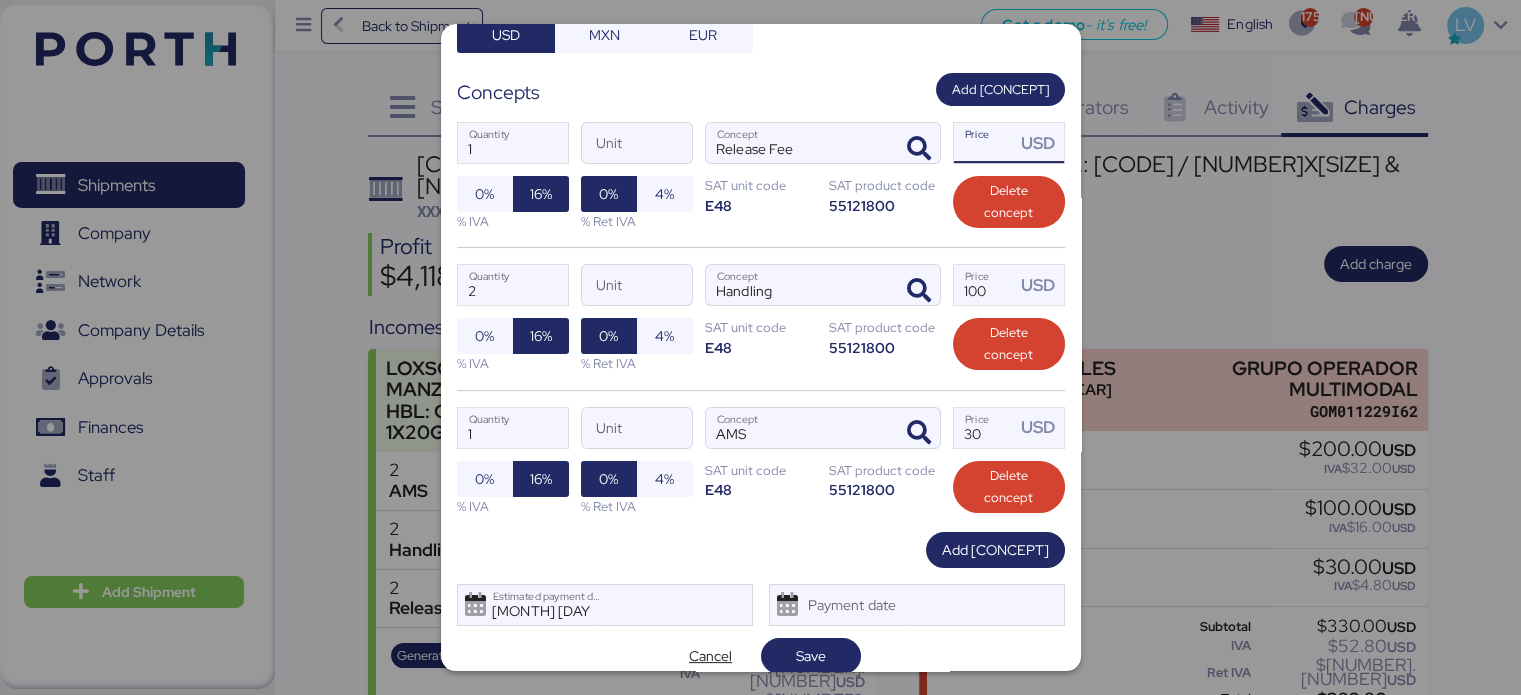 click on "[NUMBER]" at bounding box center [985, 143] 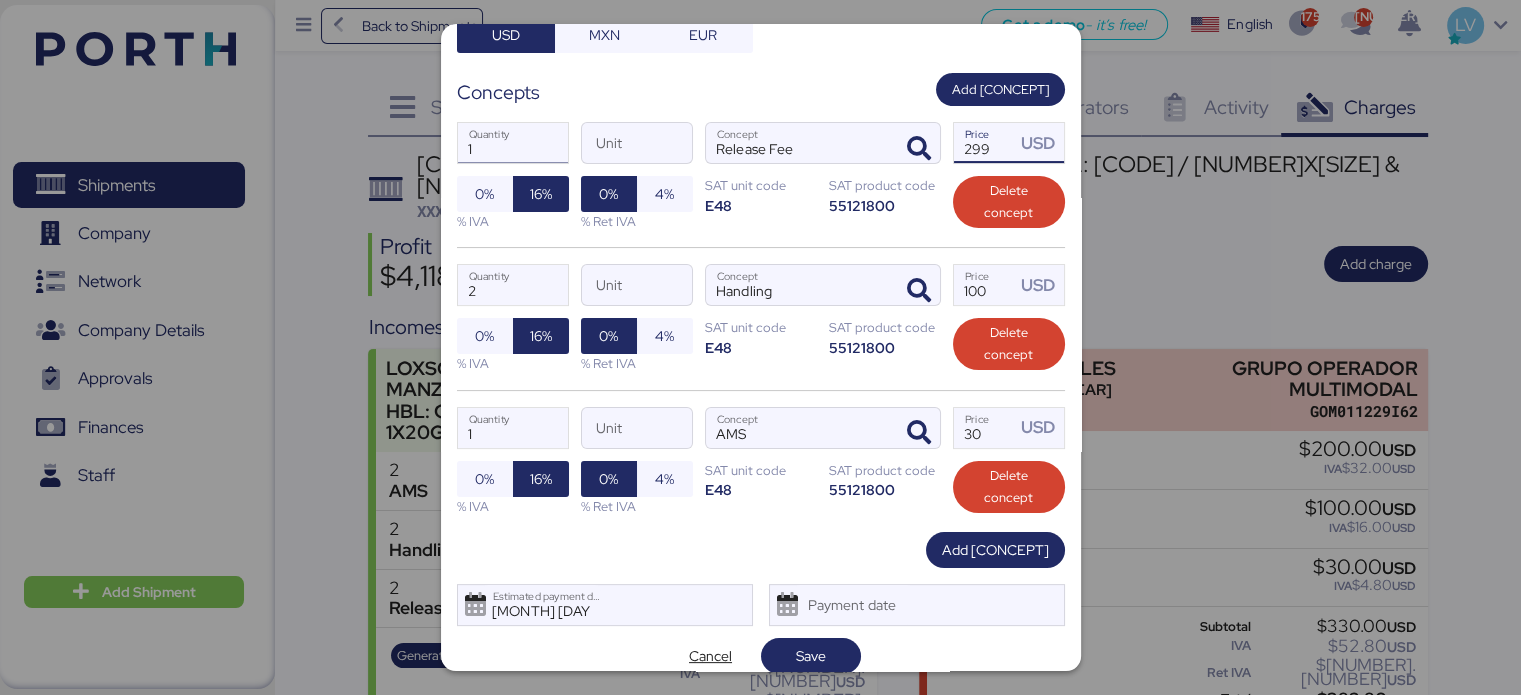 type on "299" 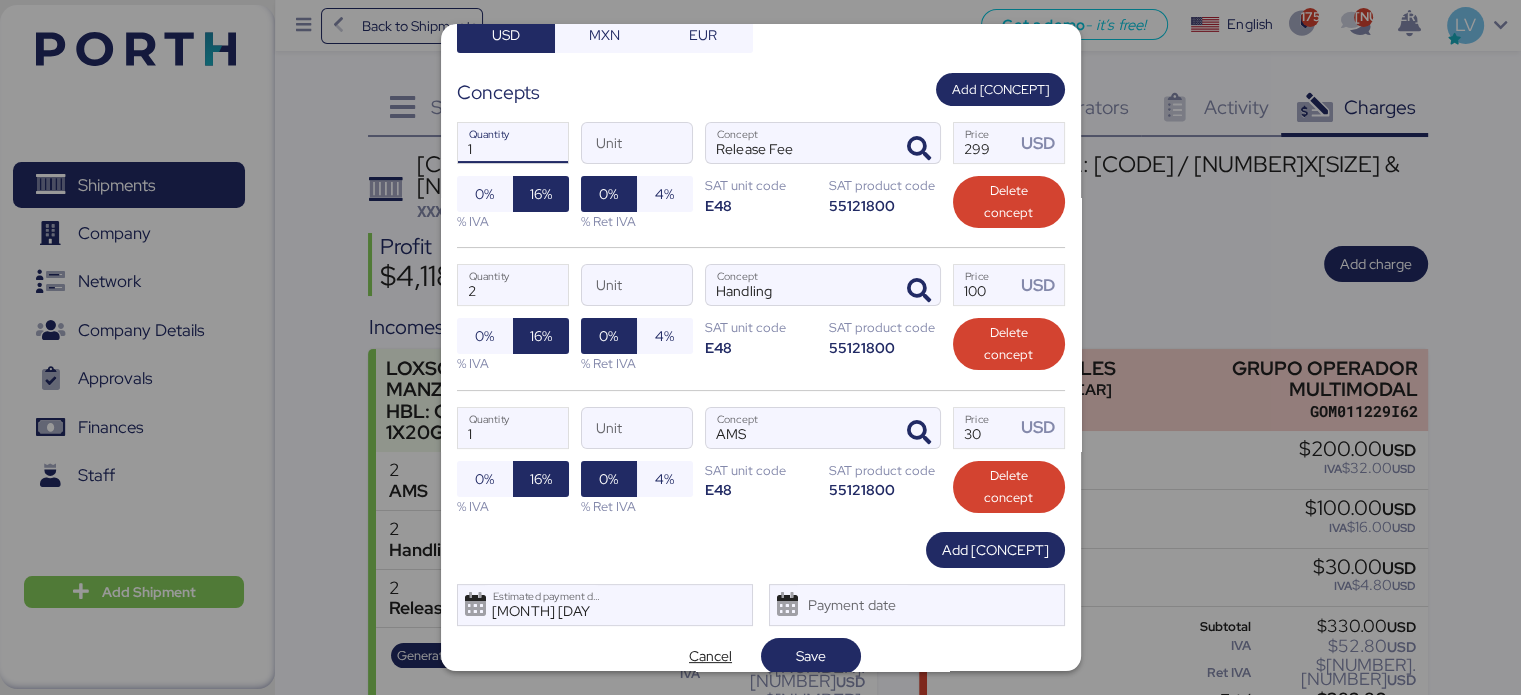 click on "1" at bounding box center [513, 143] 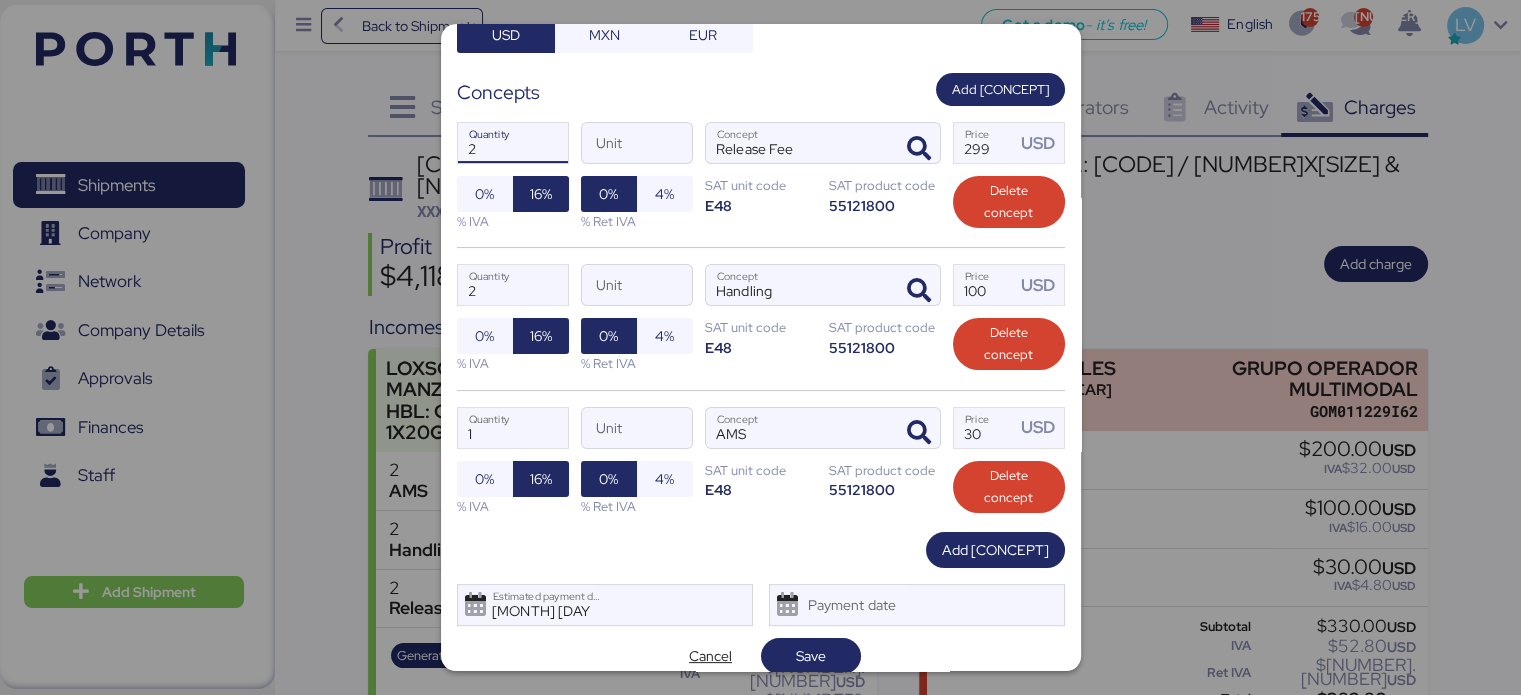 type on "2" 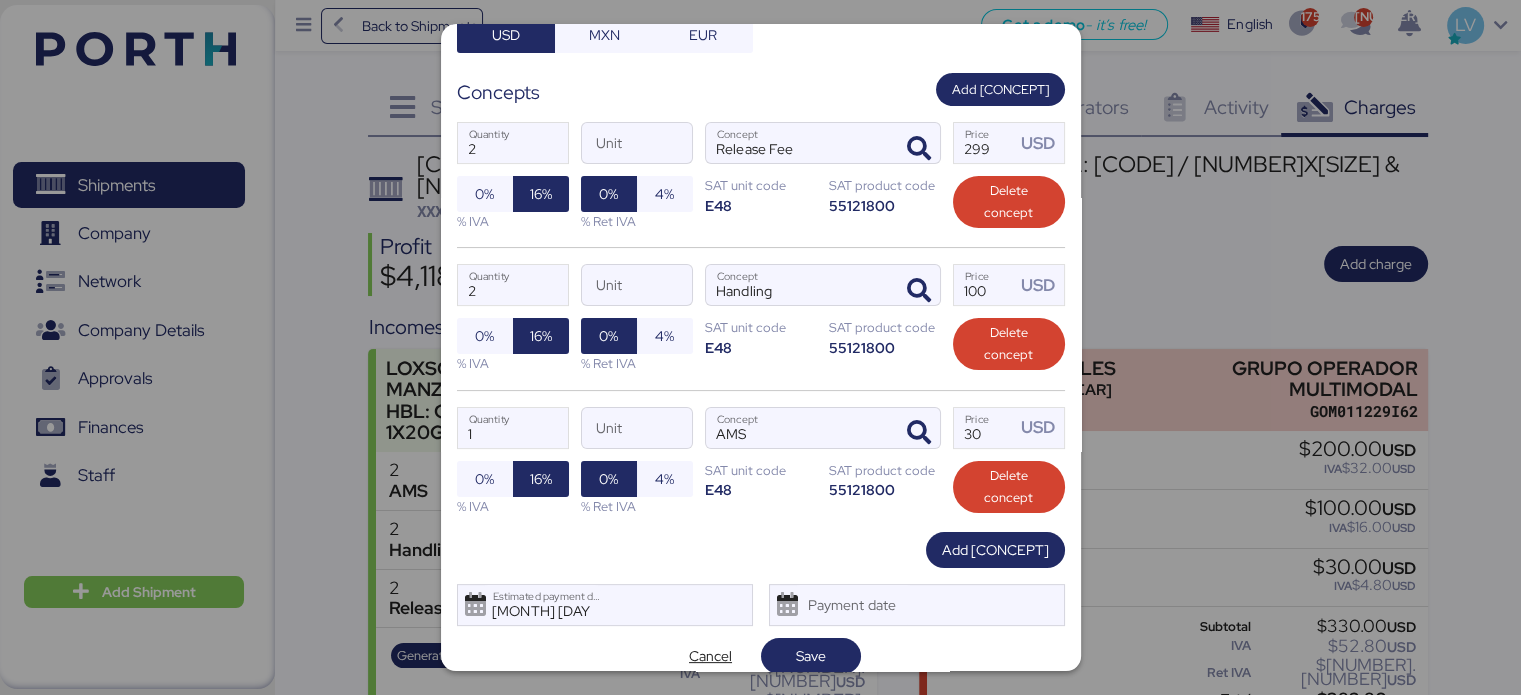 click on "Add [CONCEPT]" at bounding box center [761, 550] 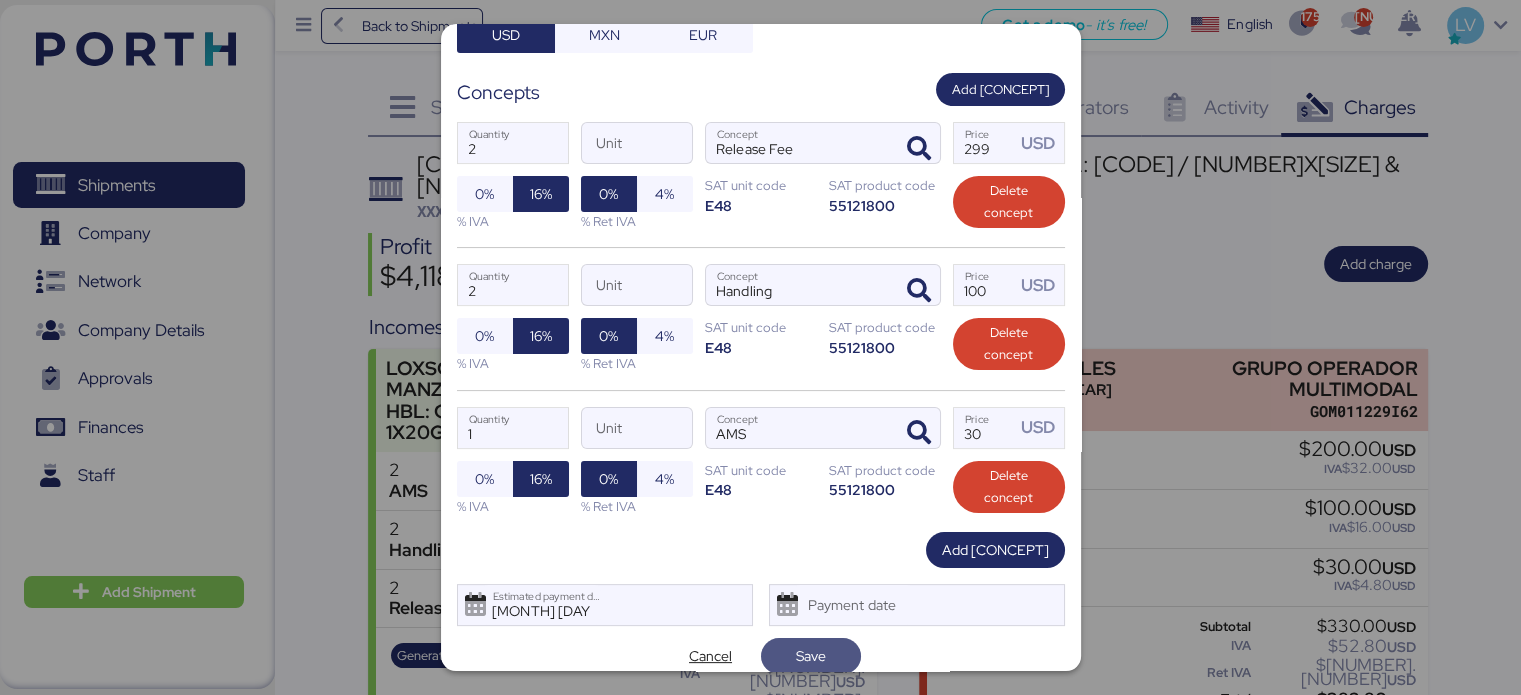 click on "Save" at bounding box center (811, 656) 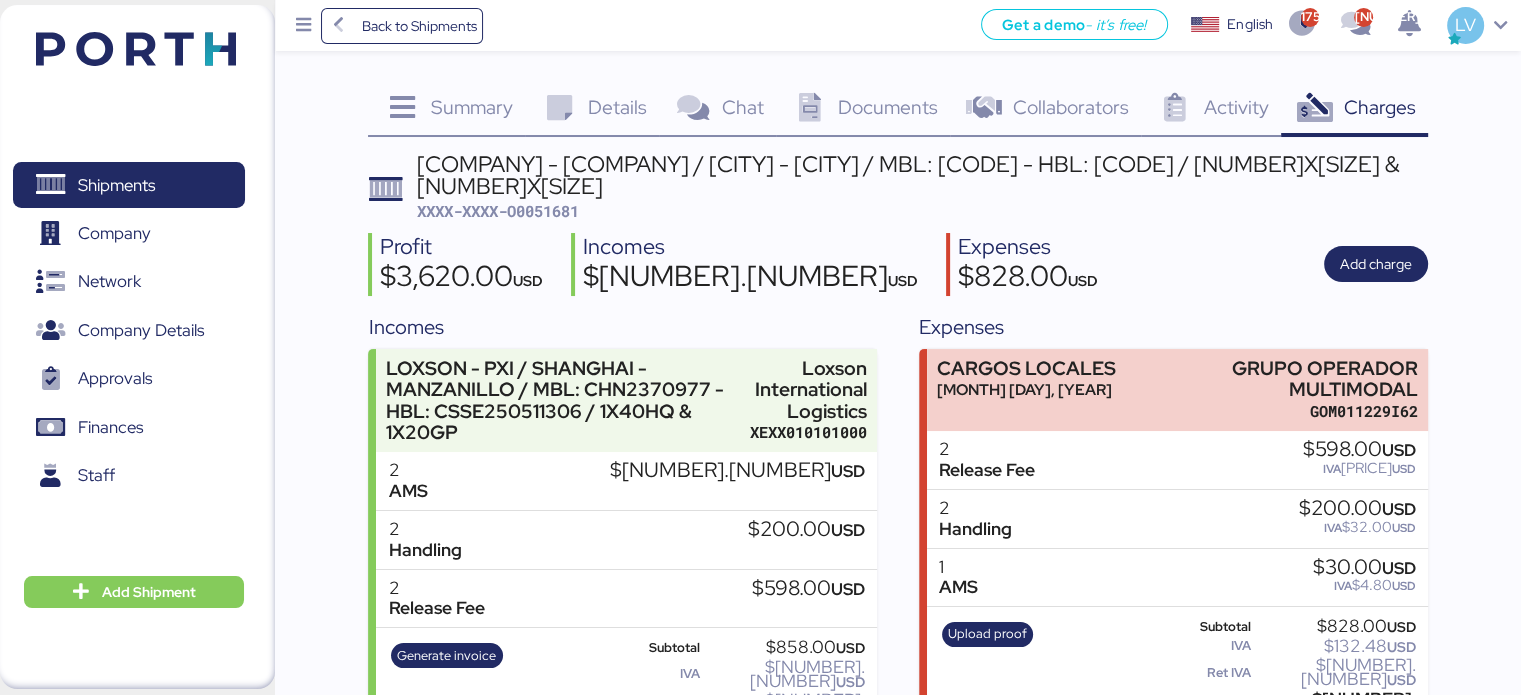 scroll, scrollTop: 436, scrollLeft: 0, axis: vertical 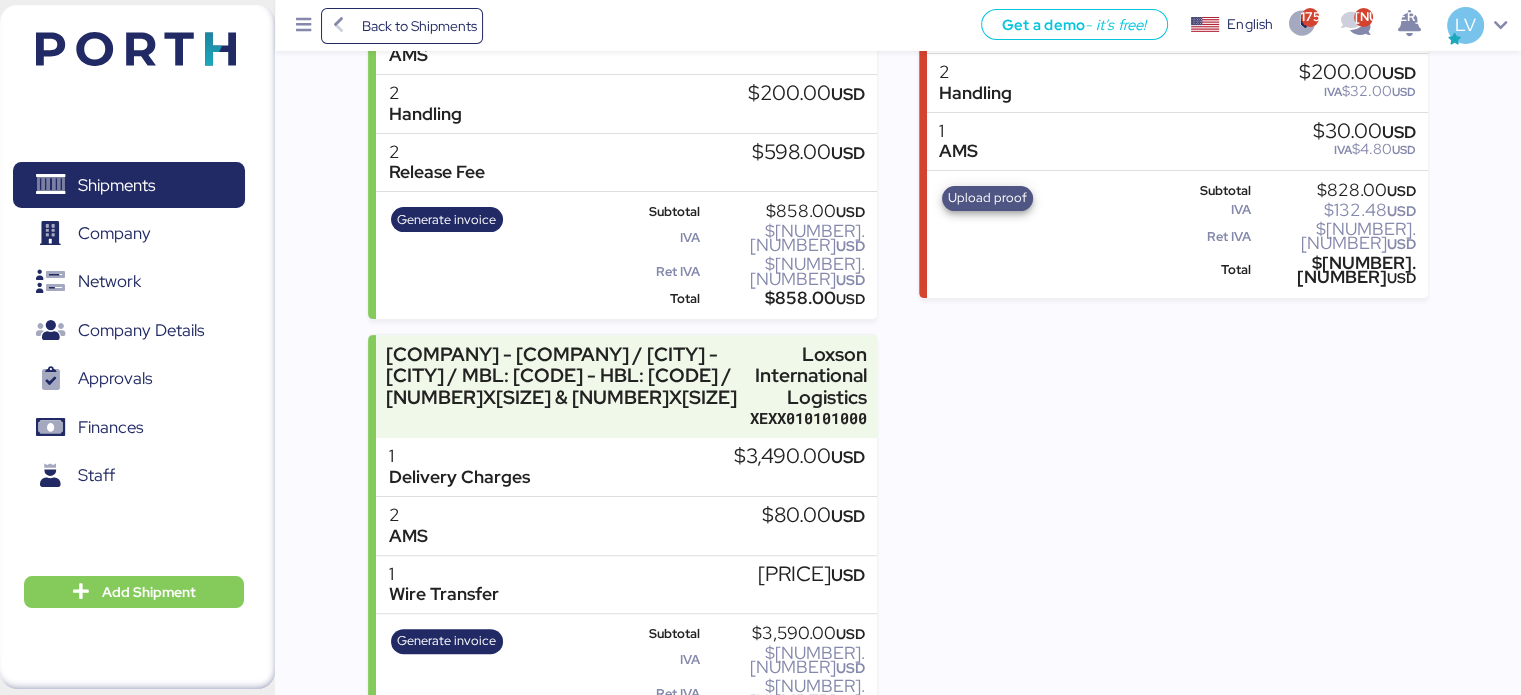 click on "Upload proof" at bounding box center (987, 198) 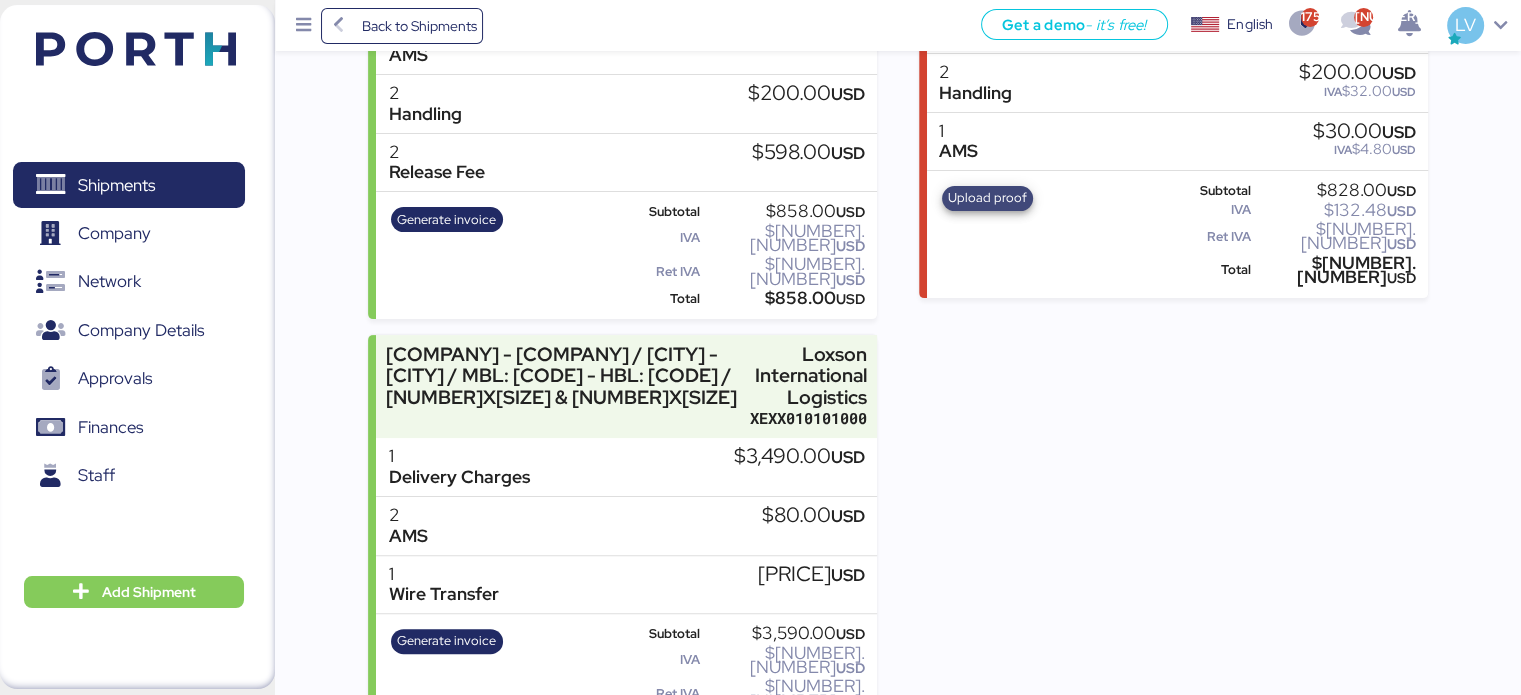 scroll, scrollTop: 0, scrollLeft: 0, axis: both 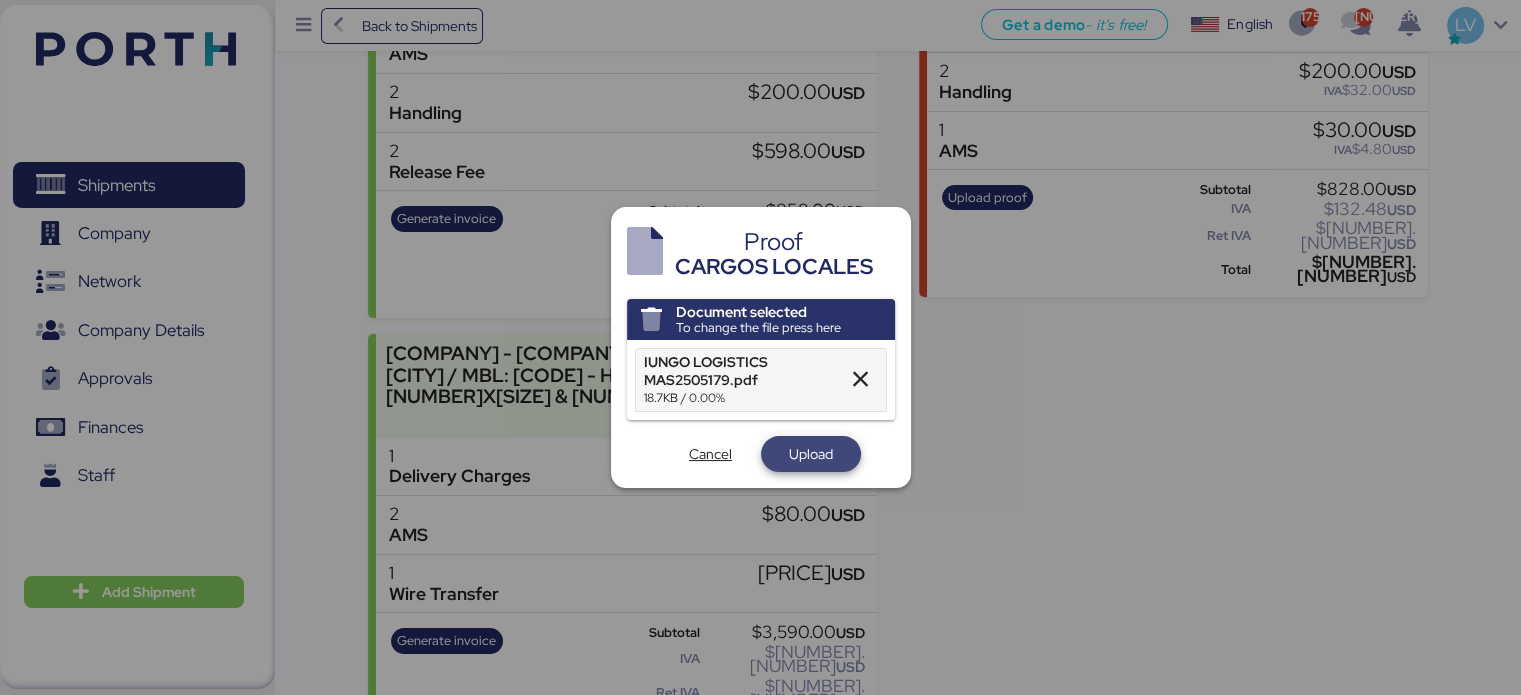 click on "Upload" at bounding box center [811, 454] 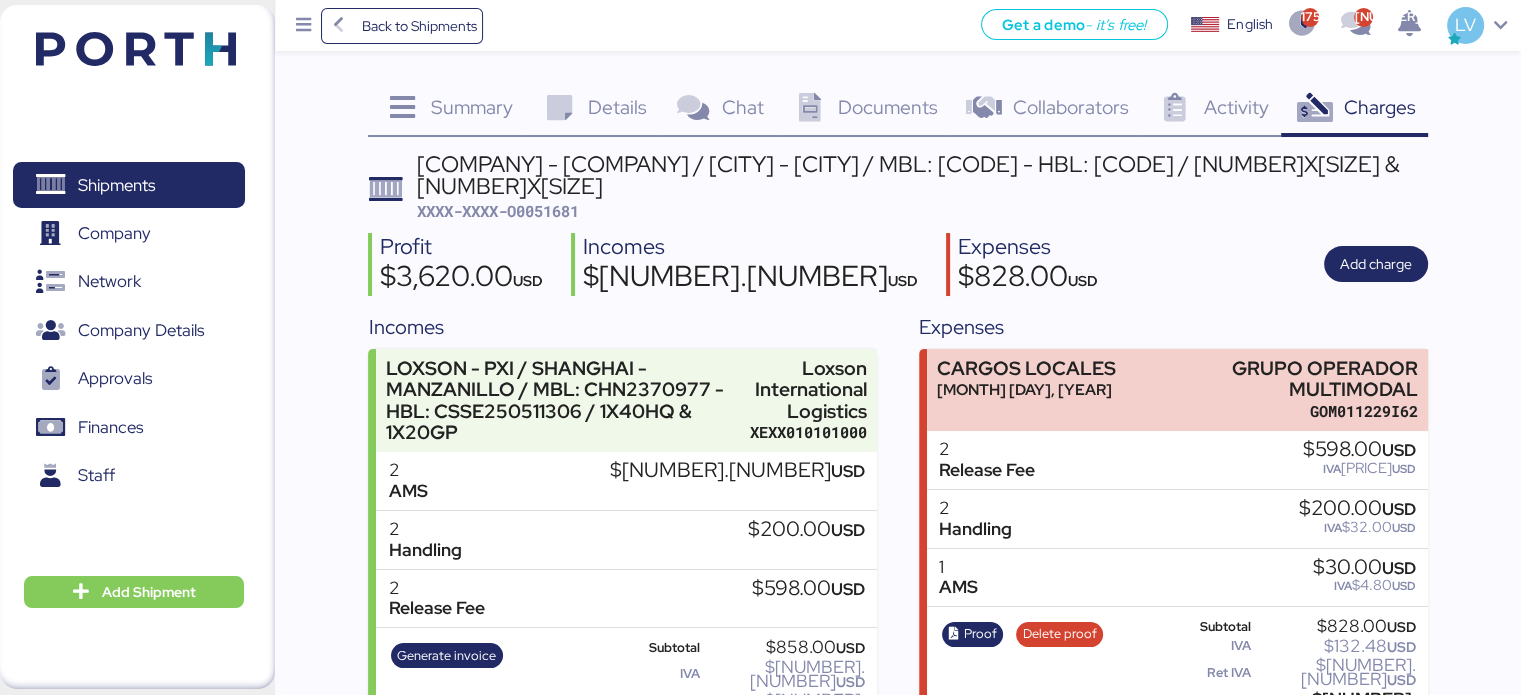 click on "XXXX-XXXX-O0051681" at bounding box center [498, 211] 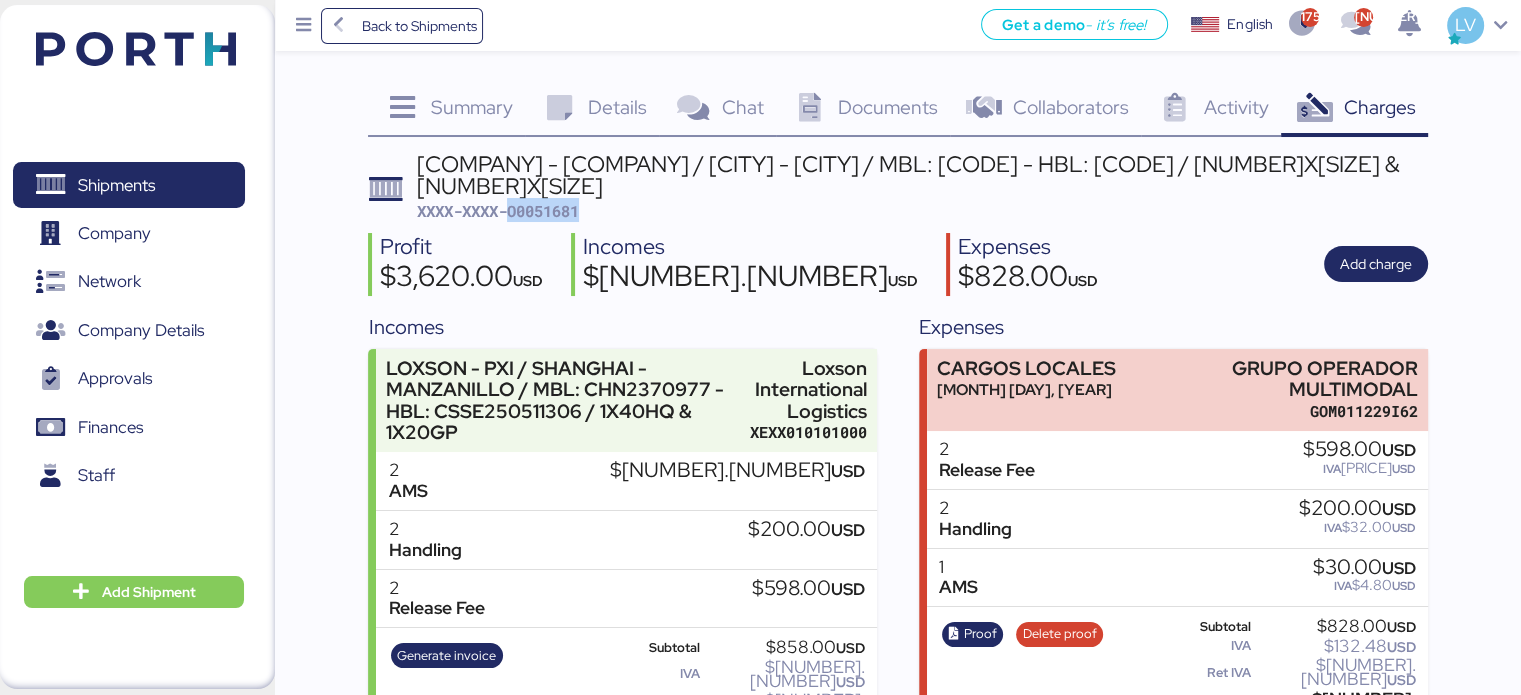 copy on "O0051681" 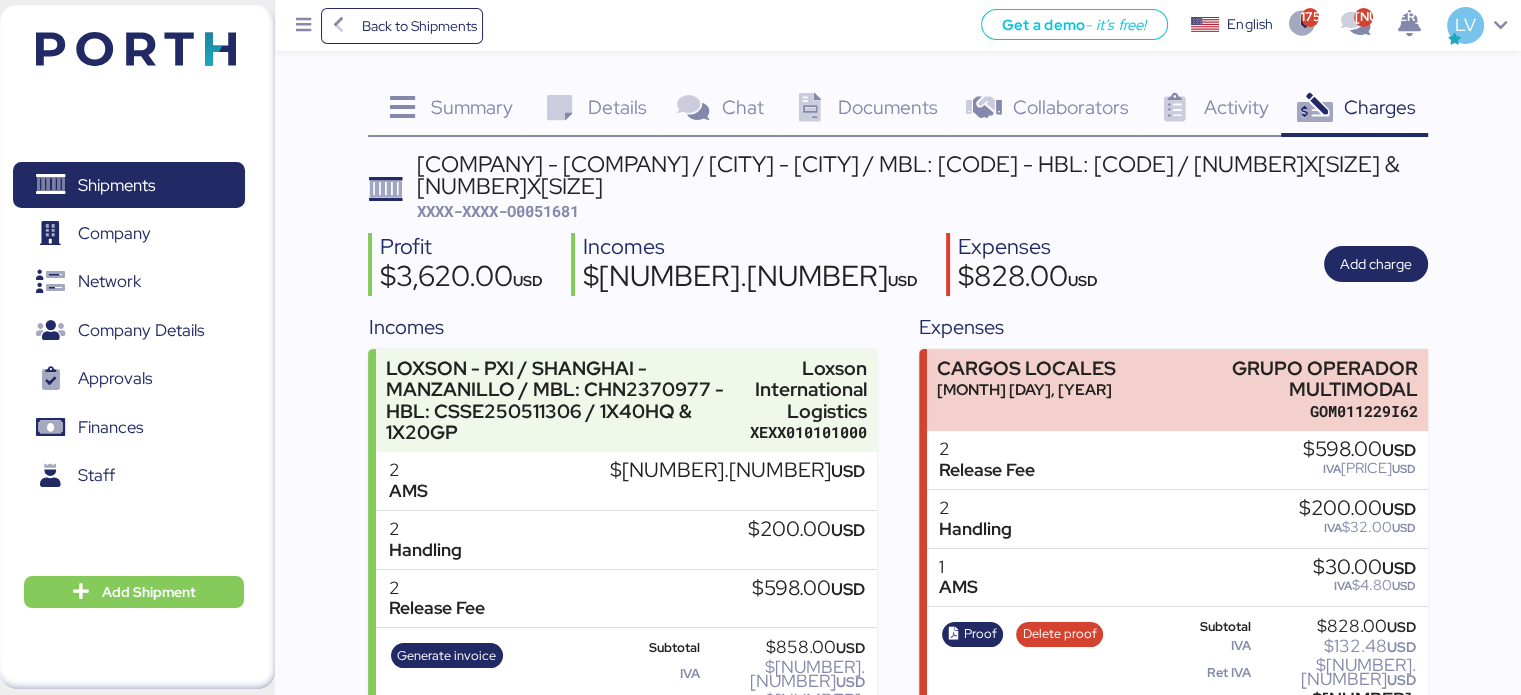 click on "Back to Shipments Get a demo  - it’s free! Get a demo  English Inglés English   1758   472     LV" at bounding box center (898, 25) 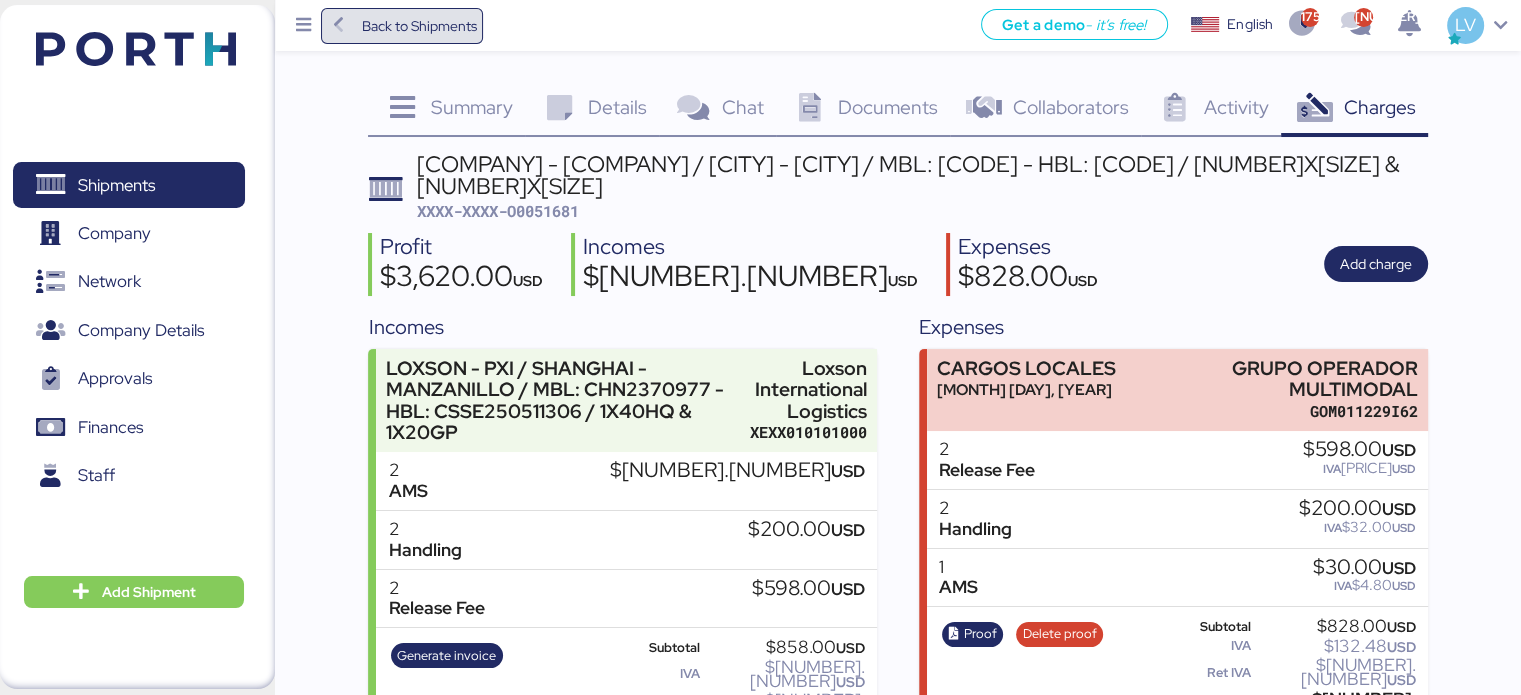 click on "Back to Shipments" at bounding box center (402, 26) 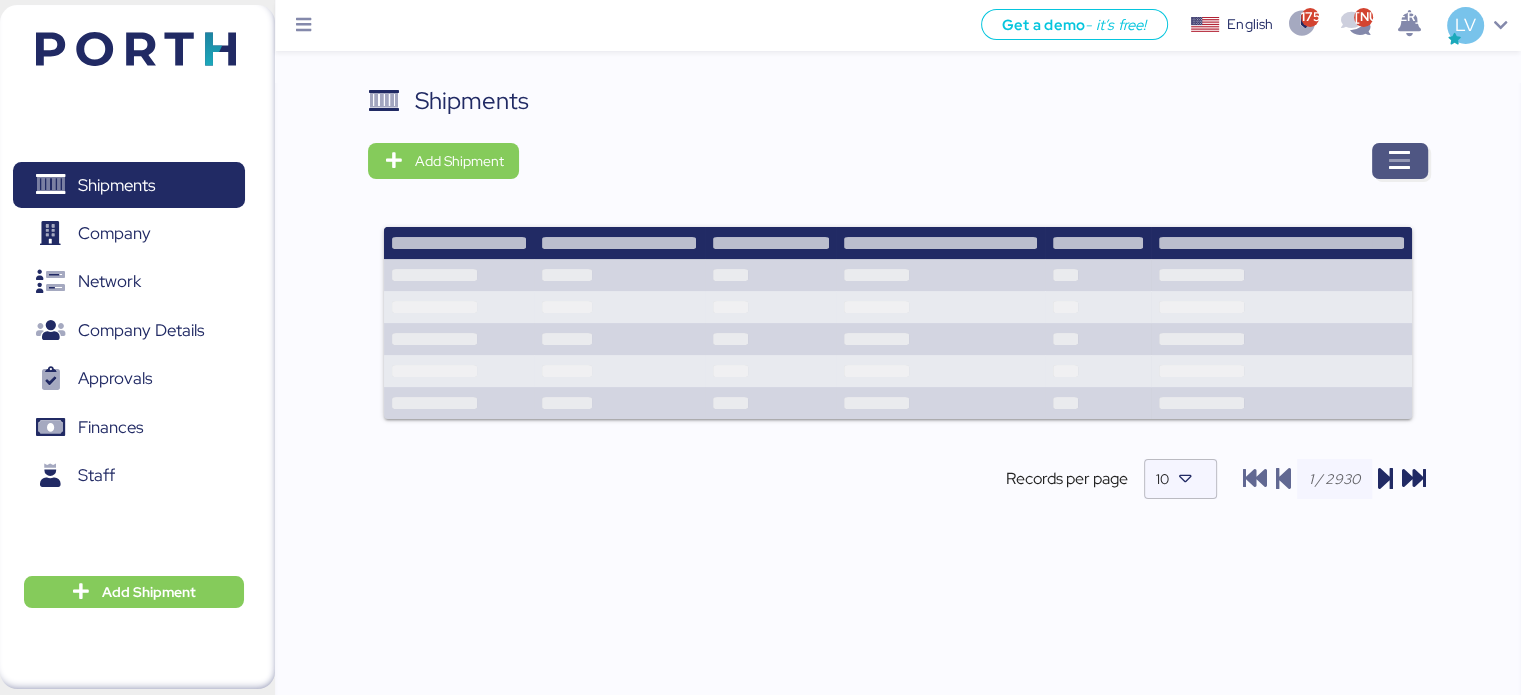 click at bounding box center (1400, 161) 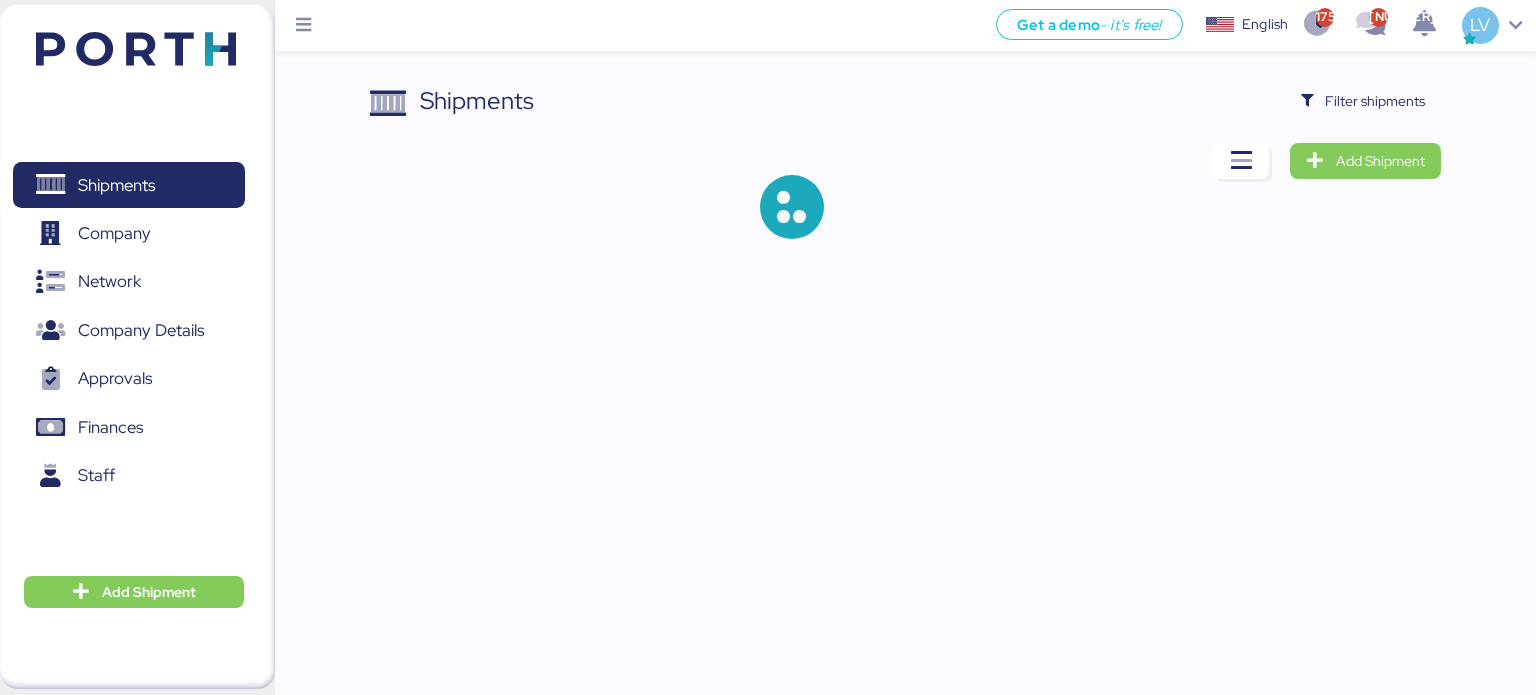 click on "Shipments   Filter shipments     Add Shipment" at bounding box center [906, 177] 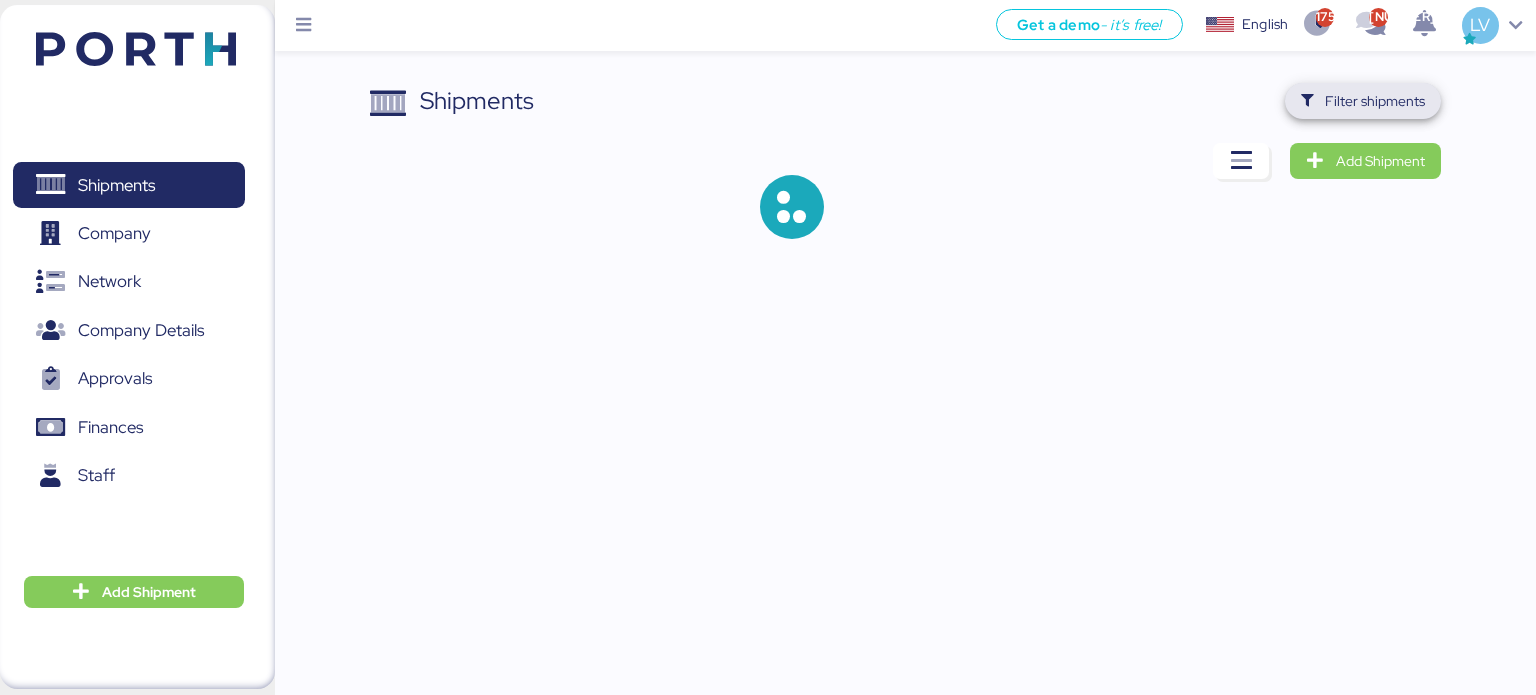 click on "Filter shipments" at bounding box center [1375, 101] 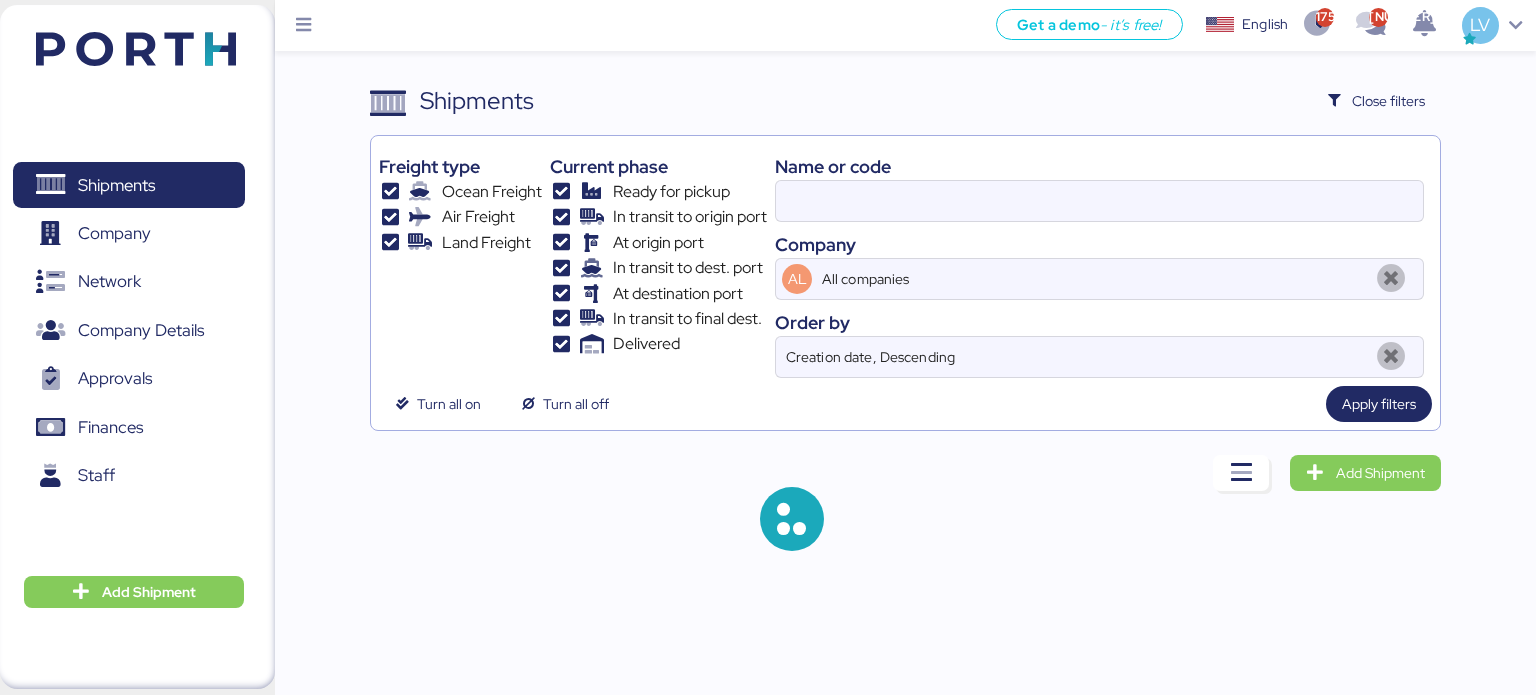 click on "Name or code" at bounding box center [1099, 166] 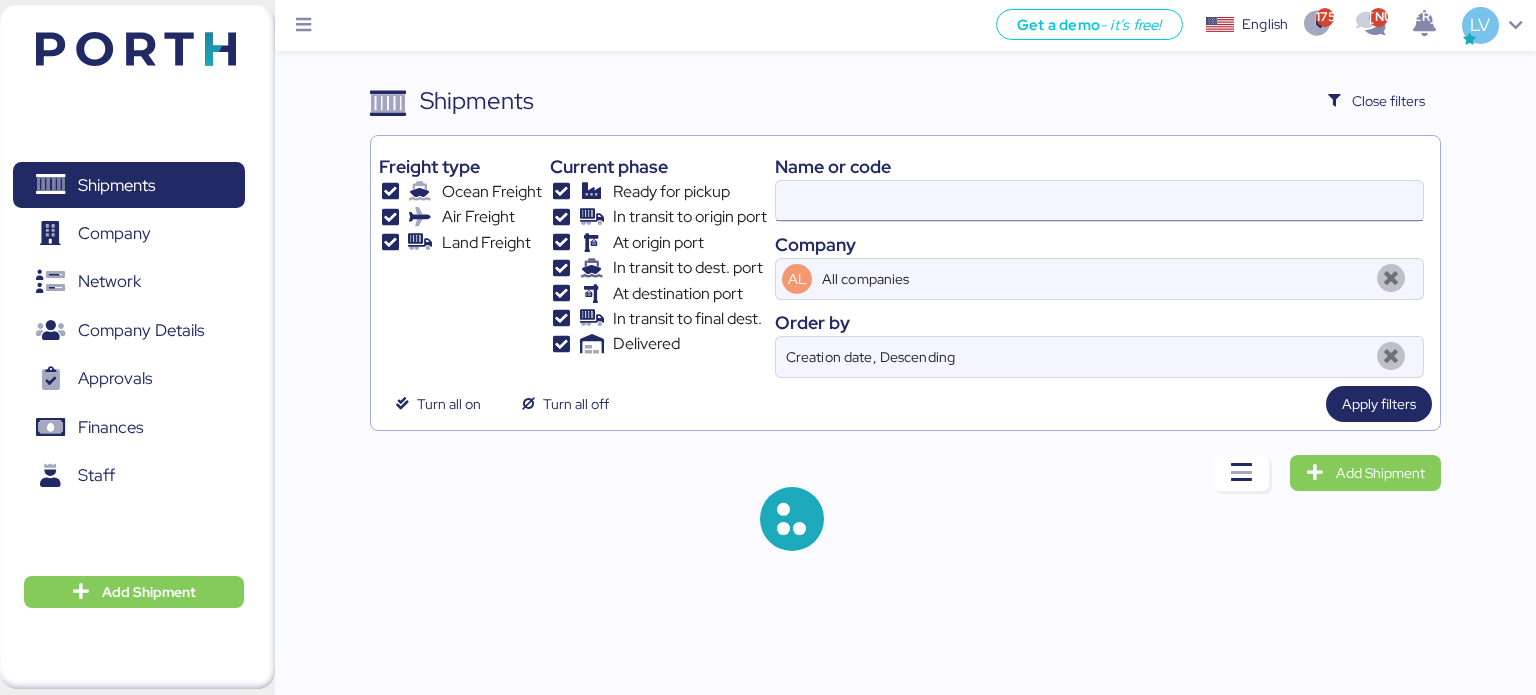 click at bounding box center [1099, 201] 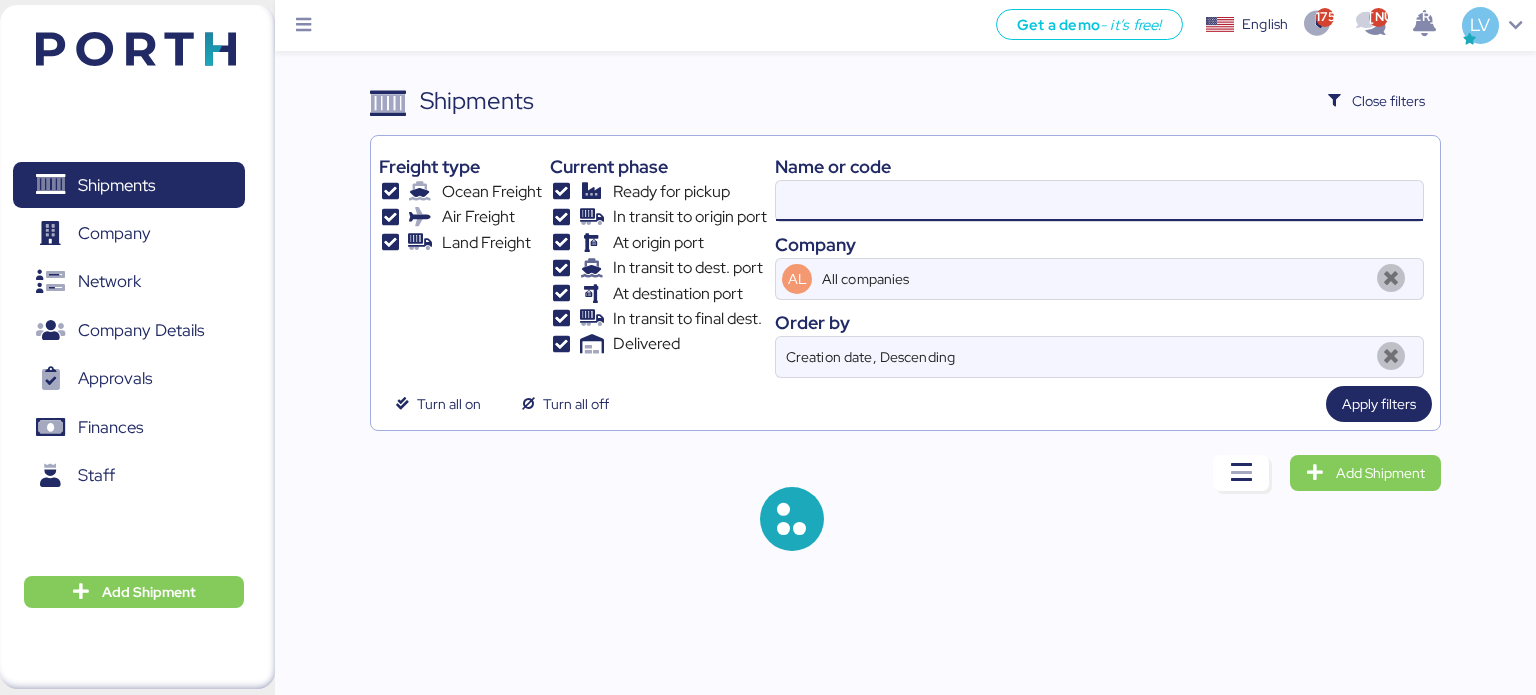click at bounding box center (1099, 201) 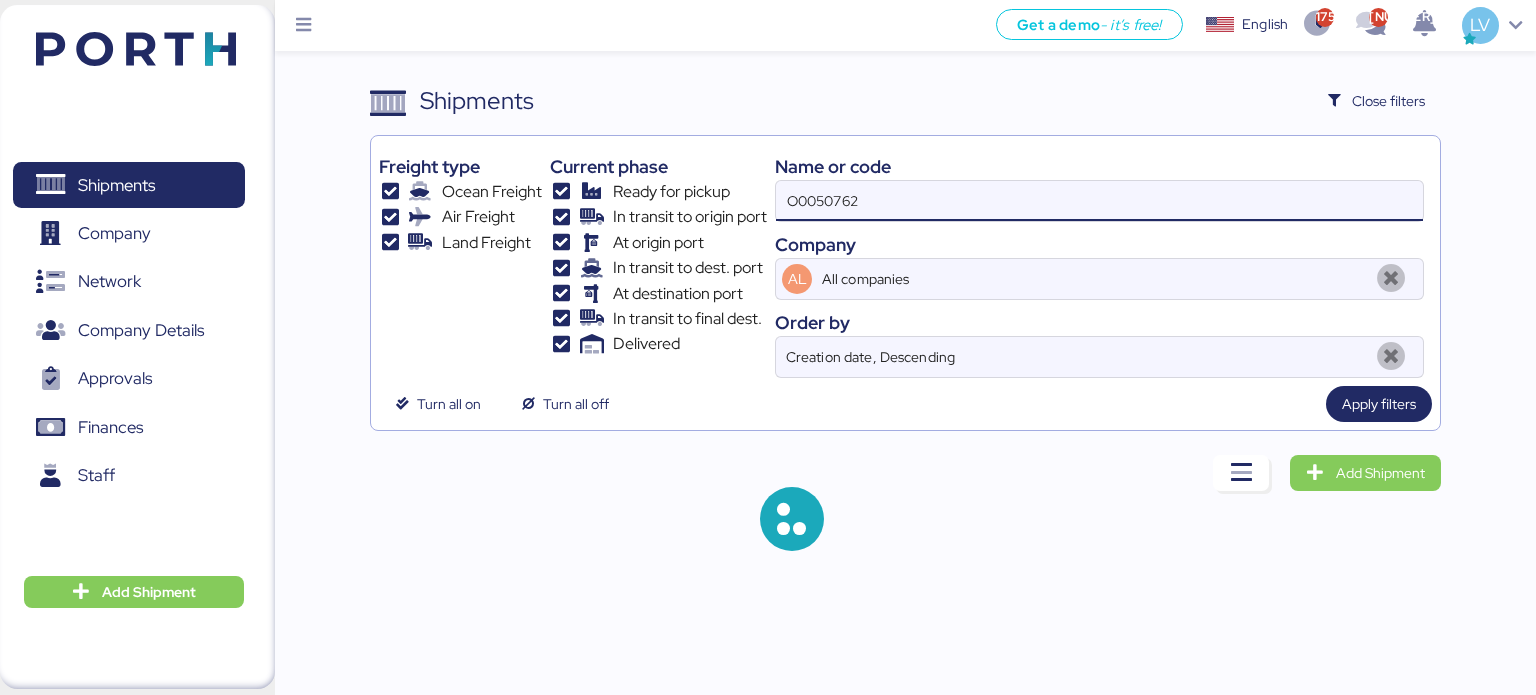 type on "O0050762" 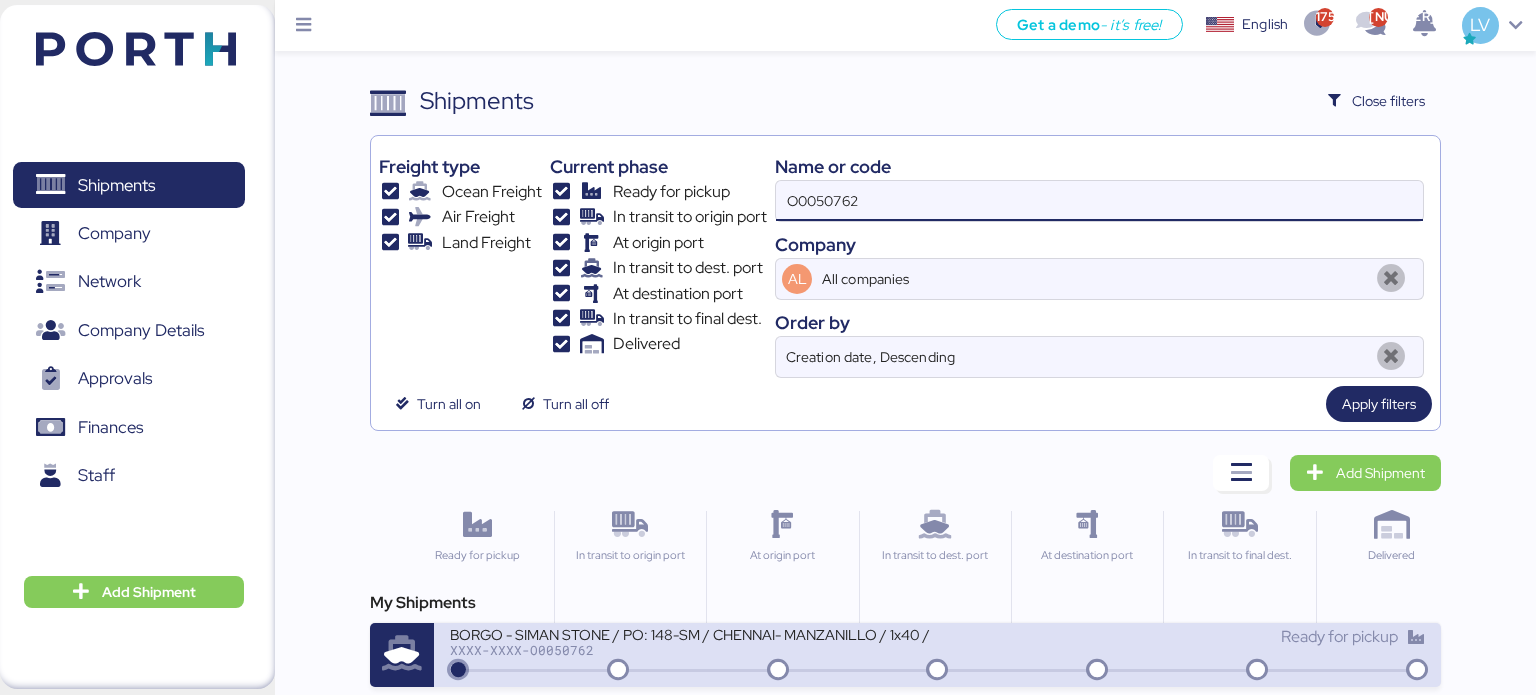 click on "BORGO - SIMAN STONE / PO: 148-SM / CHENNAI- MANZANILLO / 1x40 / TARJUN // BKG: CNICB25006730" at bounding box center [690, 633] 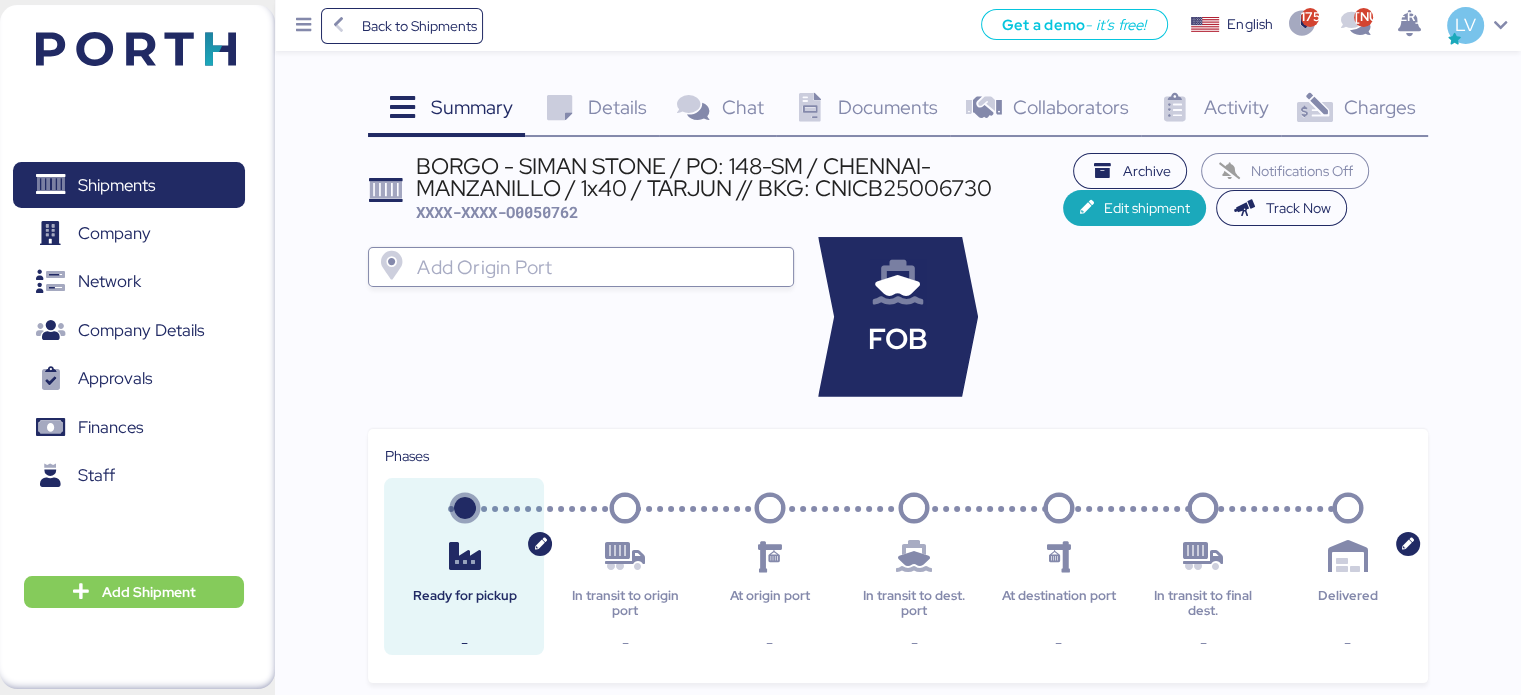 click on "Charges 0" at bounding box center [1354, 110] 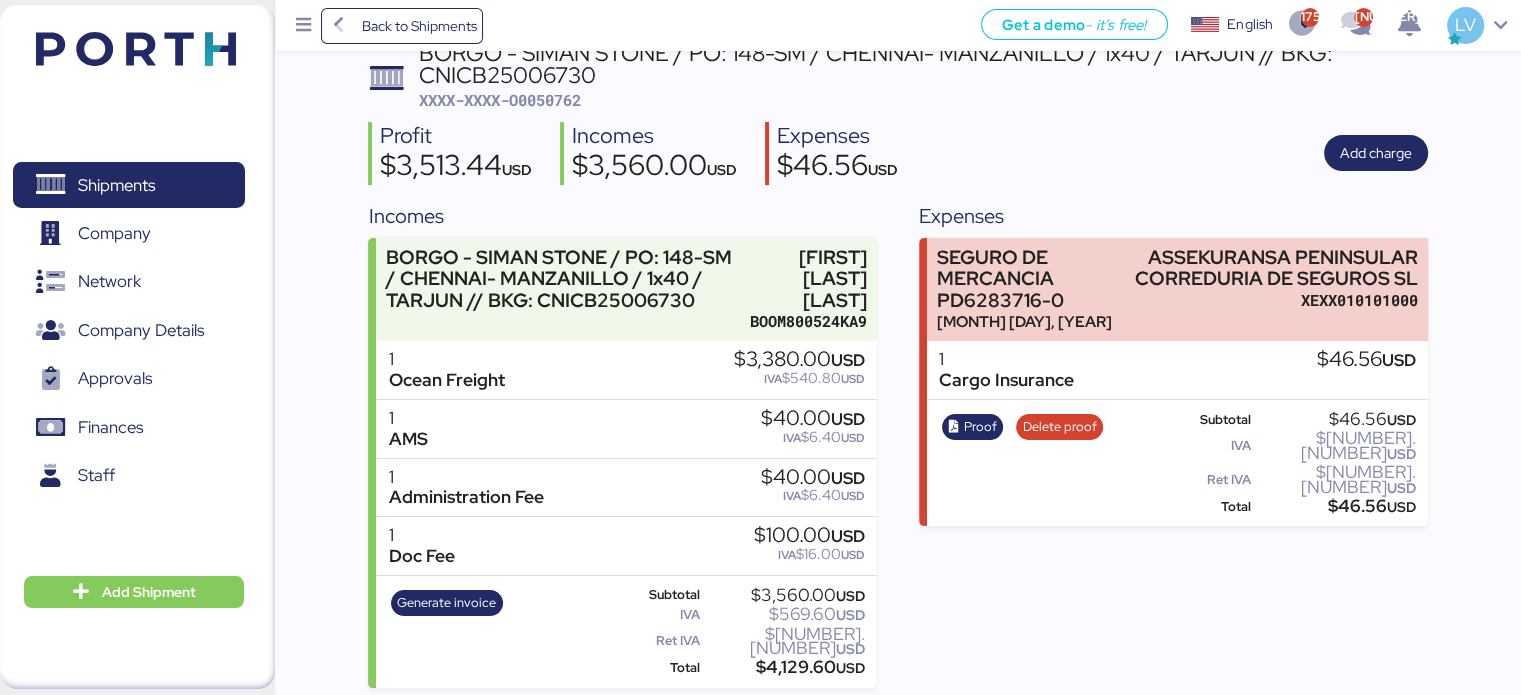 scroll, scrollTop: 124, scrollLeft: 0, axis: vertical 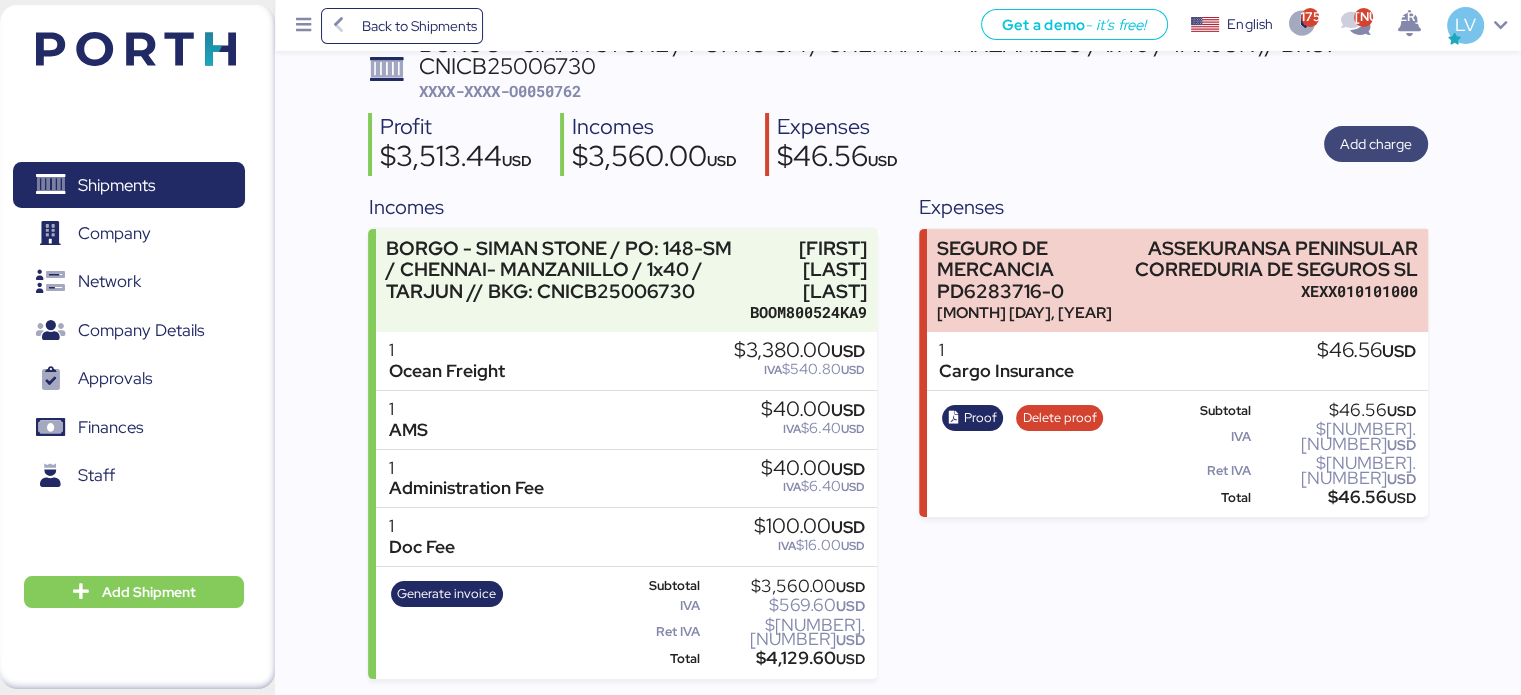 click on "Add charge" at bounding box center (1376, 144) 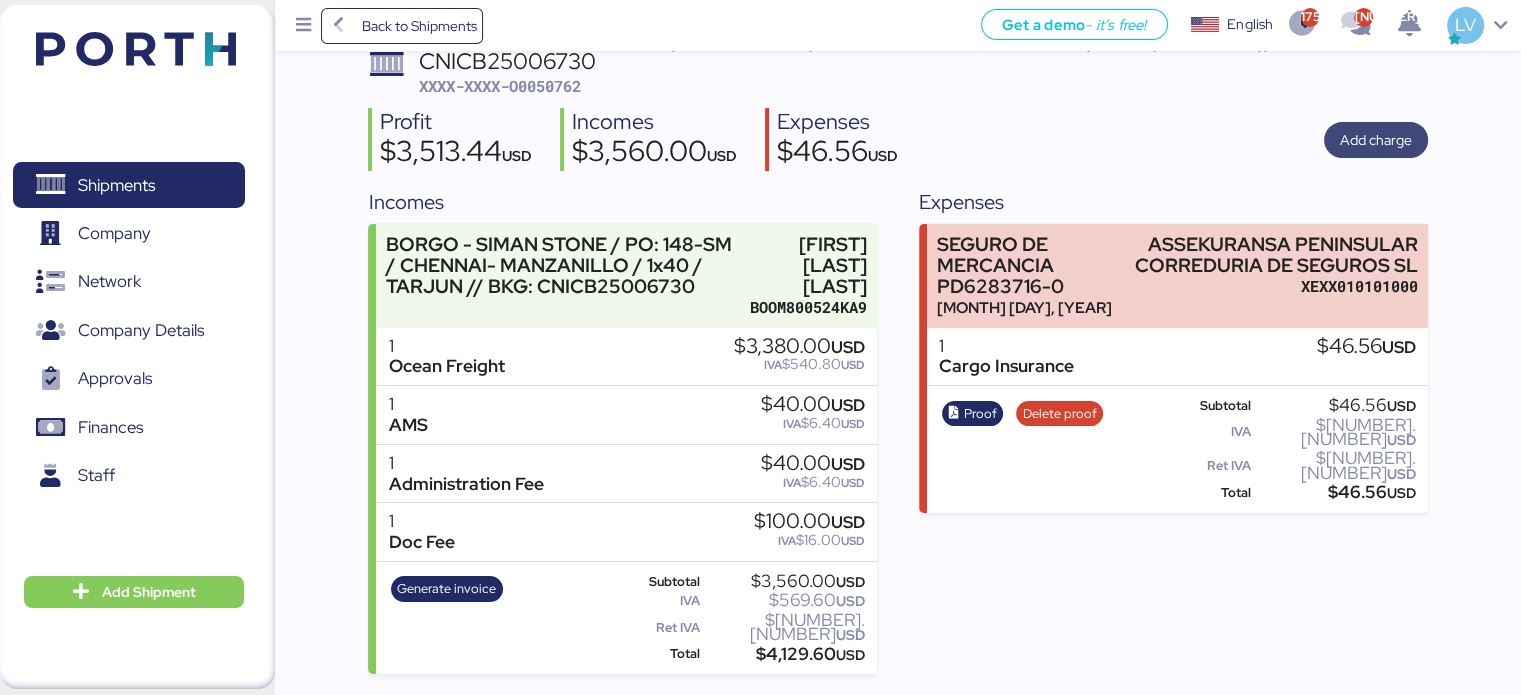 scroll, scrollTop: 0, scrollLeft: 0, axis: both 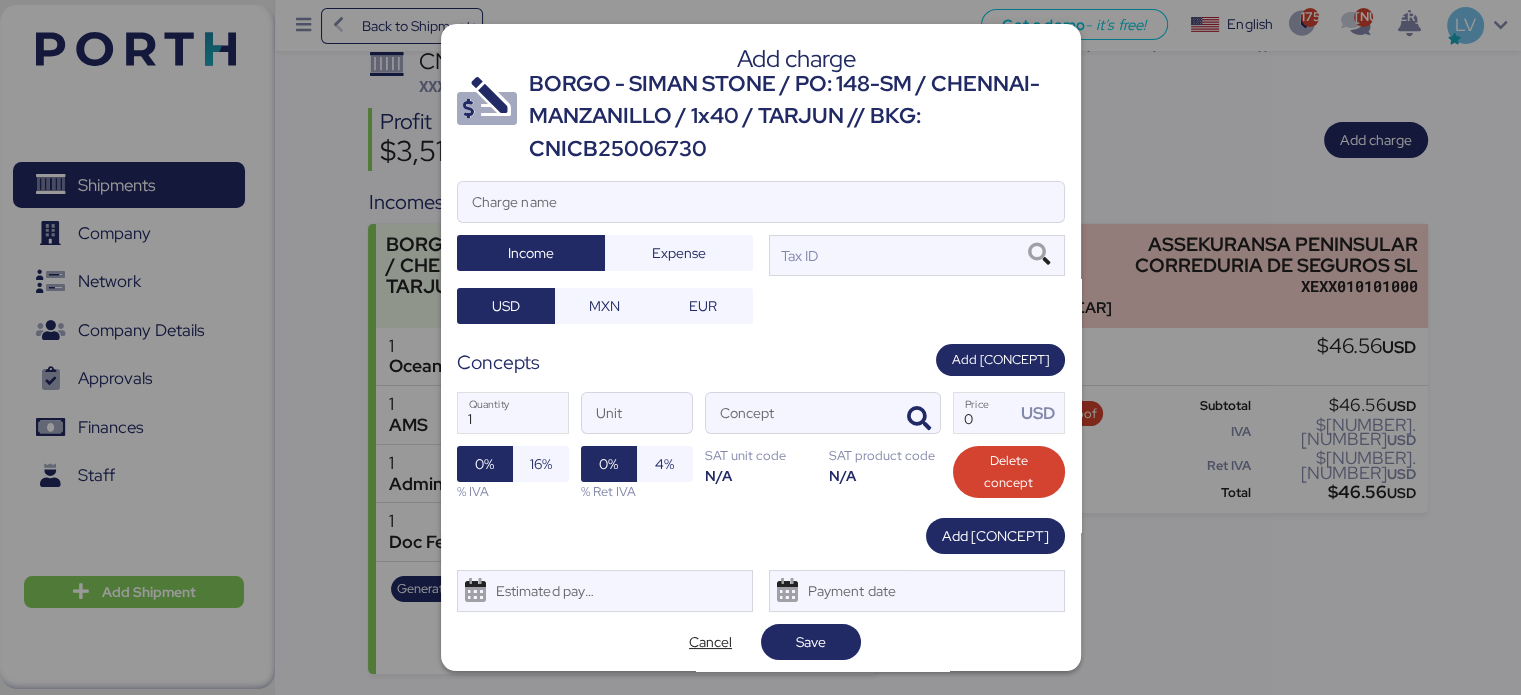 click on "Add charge BORGO - SIMAN STONE / PO: [POSTAL_CODE]-[ALPHANUMERIC] / CHENNAI- MANZANILLO / 1x40 / TARJUN // BKG: [ALPHANUMERIC] Charge name Income Expense Tax ID   USD MXN EUR Concepts Add concept 1 Quantity Unit Concept   0 Price USD 0% 16% % IVA 0% 4% % Ret IVA SAT unit code N/A SAT product code N/A Delete concept Add concept   Estimated payment date   Payment date Cancel Save" at bounding box center (761, 347) 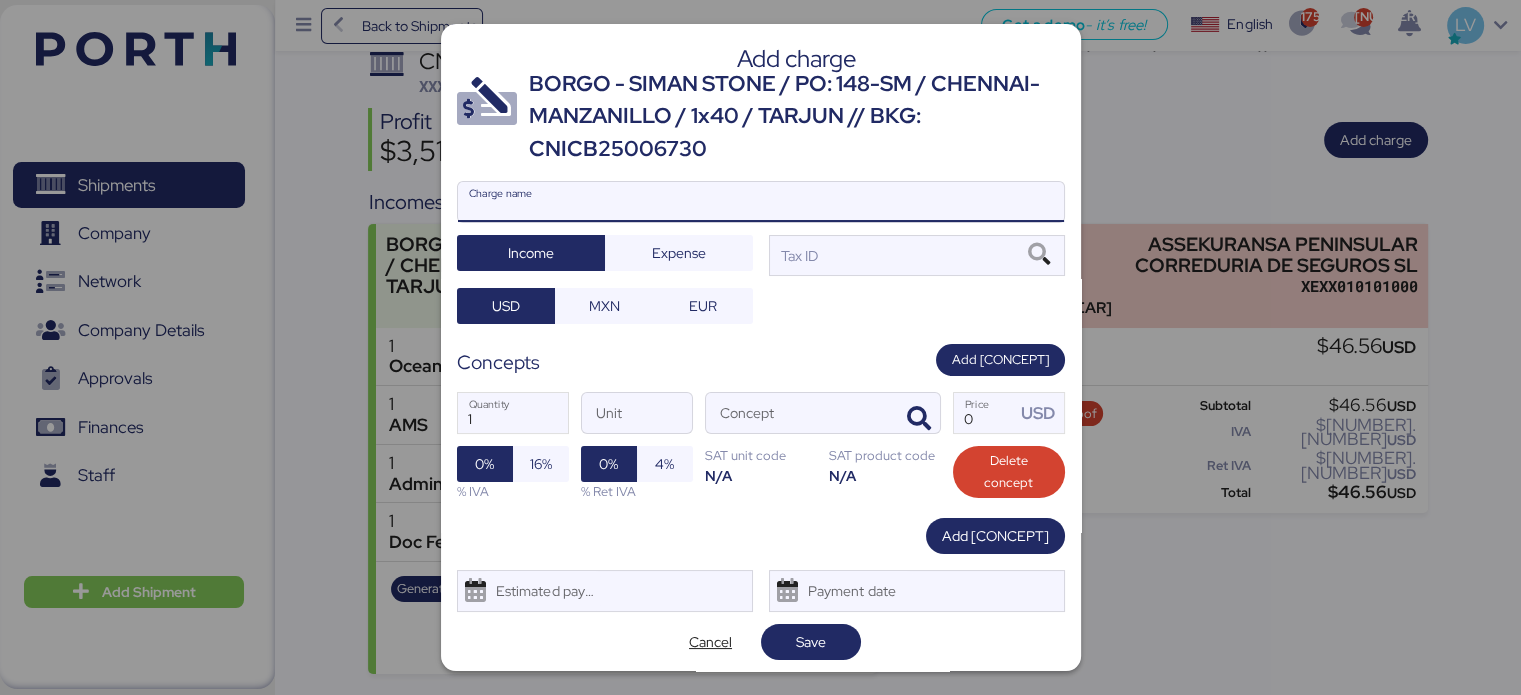 click on "Charge name" at bounding box center [761, 202] 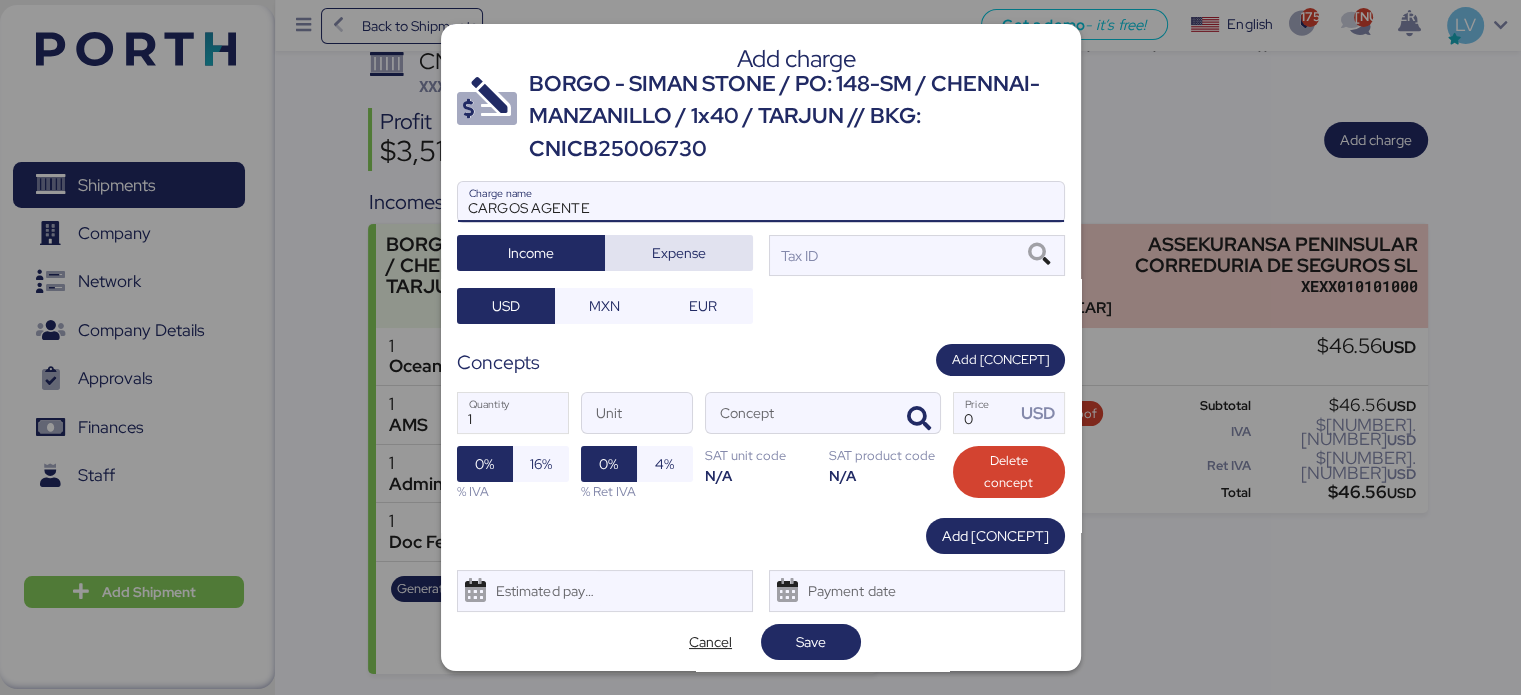 type on "CARGOS AGENTE" 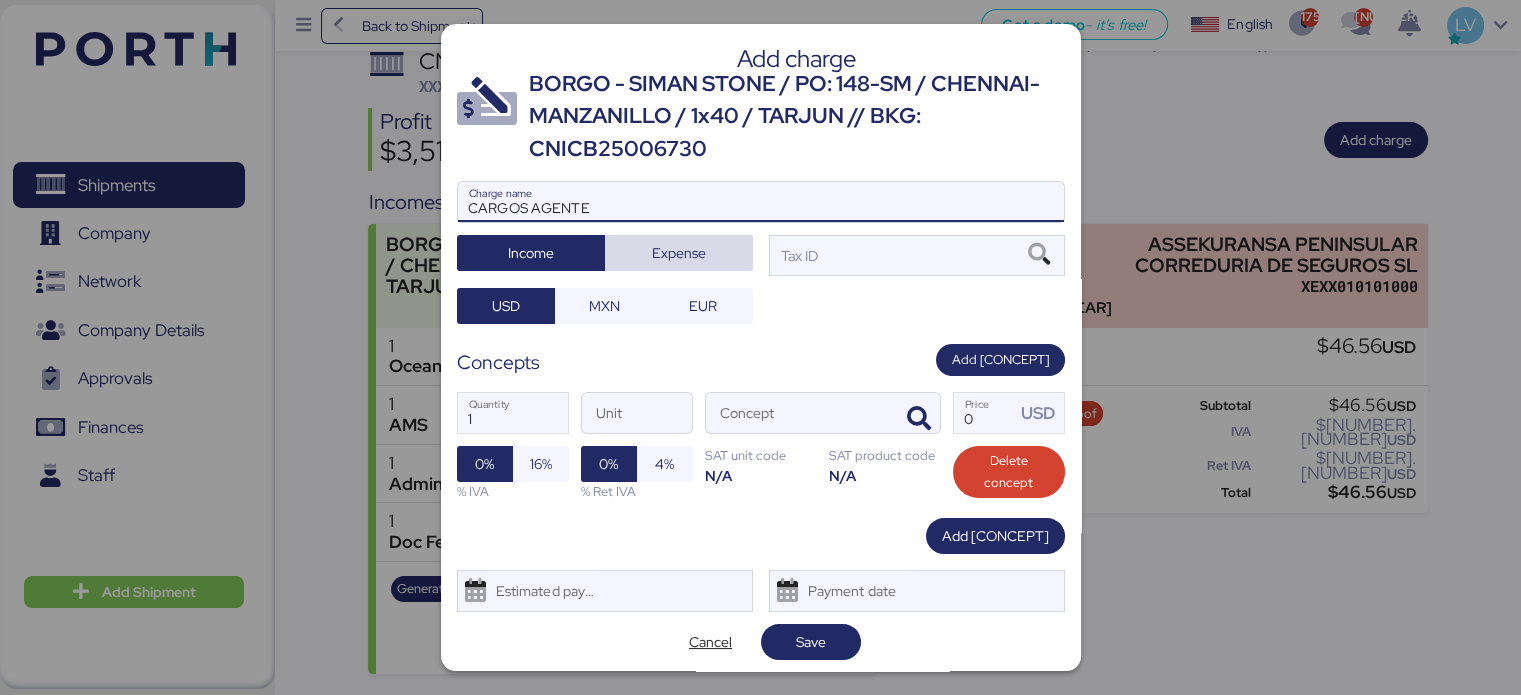 click on "Expense" at bounding box center (679, 253) 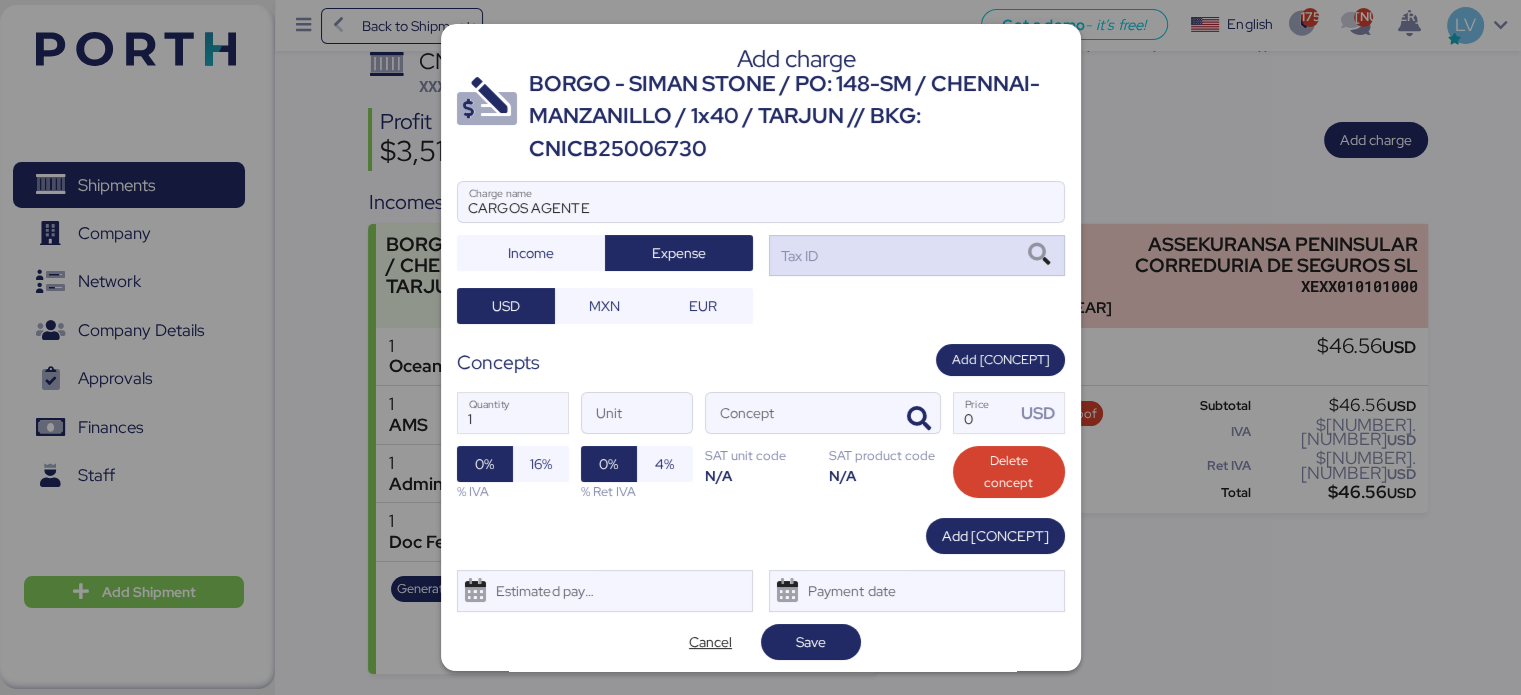 click on "Tax ID" at bounding box center (798, 256) 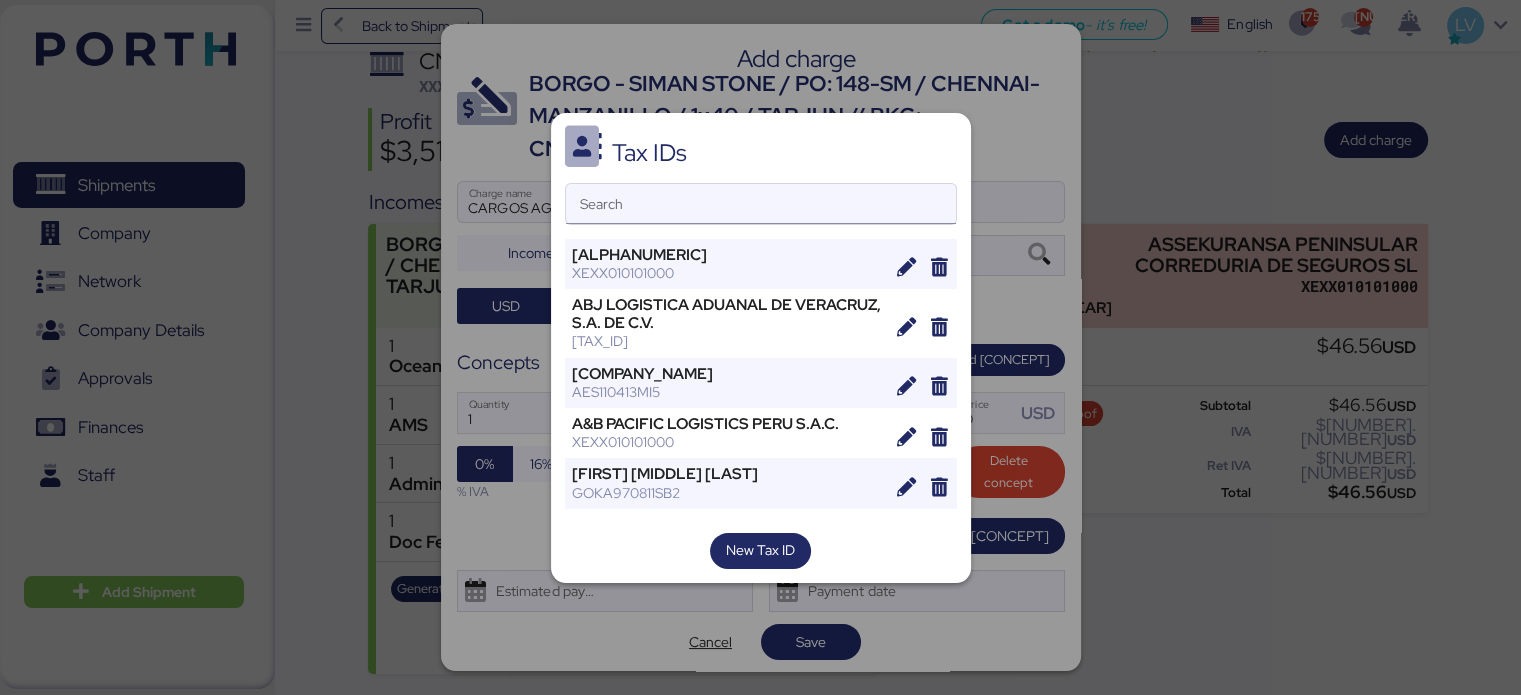 click on "Search" at bounding box center (761, 204) 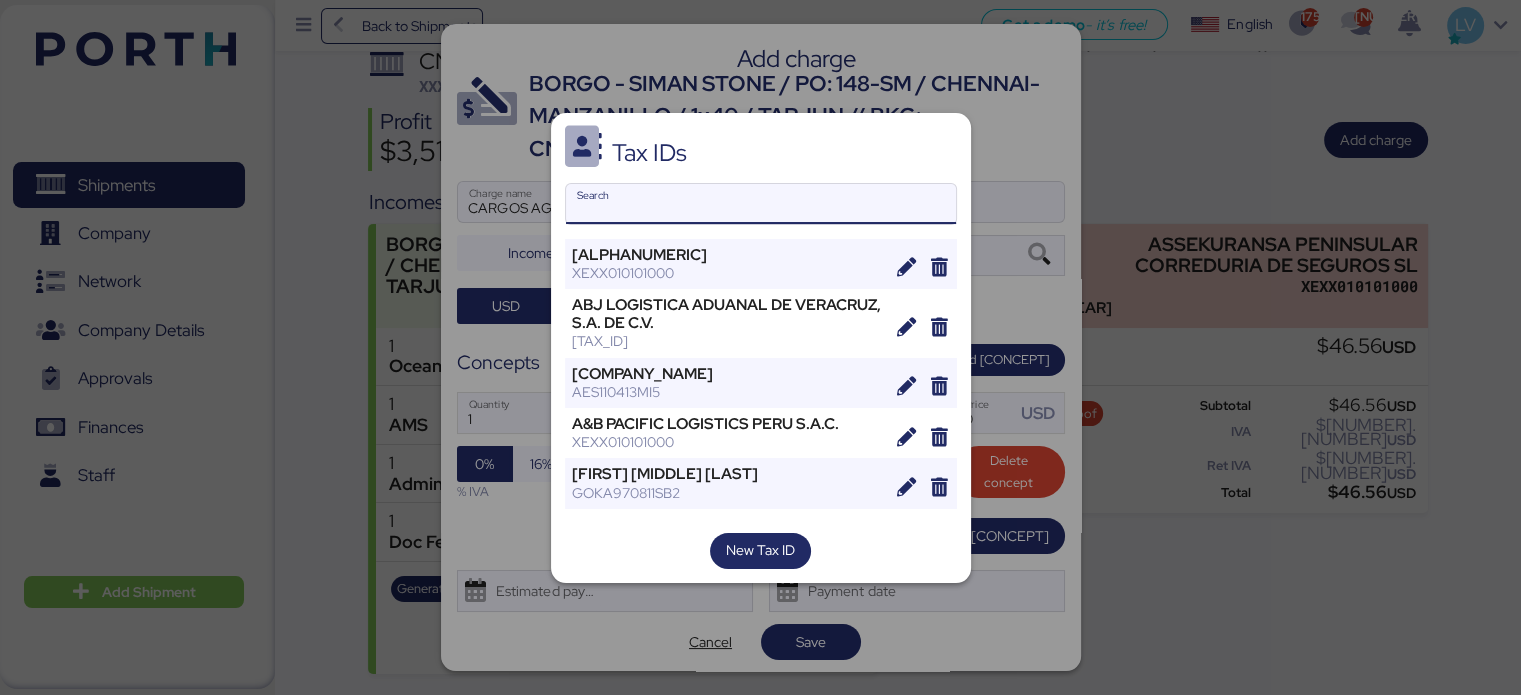 click on "Search" at bounding box center [761, 204] 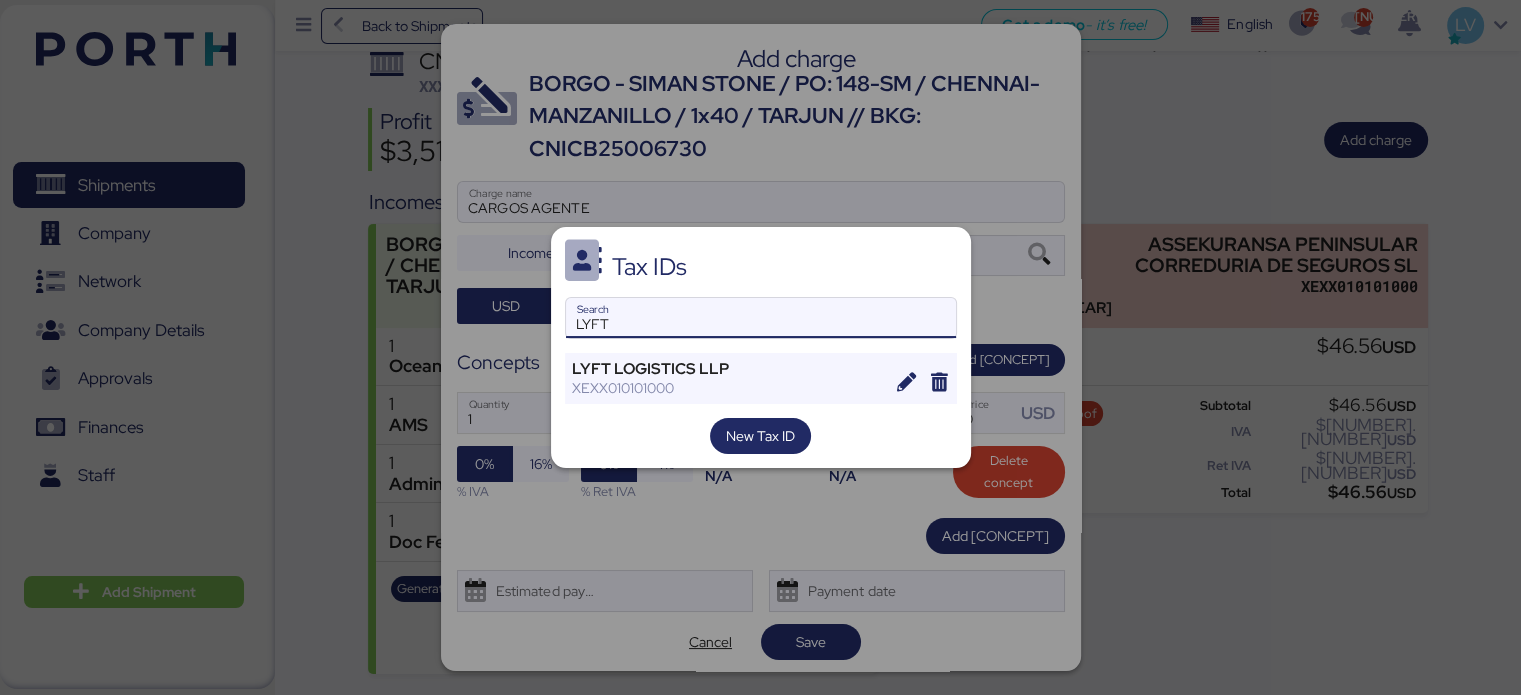 type on "LYFT" 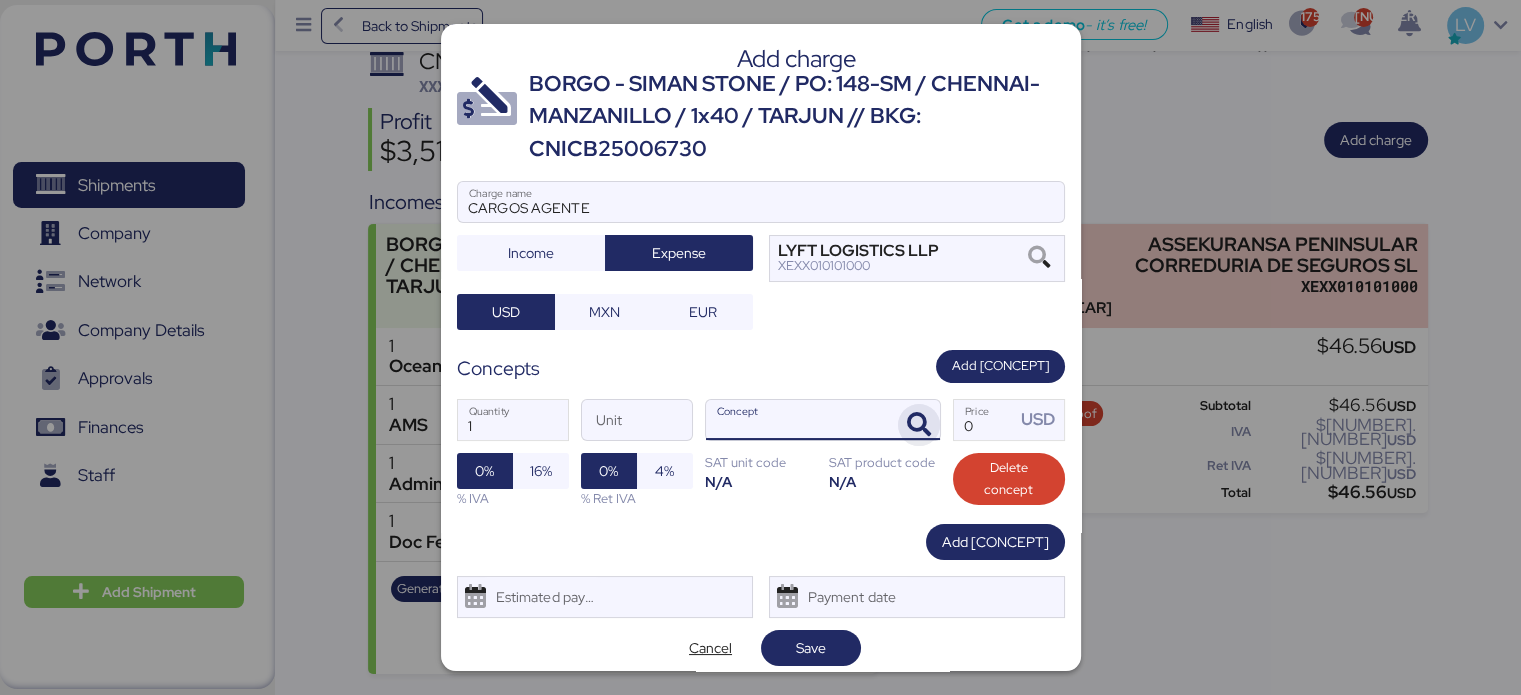 click at bounding box center [919, 425] 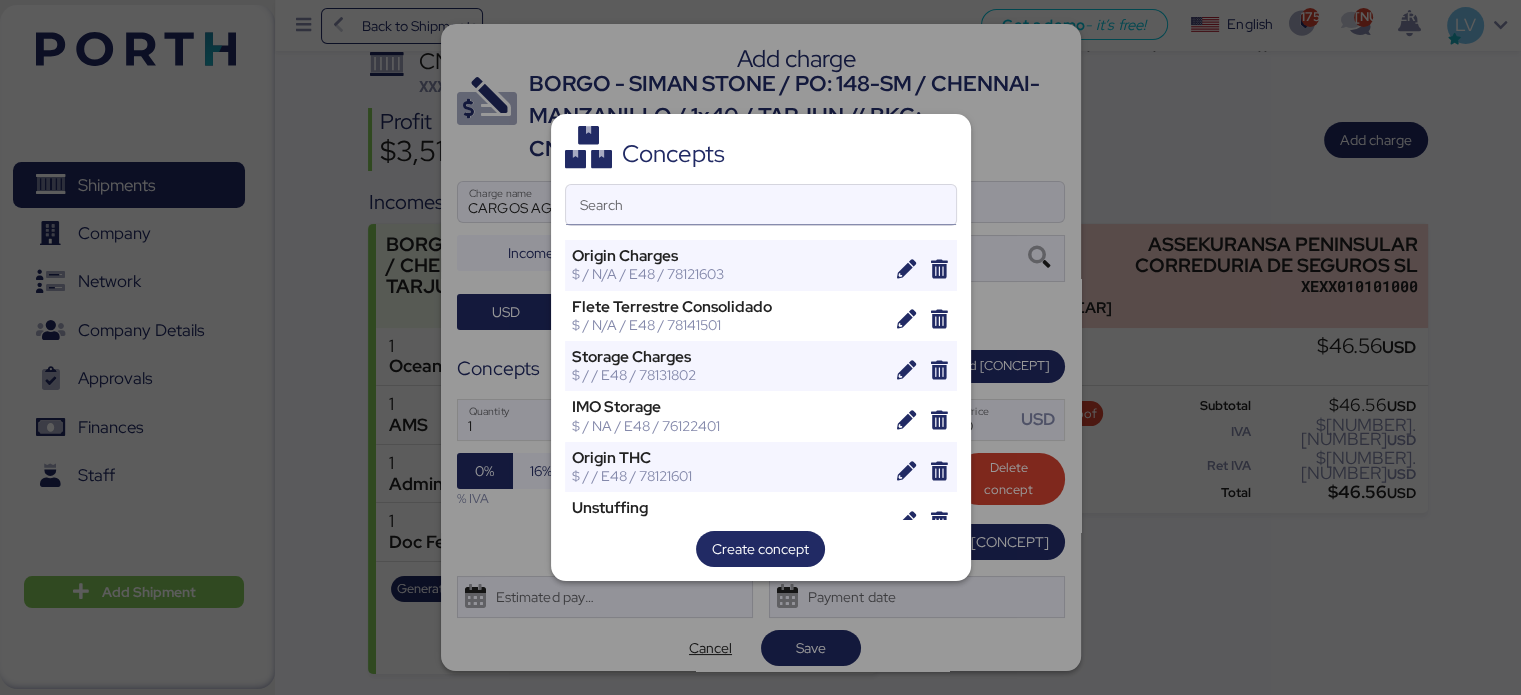 click on "Search" at bounding box center (761, 205) 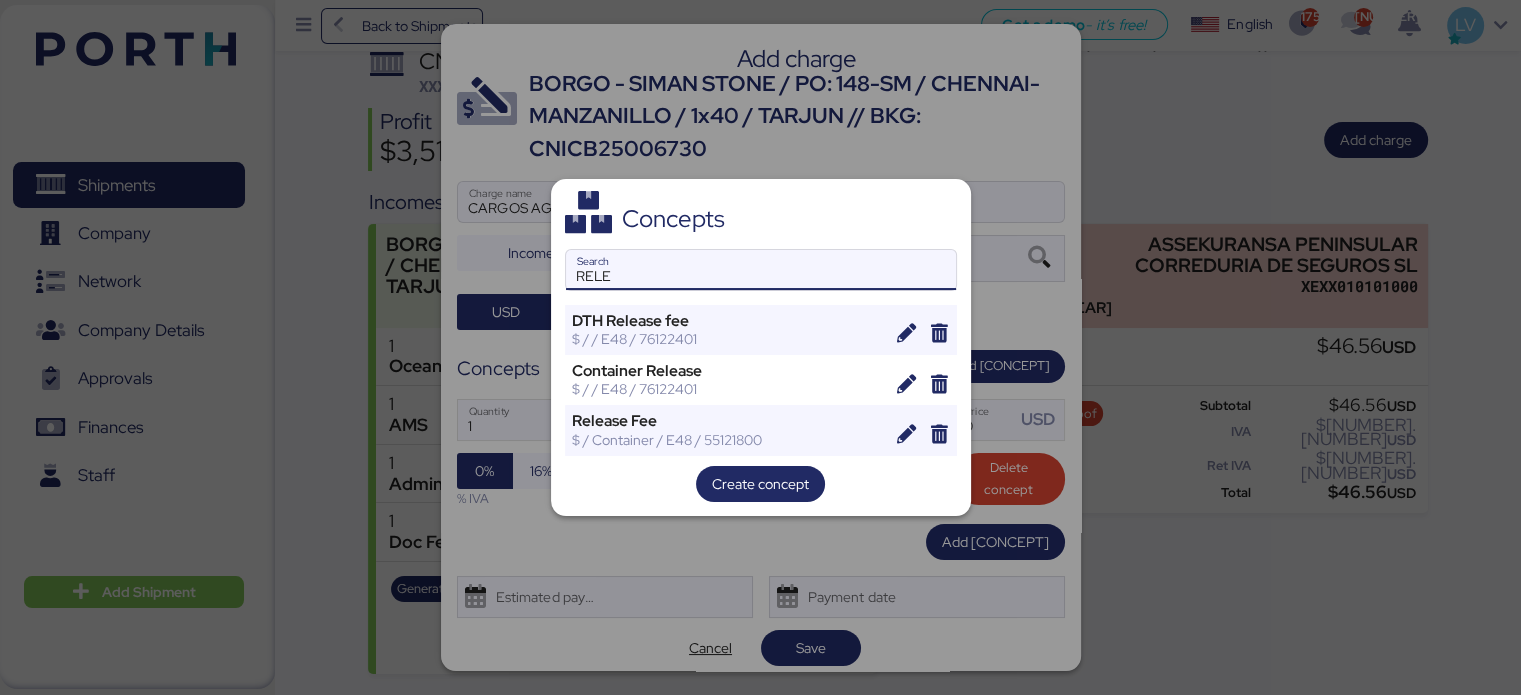 click on "RELE" at bounding box center [761, 270] 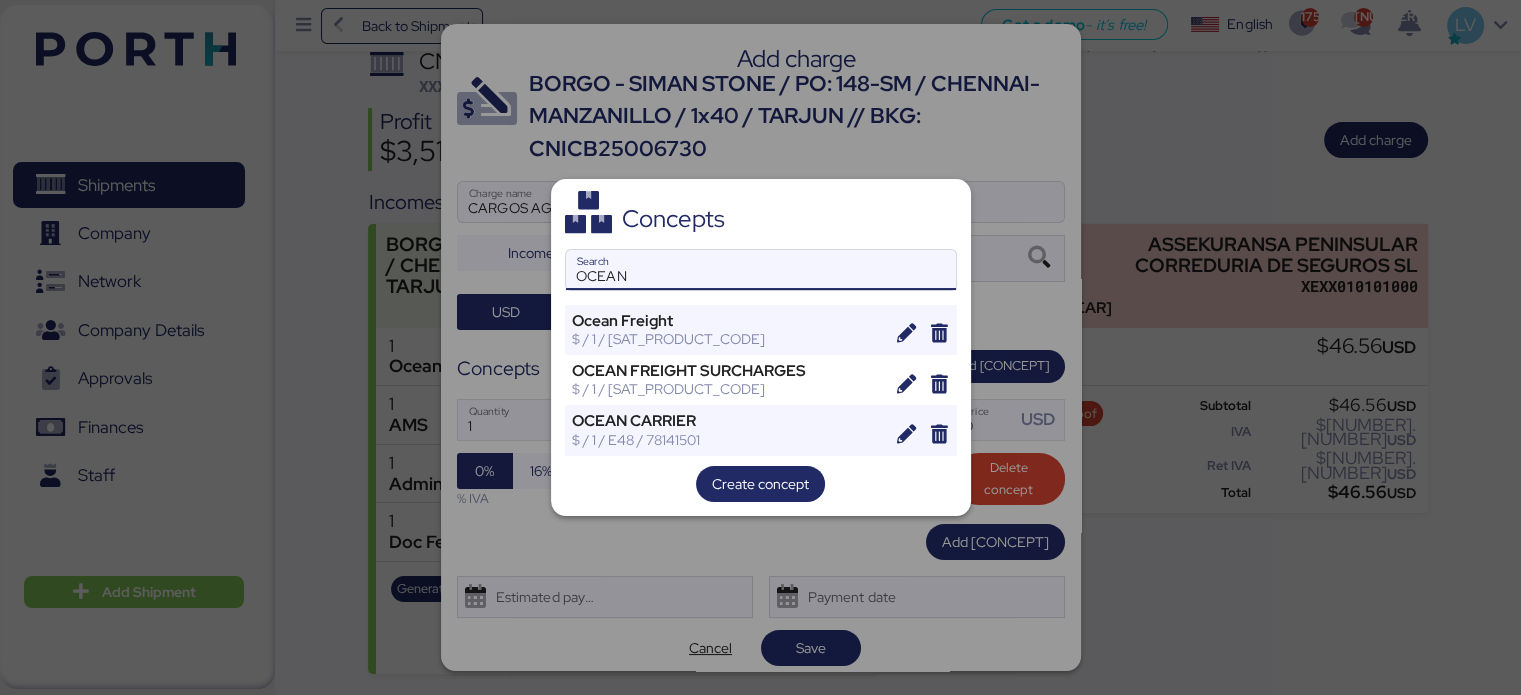 type on "OCEAN" 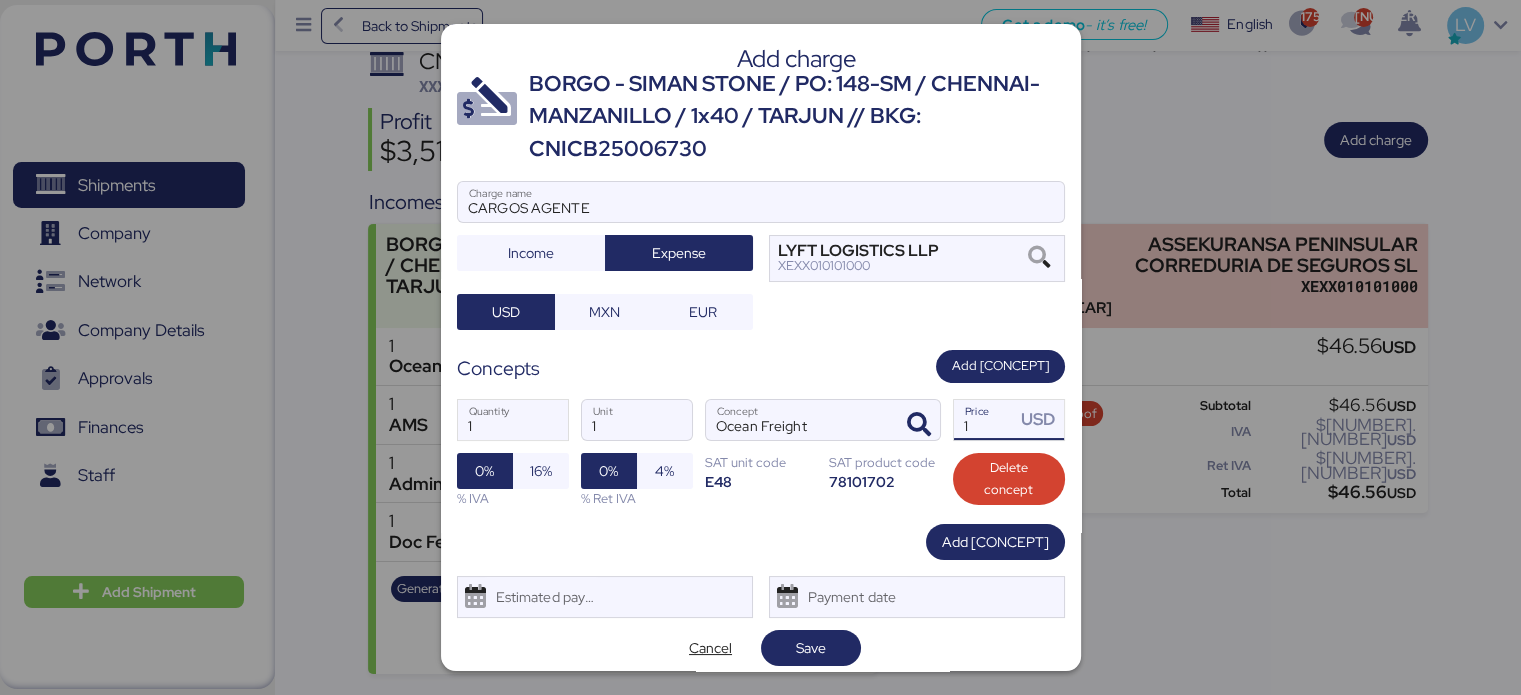 click on "1" at bounding box center (985, 420) 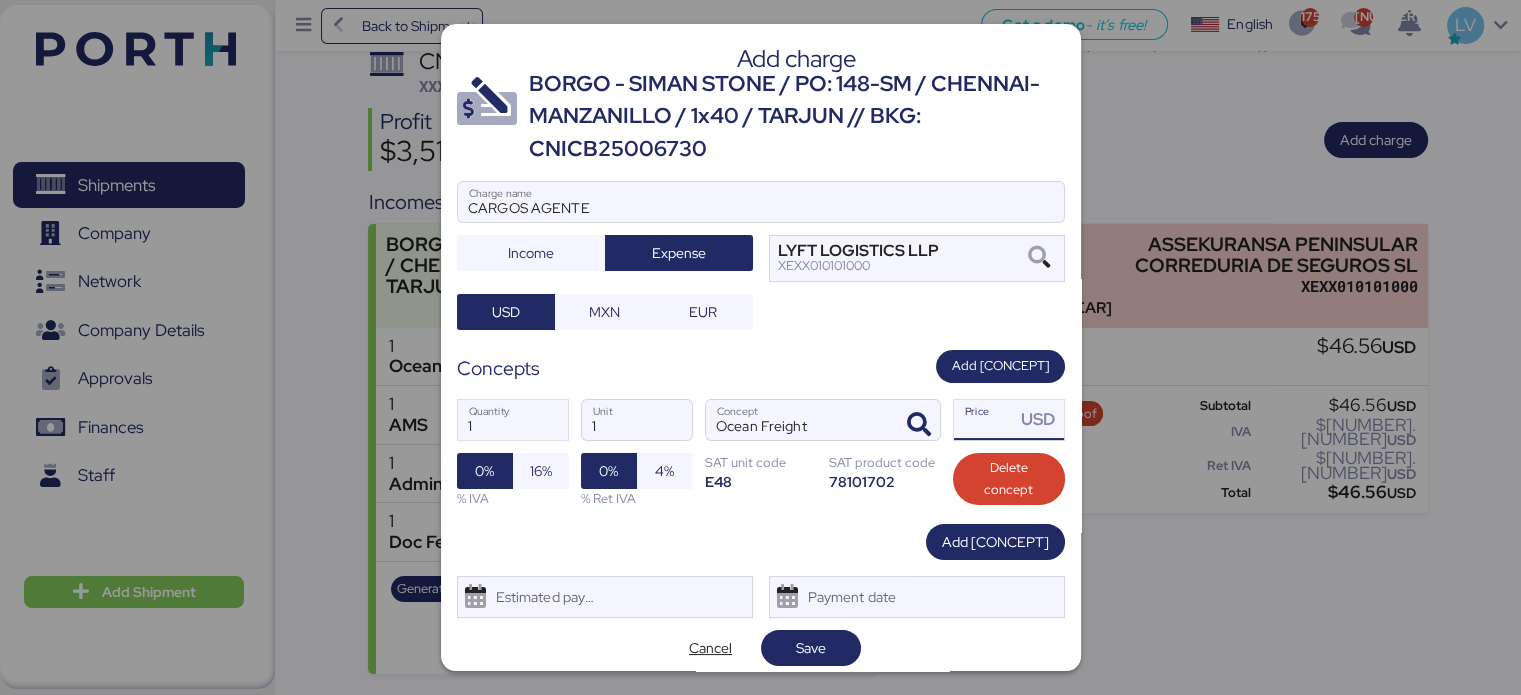 paste on "2885.000" 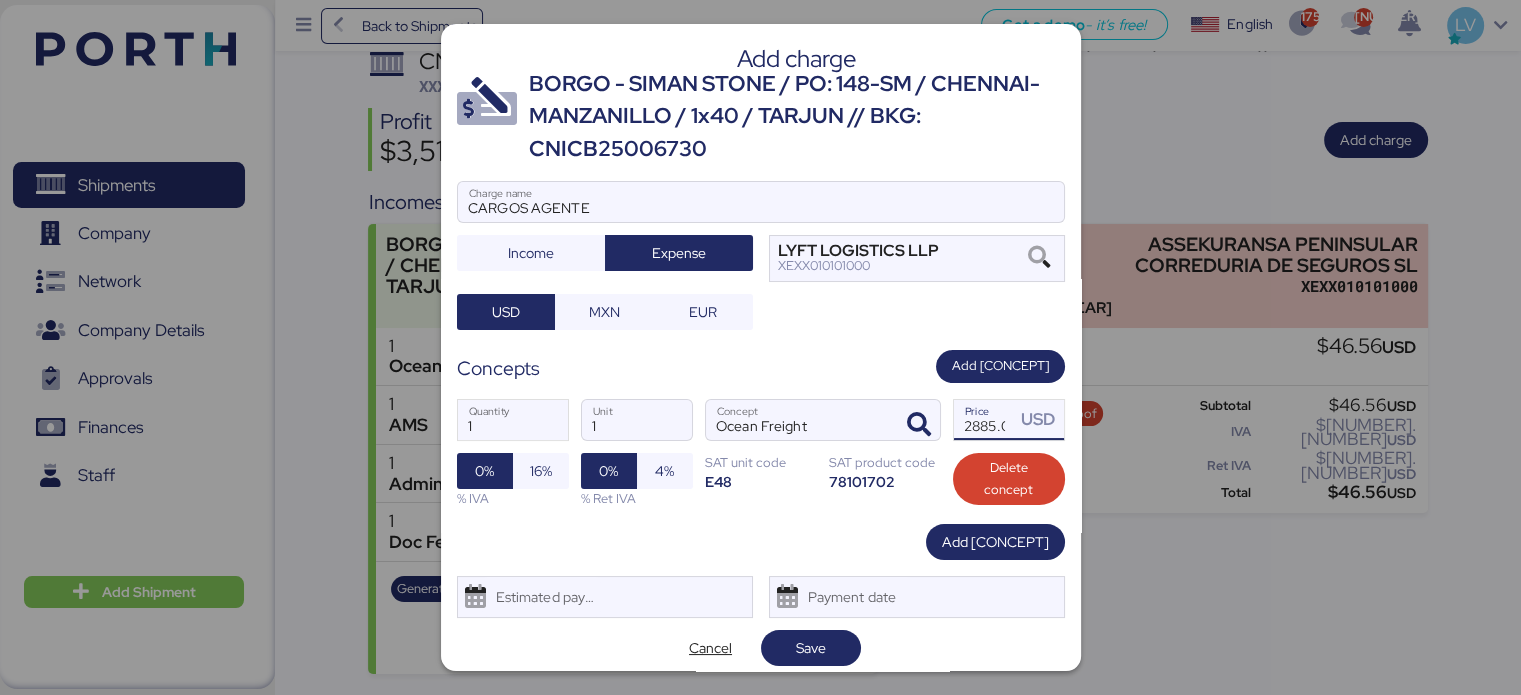 scroll, scrollTop: 0, scrollLeft: 27, axis: horizontal 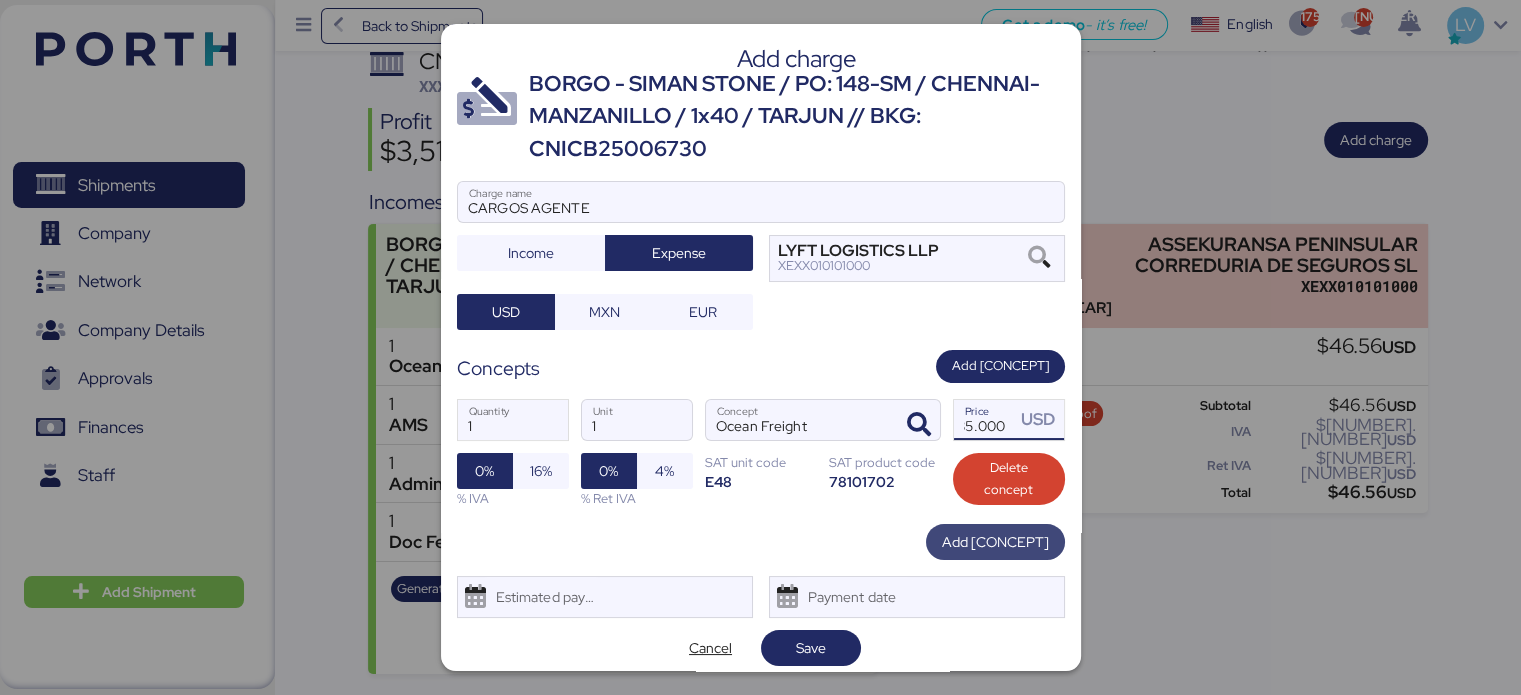 type on "2885.000" 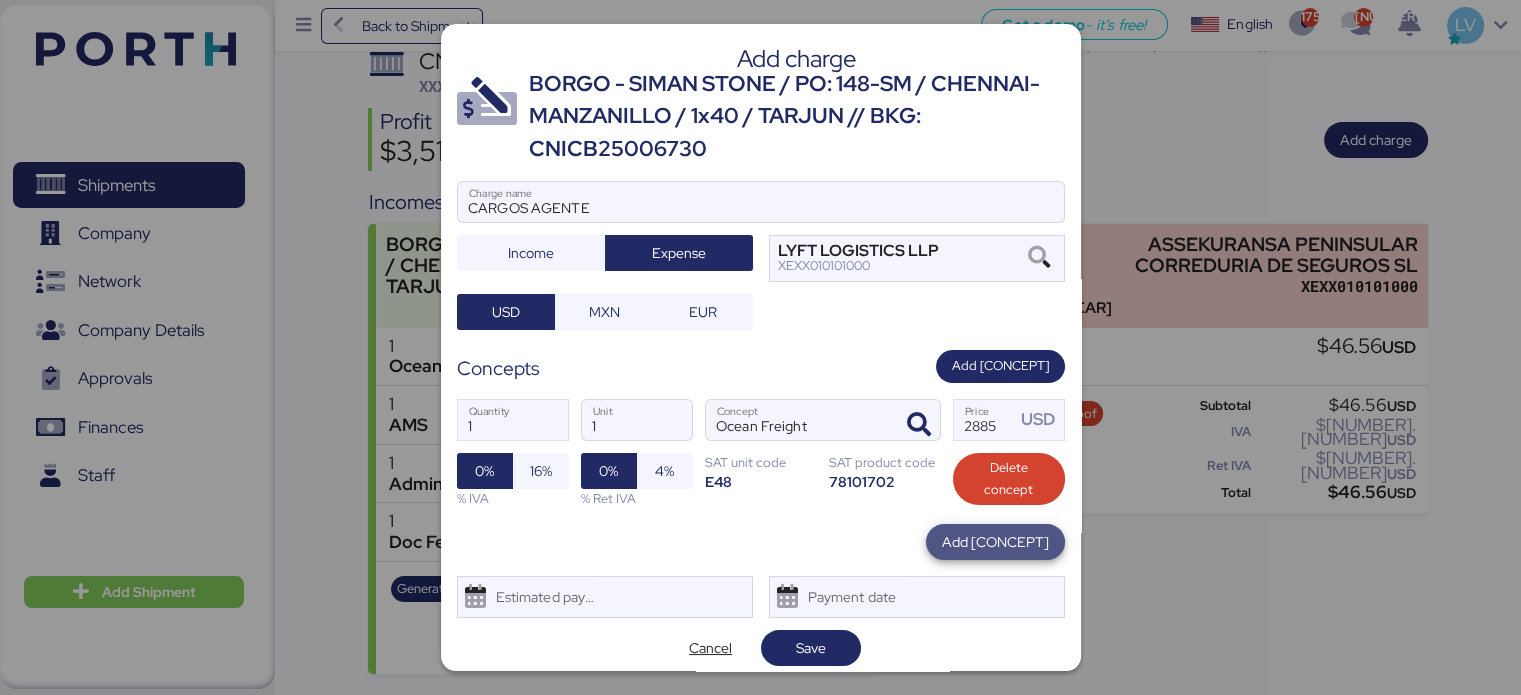 click on "Add [CONCEPT]" at bounding box center (995, 542) 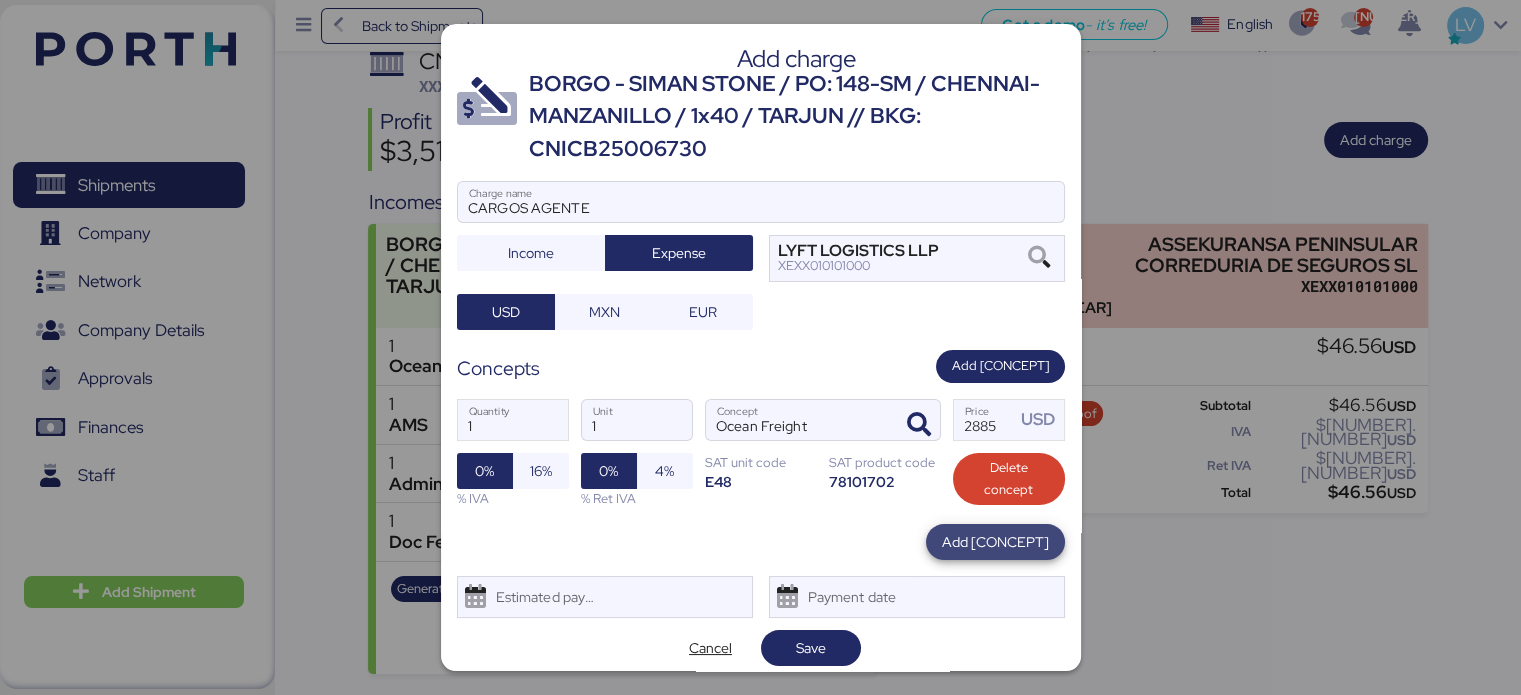 scroll, scrollTop: 0, scrollLeft: 0, axis: both 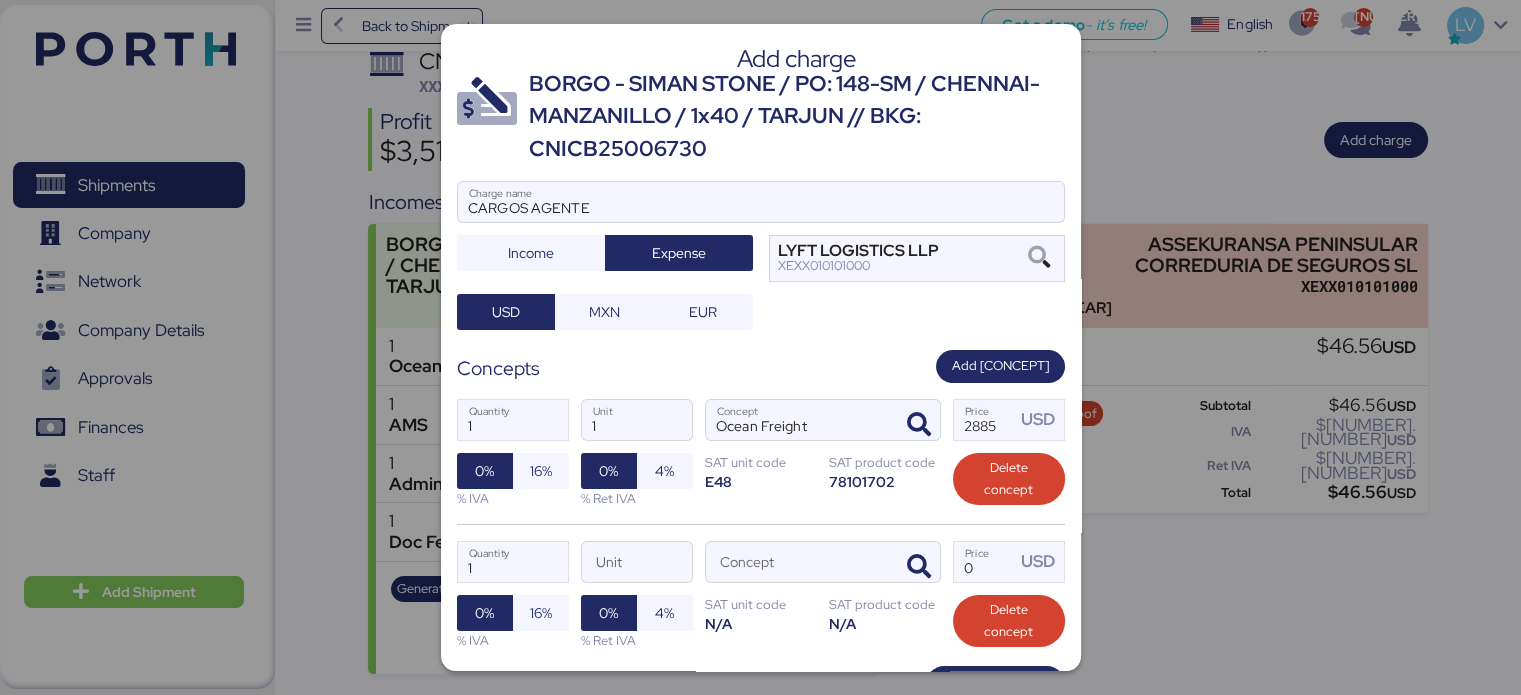 click on "1 Quantity Unit Concept   0 Price USD 0% 16% % IVA 0% 4% % Ret IVA SAT unit code N/A SAT product code N/A Delete concept" at bounding box center (761, 595) 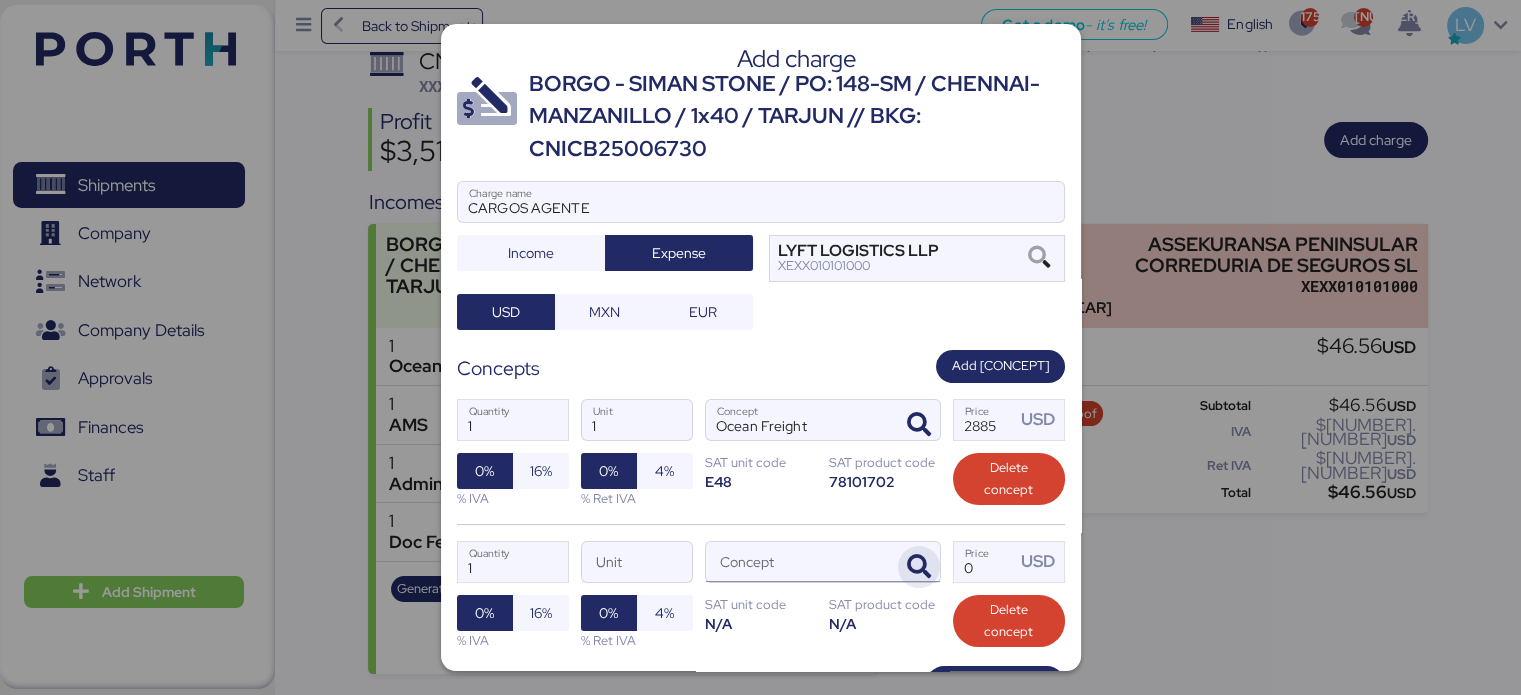click at bounding box center [919, 567] 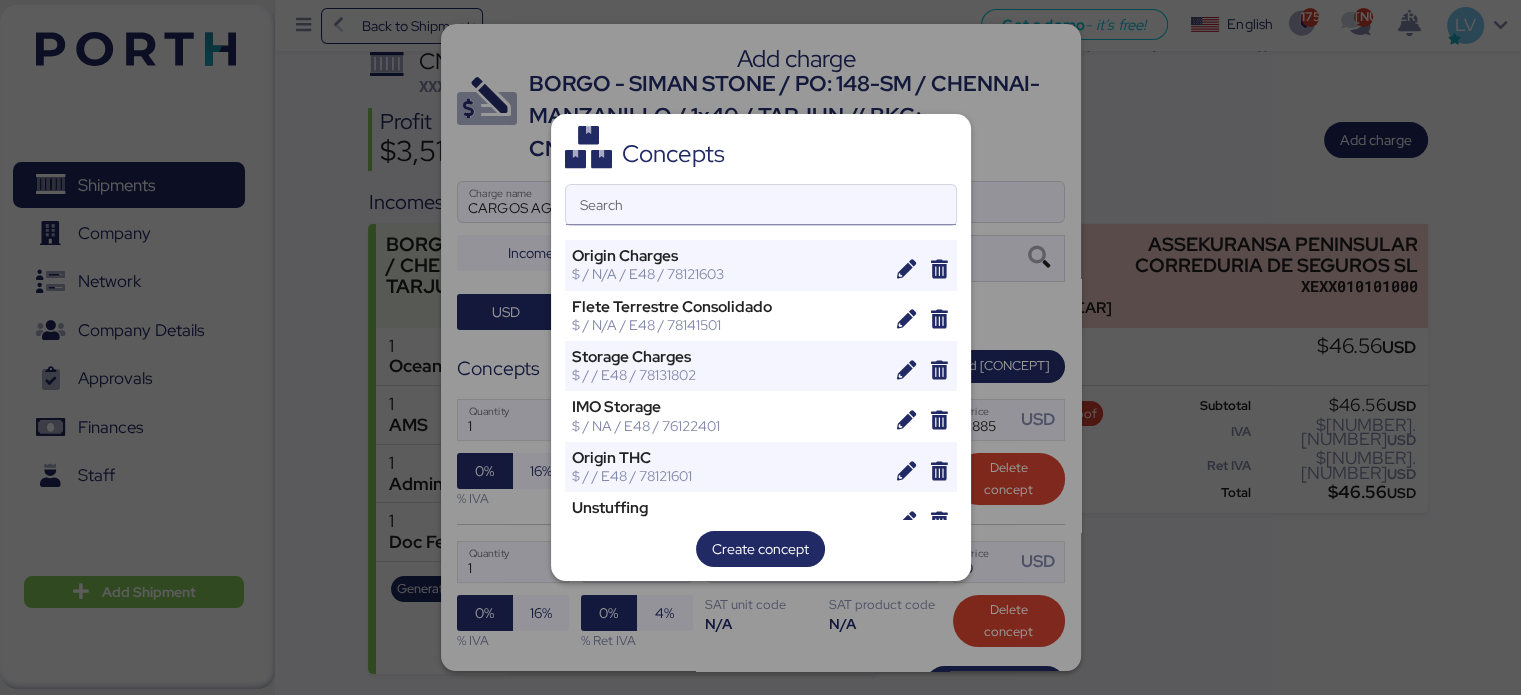 click on "Search" at bounding box center (761, 205) 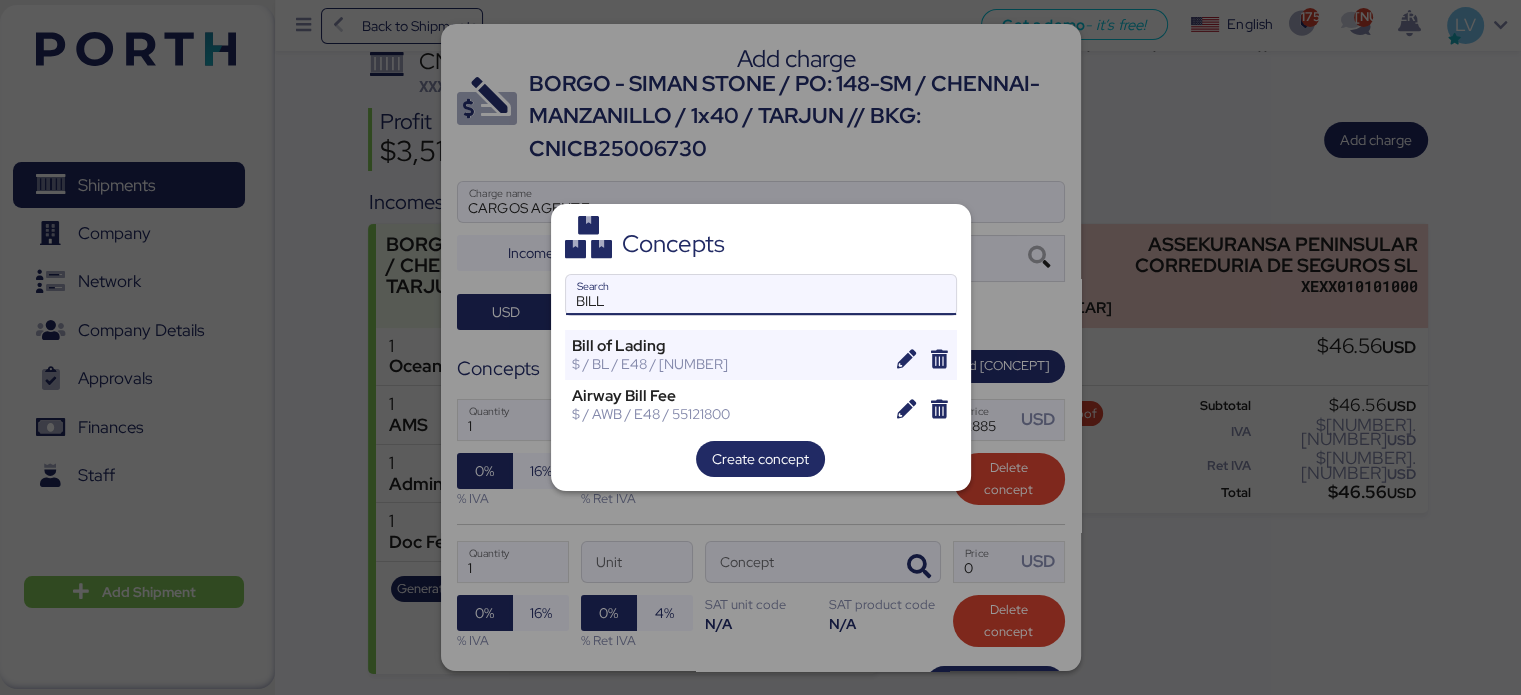 type on "BILL" 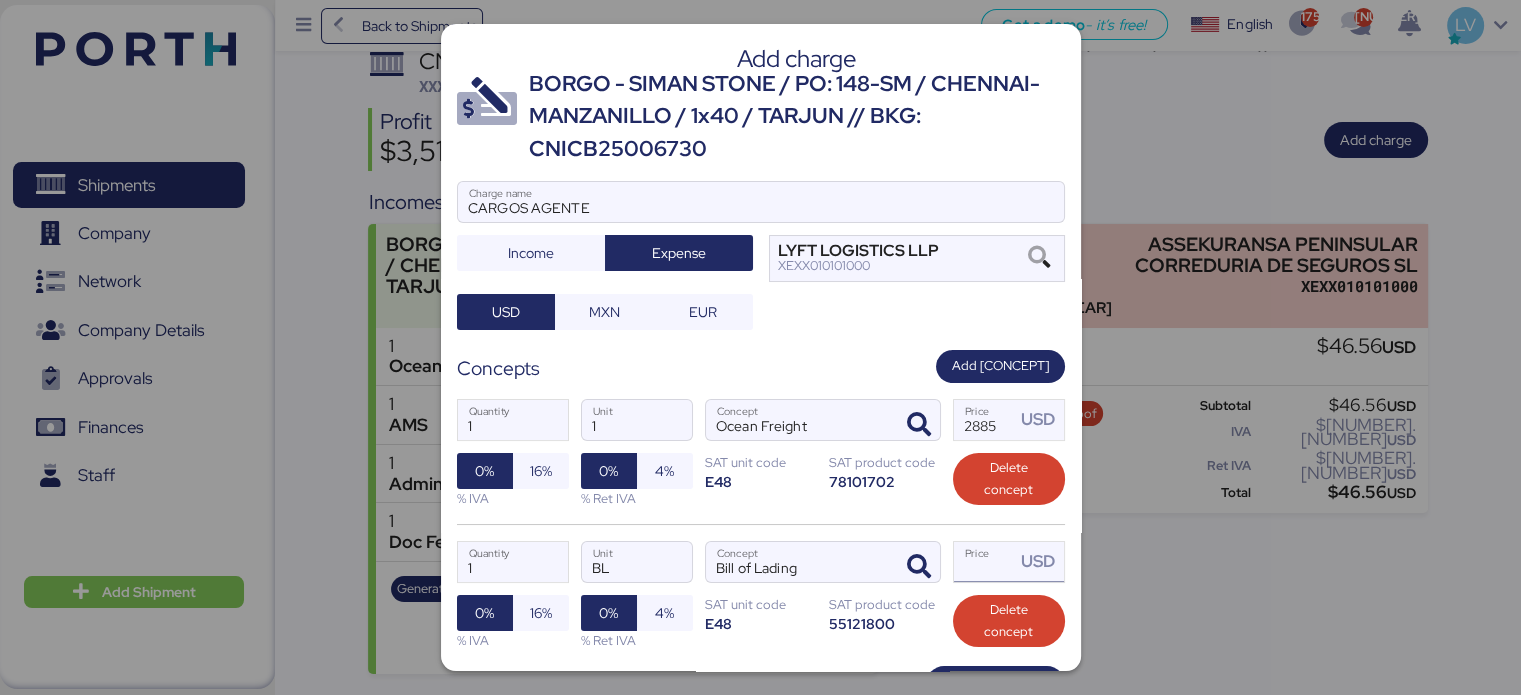 click on "Price USD" at bounding box center [985, 562] 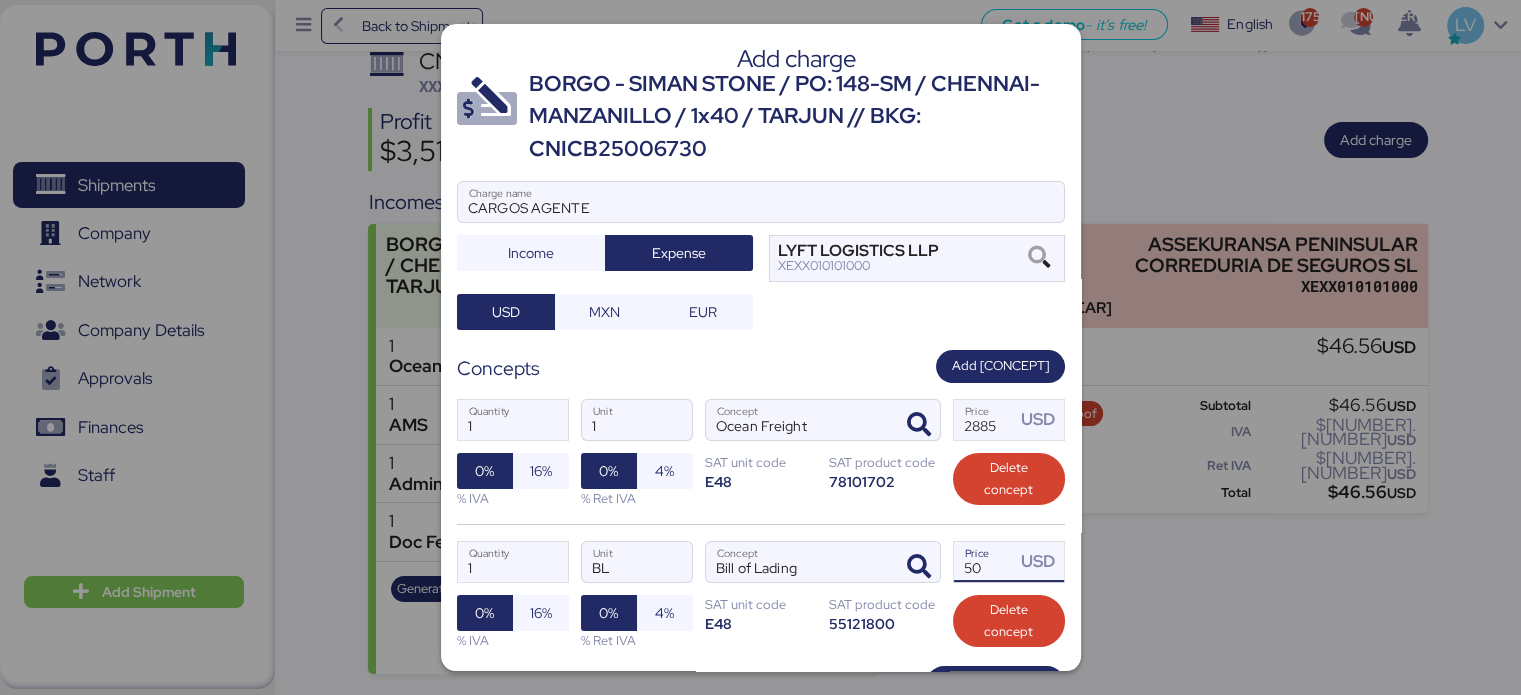 type on "50" 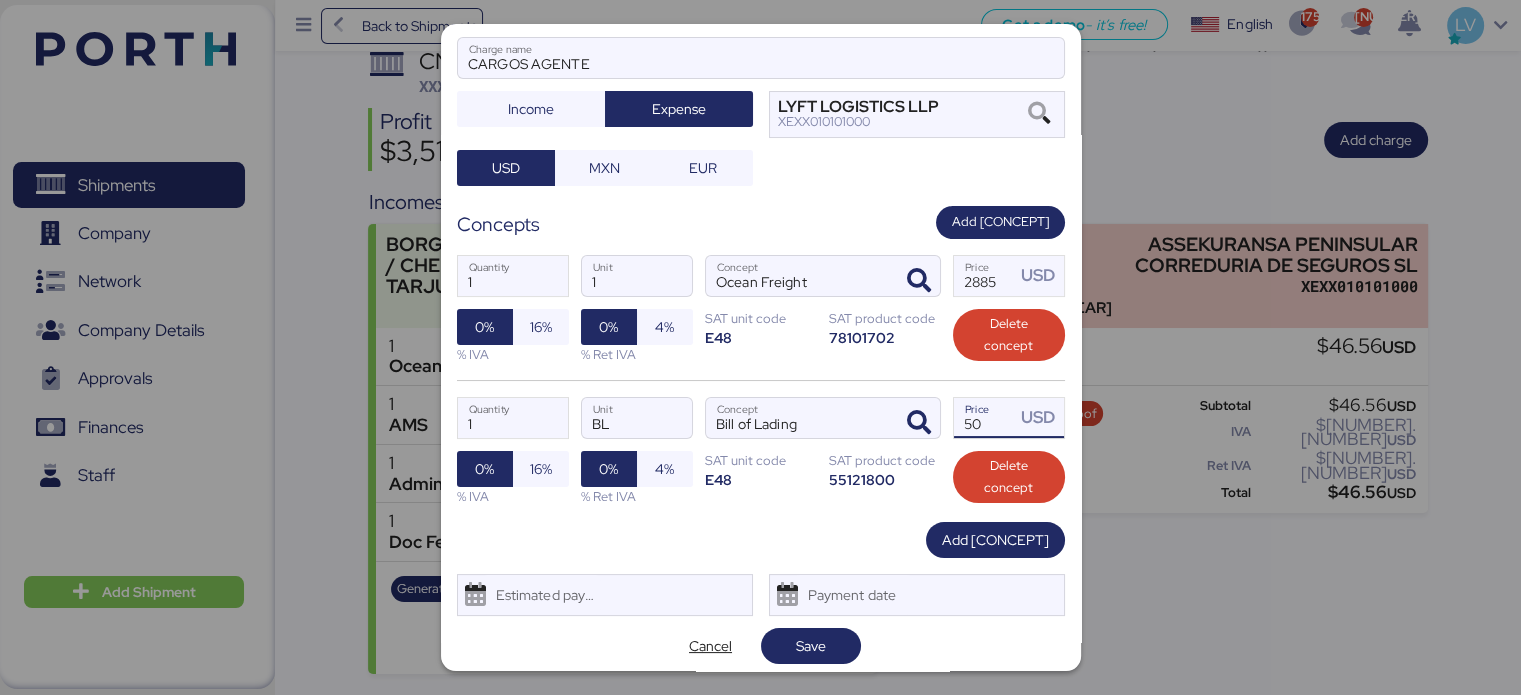 scroll, scrollTop: 151, scrollLeft: 0, axis: vertical 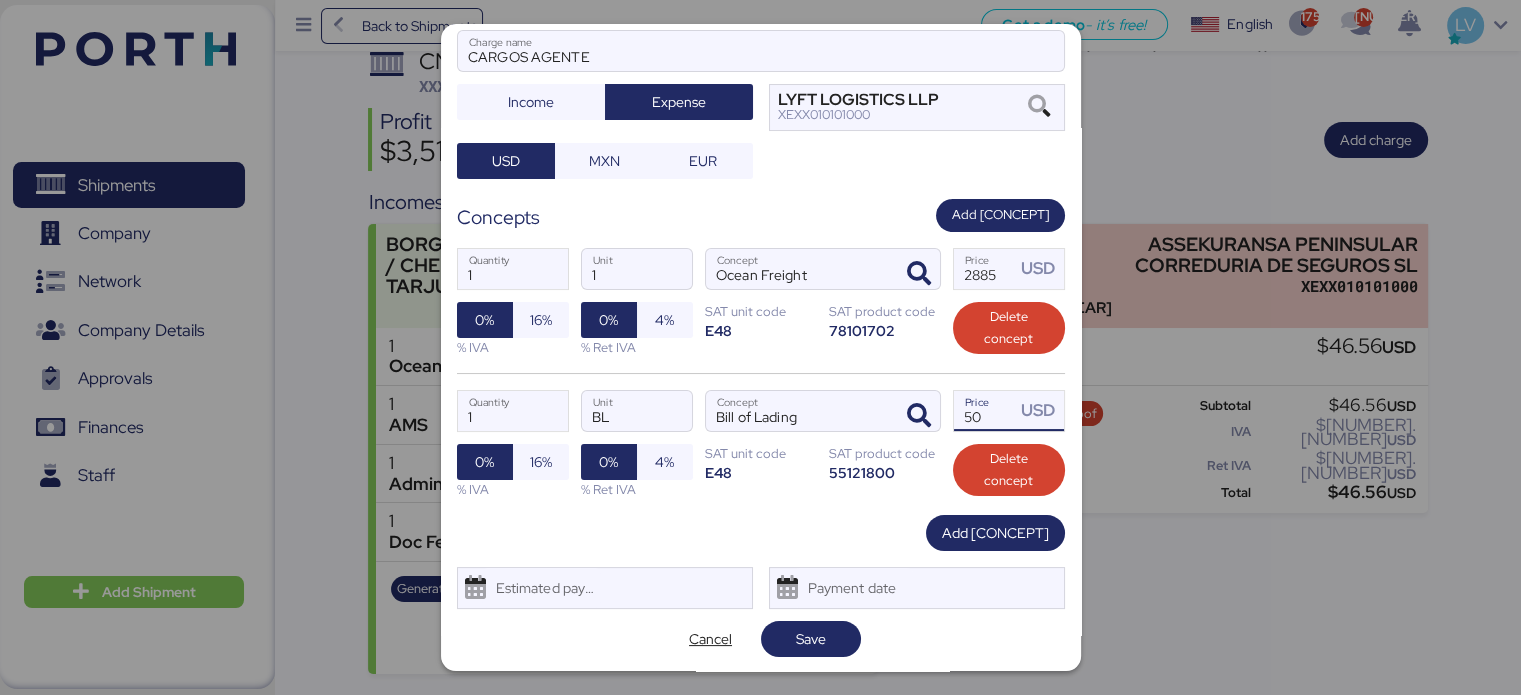 click on "Add charge BORGO - SIMAN STONE / PO: [NUMBER] - [COMPANY] / [CITY]-[CITY] / [NUMBER]x[SIZE] / TARJUN // BKG: [CODE] CARGOS AGENTE Charge name Income Expense [COMPANY] [CODE] USD MXN EUR Concepts Add concept [NUMBER] Quantity [NUMBER] Unit Ocean Freight Concept   [NUMBER] Price USD [PERCENT] [PERCENT] % IVA [PERCENT] [PERCENT] % Ret IVA SAT unit code [CODE] SAT product code [CODE] Delete concept [NUMBER] Quantity [CODE] Unit Bill of Lading Concept   [NUMBER] Price USD [PERCENT] [PERCENT] % IVA [PERCENT] [PERCENT] % Ret IVA SAT unit code [CODE] SAT product code [CODE] Delete concept Add concept   Estimated payment date   Payment date Cancel Save" at bounding box center (761, 347) 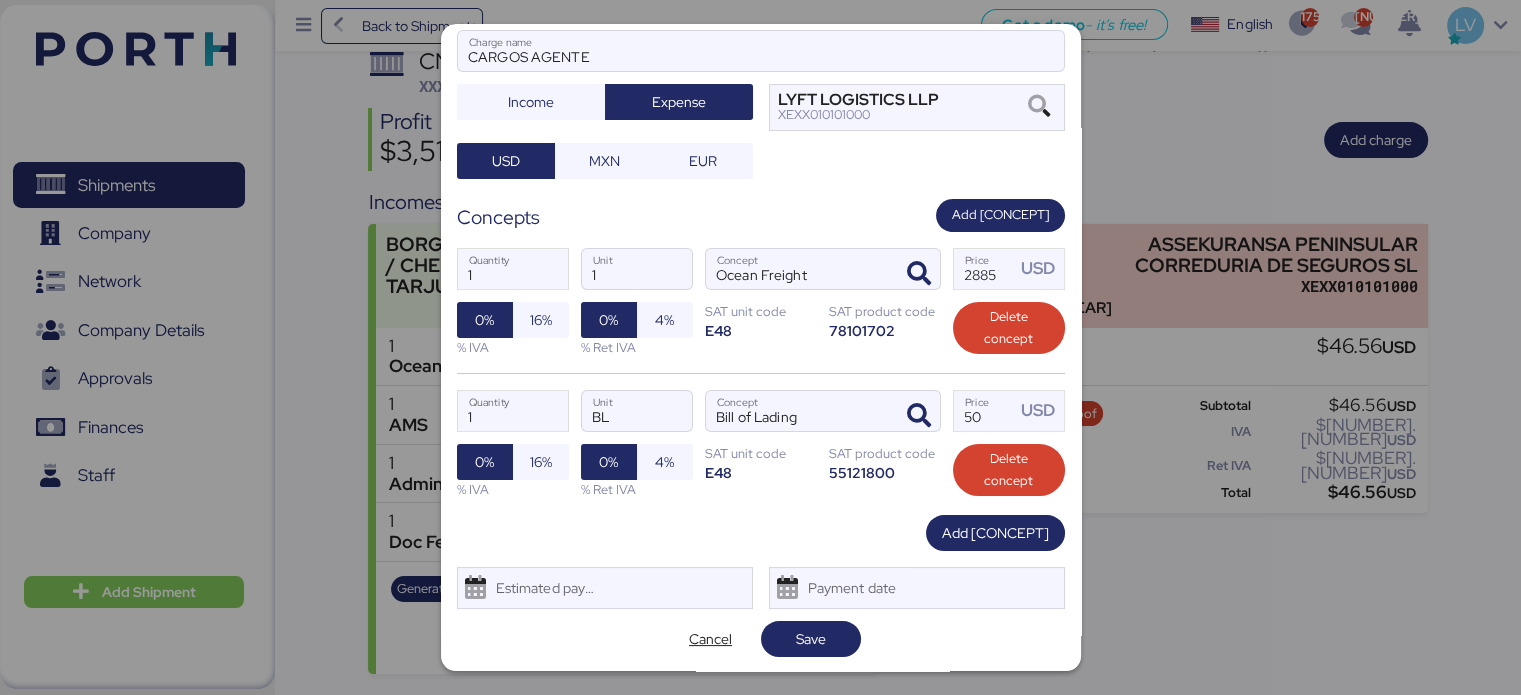 click on "Add charge BORGO - SIMAN STONE / PO: [NUMBER] - [COMPANY] / [CITY]-[CITY] / [NUMBER]x[SIZE] / TARJUN // BKG: [CODE] CARGOS AGENTE Charge name Income Expense [COMPANY] [CODE] USD MXN EUR Concepts Add concept [NUMBER] Quantity [NUMBER] Unit Ocean Freight Concept   [NUMBER] Price USD [PERCENT] [PERCENT] % IVA [PERCENT] [PERCENT] % Ret IVA SAT unit code [CODE] SAT product code [CODE] Delete concept [NUMBER] Quantity [CODE] Unit Bill of Lading Concept   [NUMBER] Price USD [PERCENT] [PERCENT] % IVA [PERCENT] [PERCENT] % Ret IVA SAT unit code [CODE] SAT product code [CODE] Delete concept Add concept   Estimated payment date   Payment date Cancel Save" at bounding box center (761, 347) 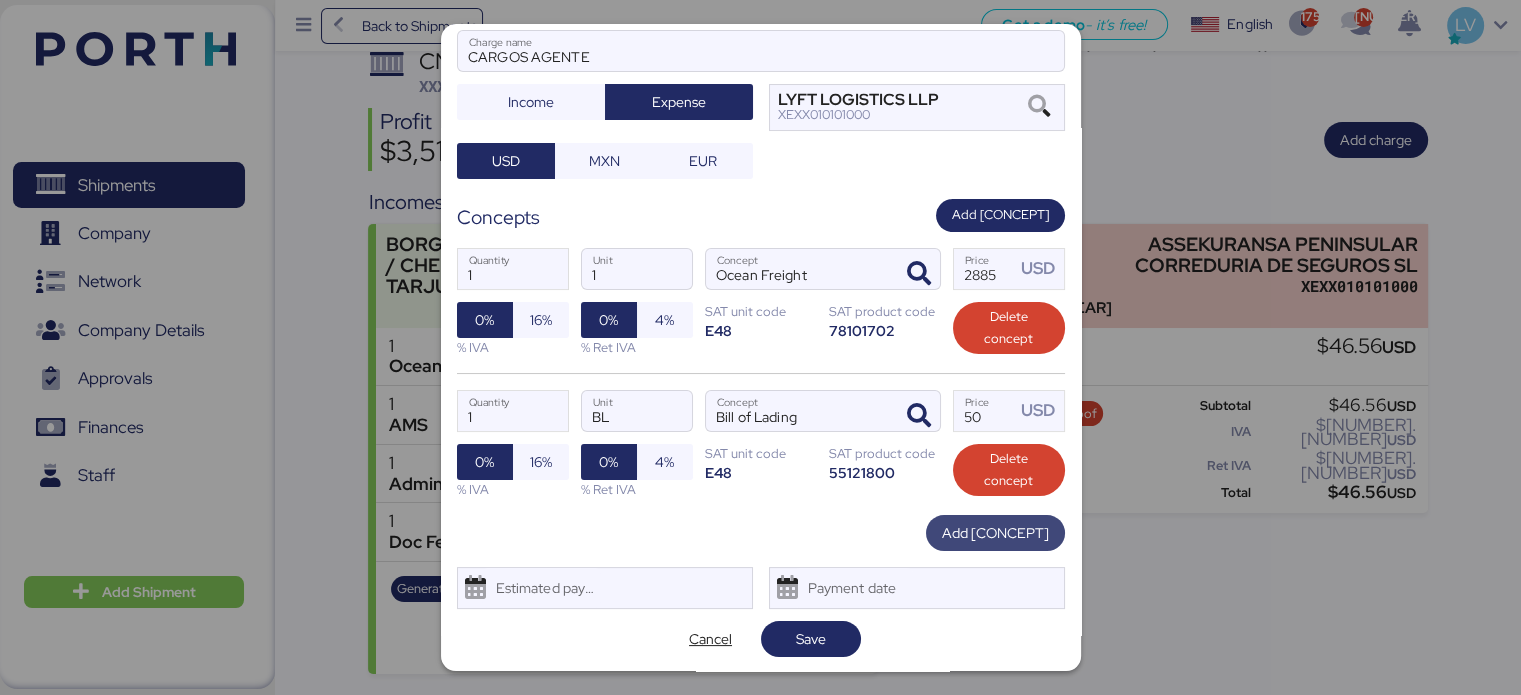 click on "Add [CONCEPT]" at bounding box center (995, 533) 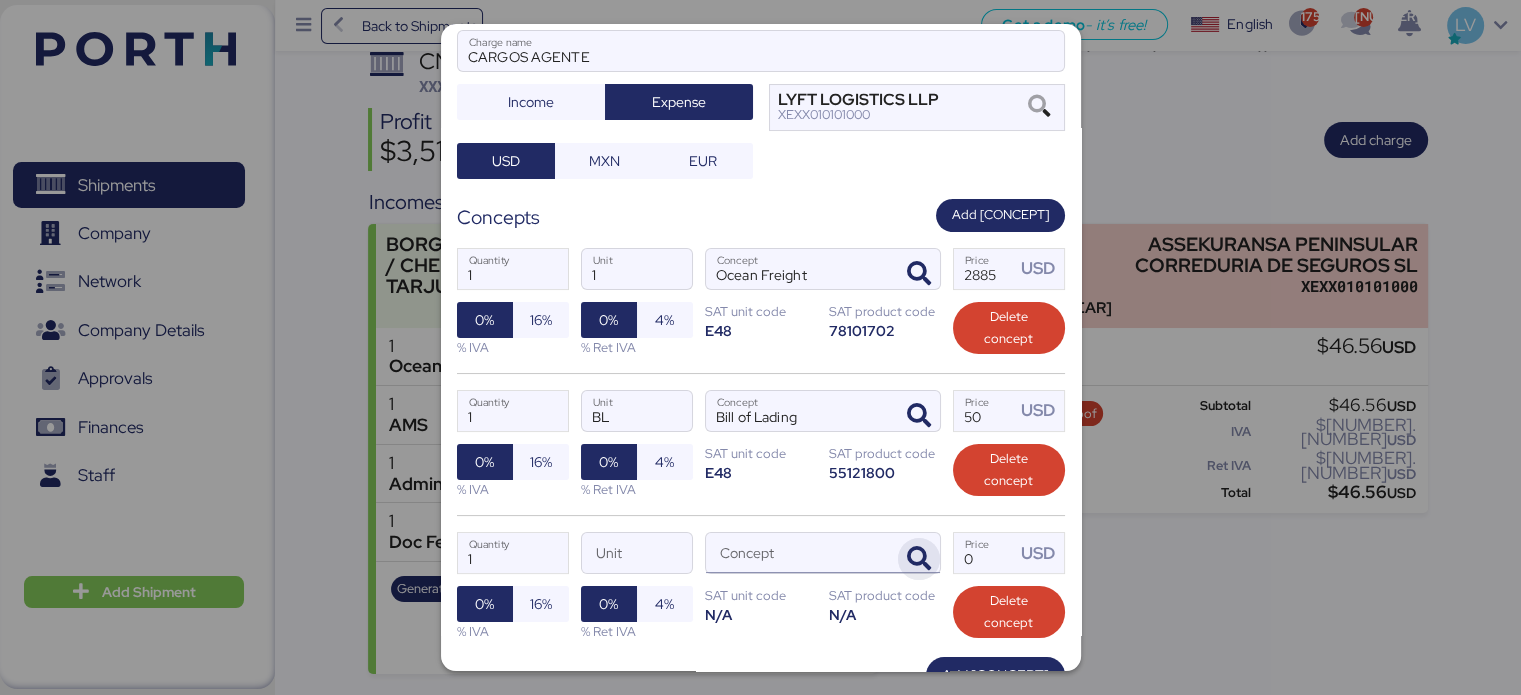 click at bounding box center (919, 559) 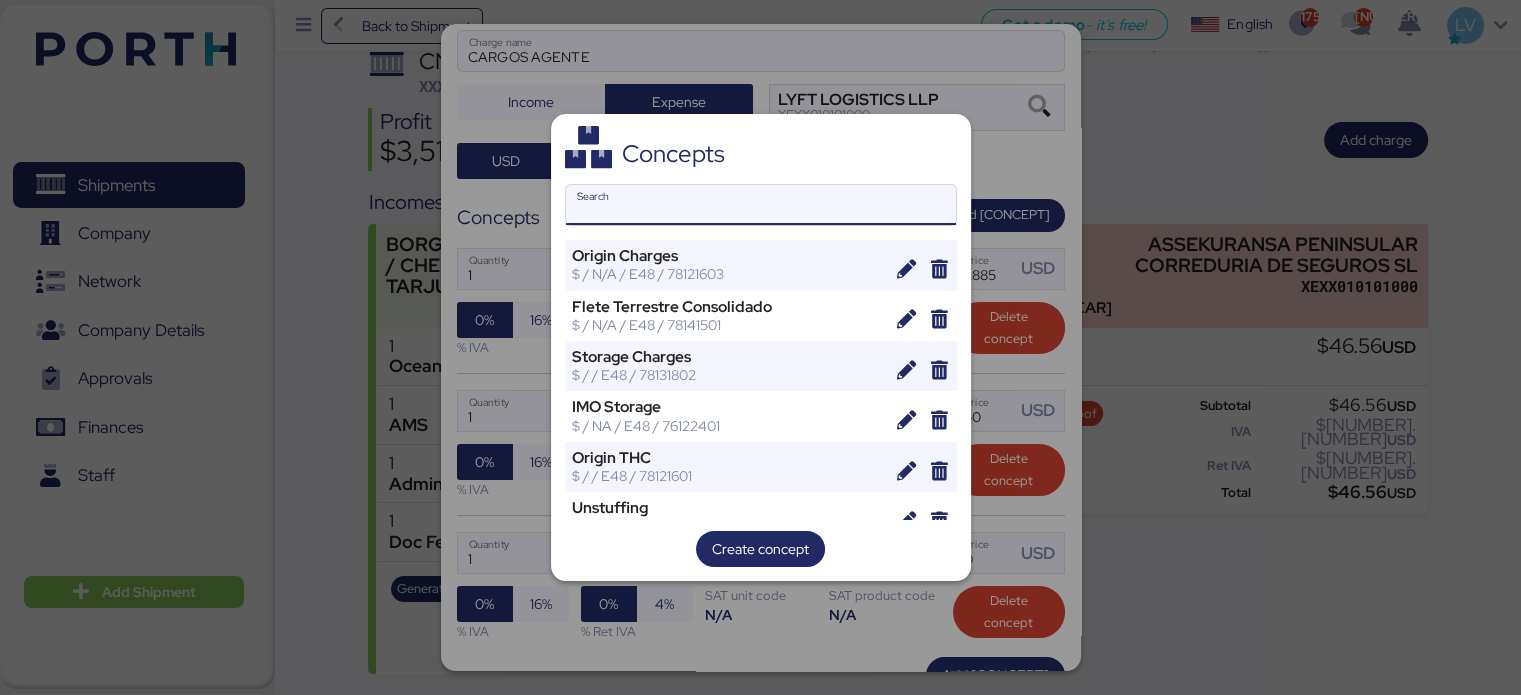 click on "Search" at bounding box center [761, 205] 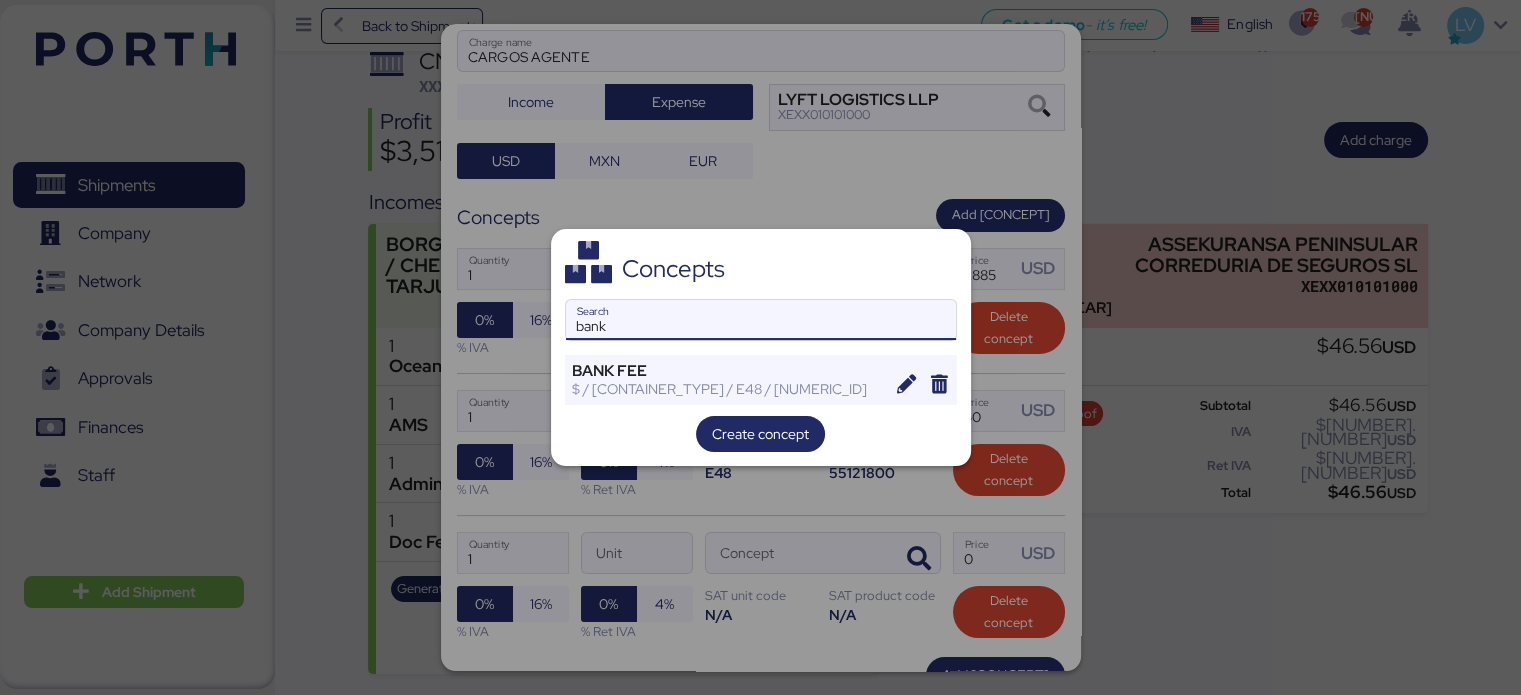 type on "bank" 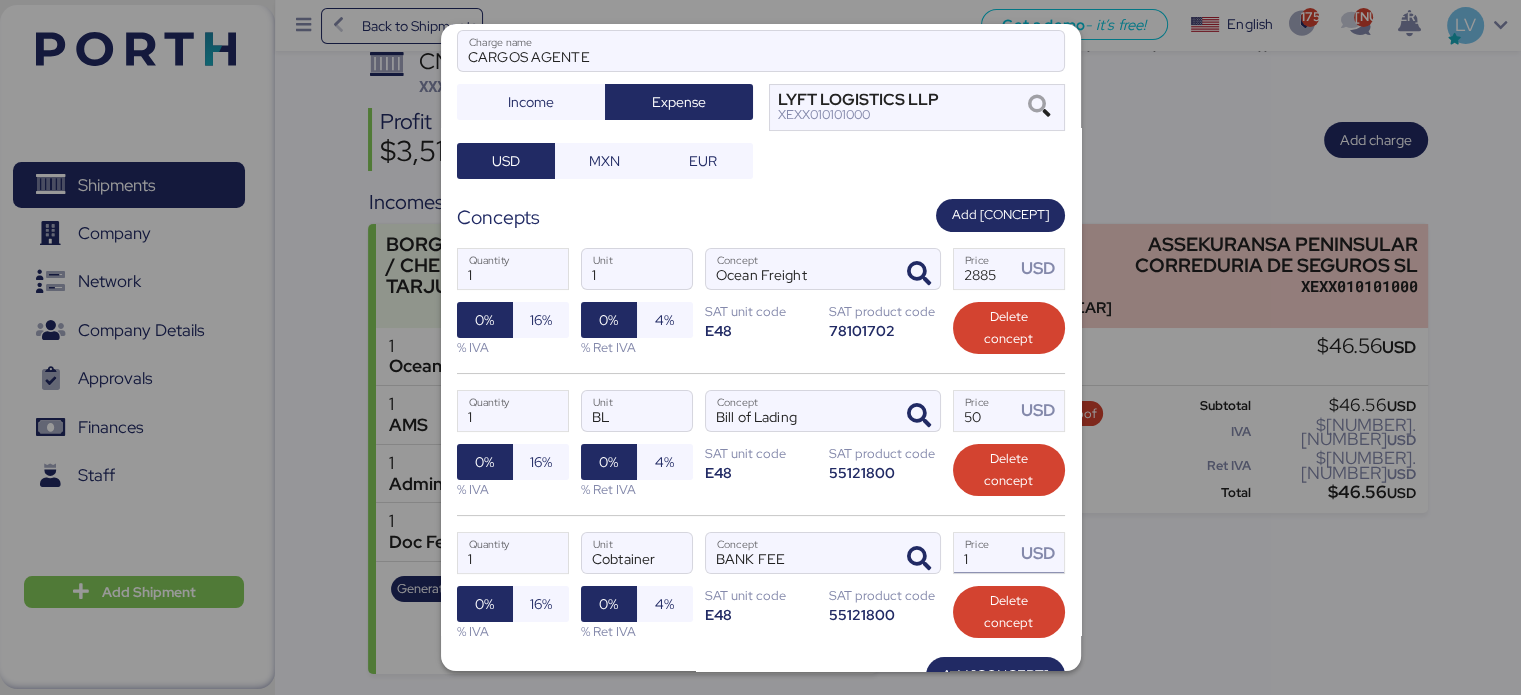 click on "1" at bounding box center [985, 553] 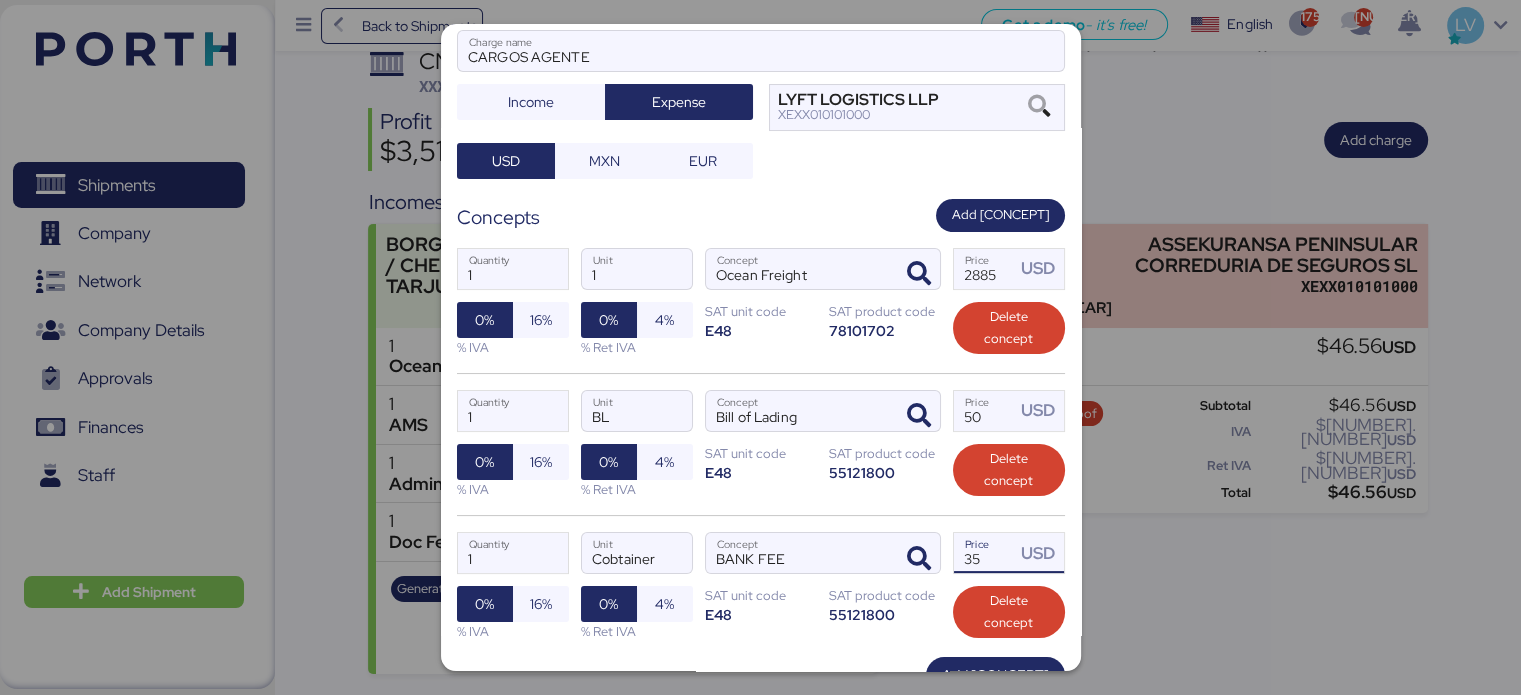 type on "35" 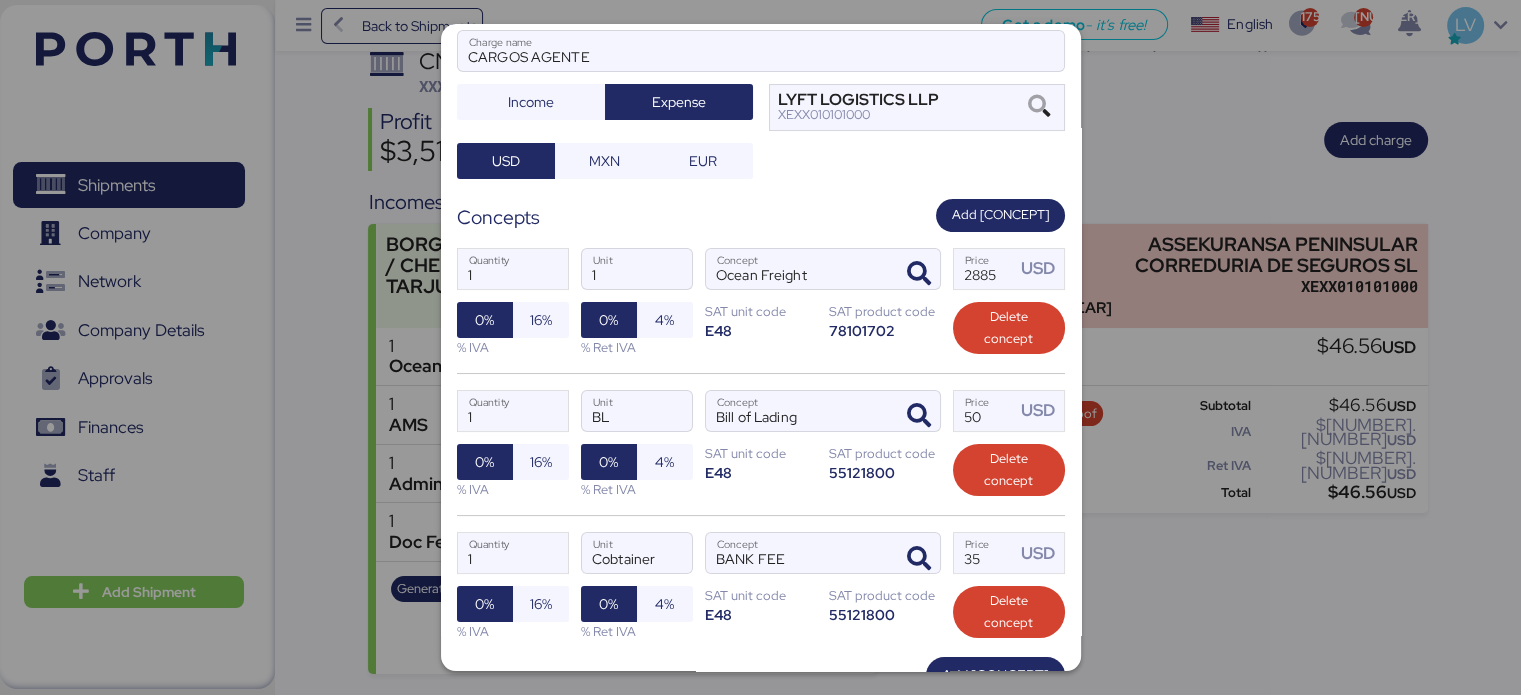scroll, scrollTop: 292, scrollLeft: 0, axis: vertical 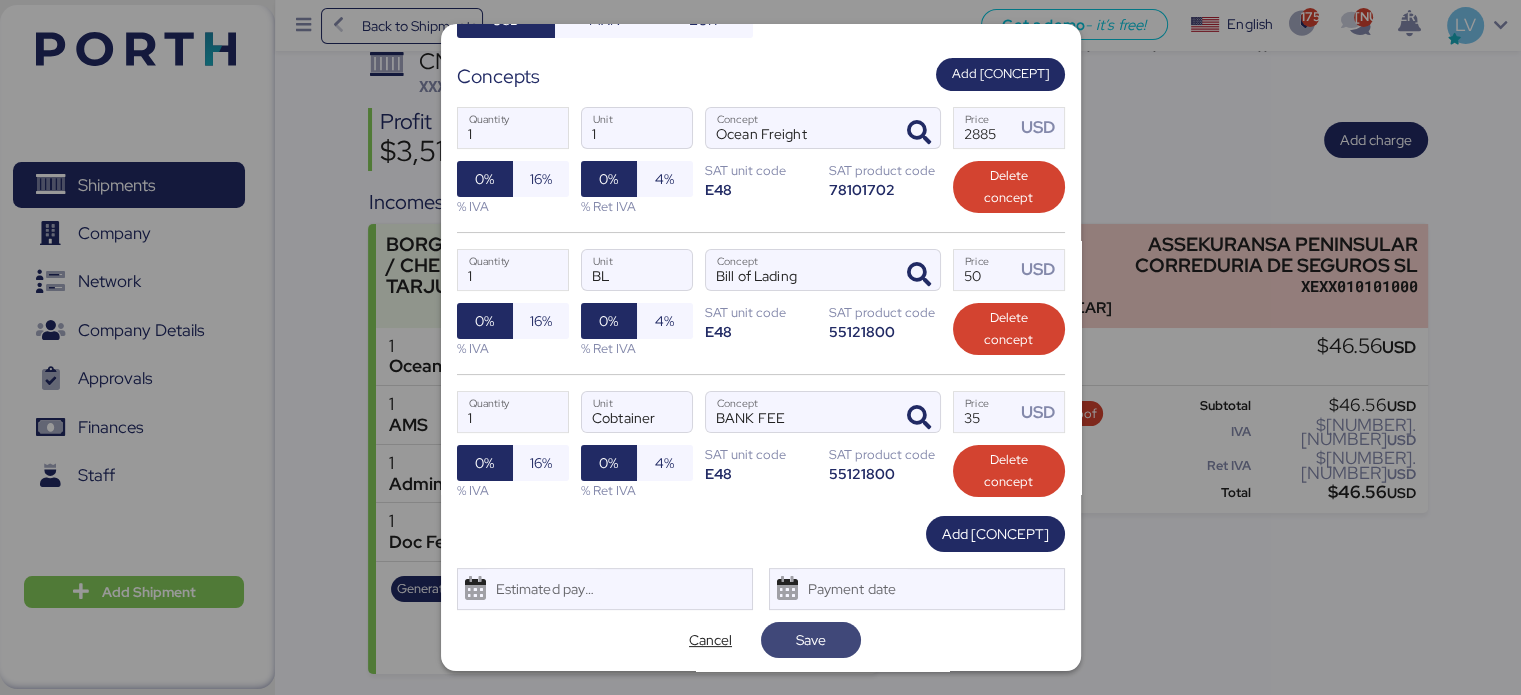 click on "Save" at bounding box center [811, 640] 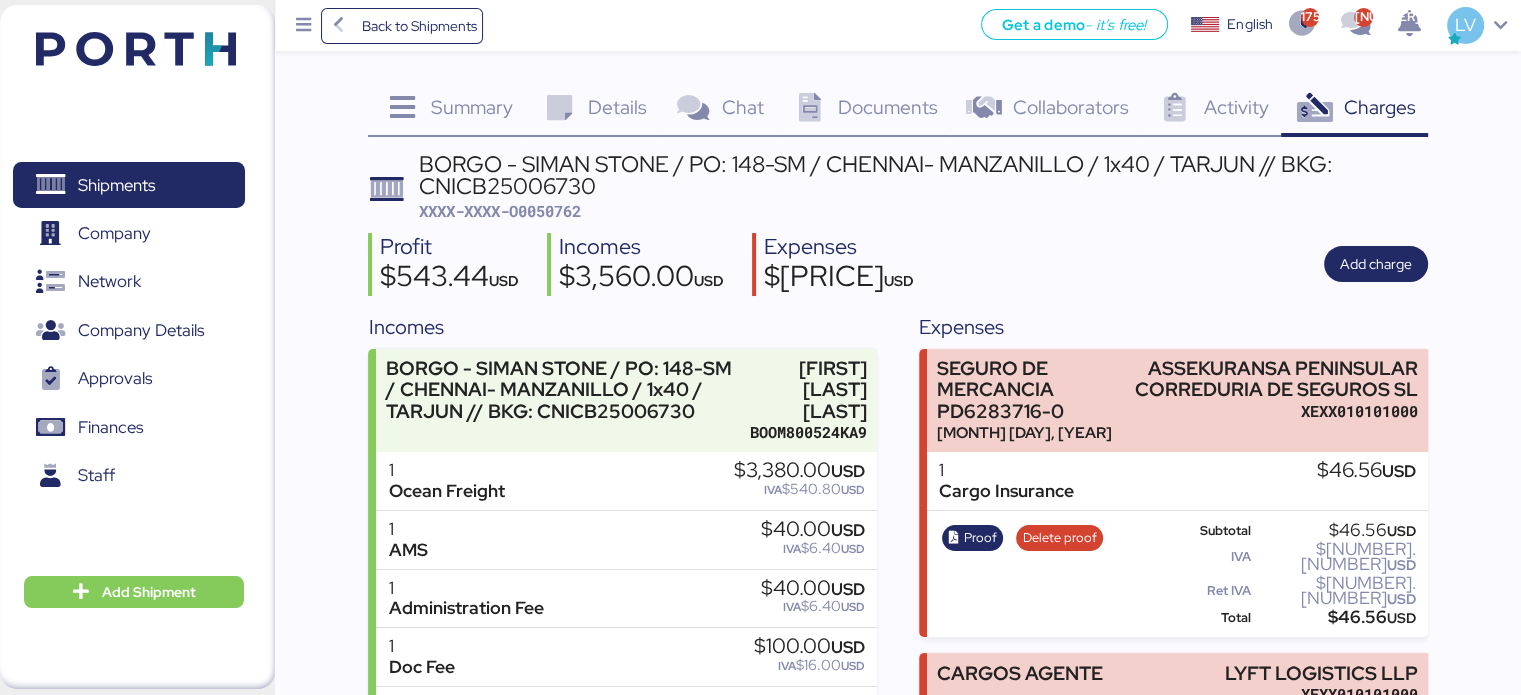scroll, scrollTop: 277, scrollLeft: 0, axis: vertical 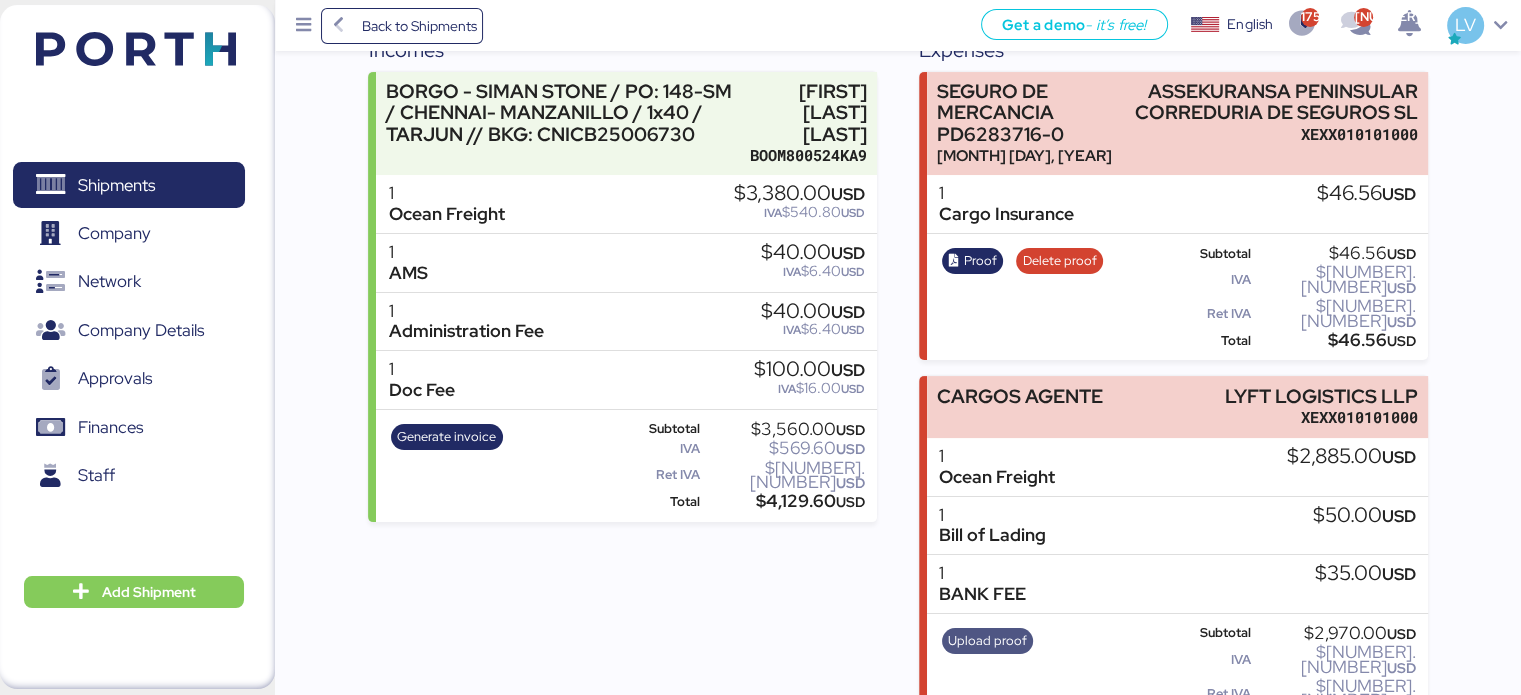 click on "Upload proof" at bounding box center (987, 641) 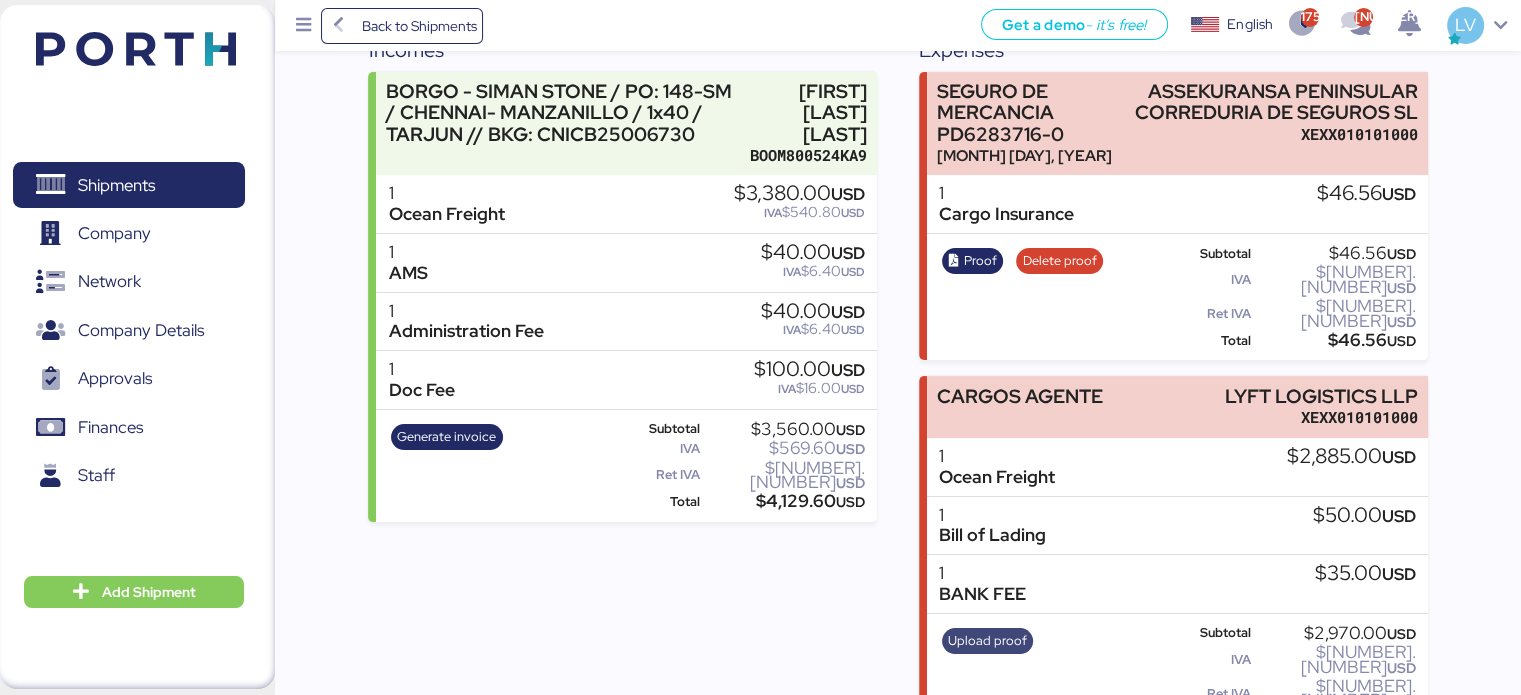 scroll, scrollTop: 0, scrollLeft: 0, axis: both 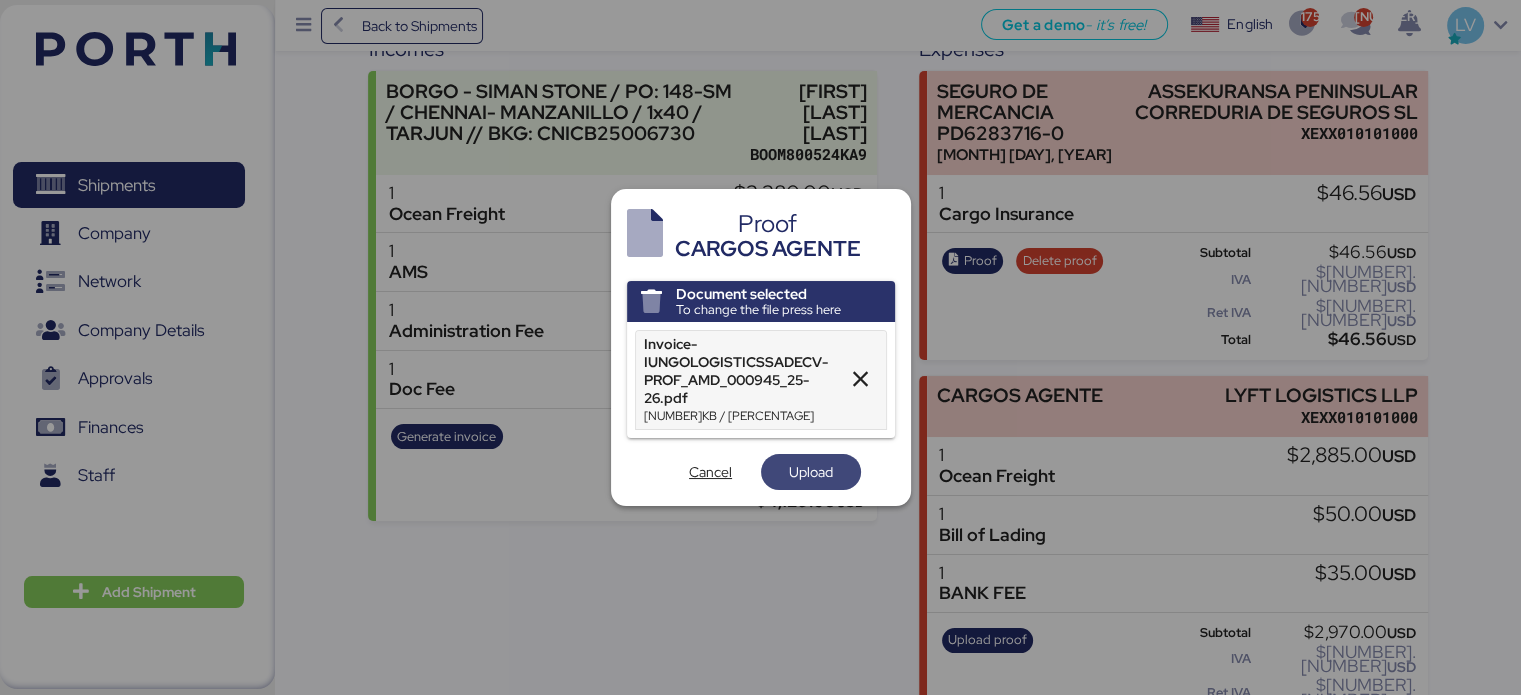 click on "Upload" at bounding box center [811, 472] 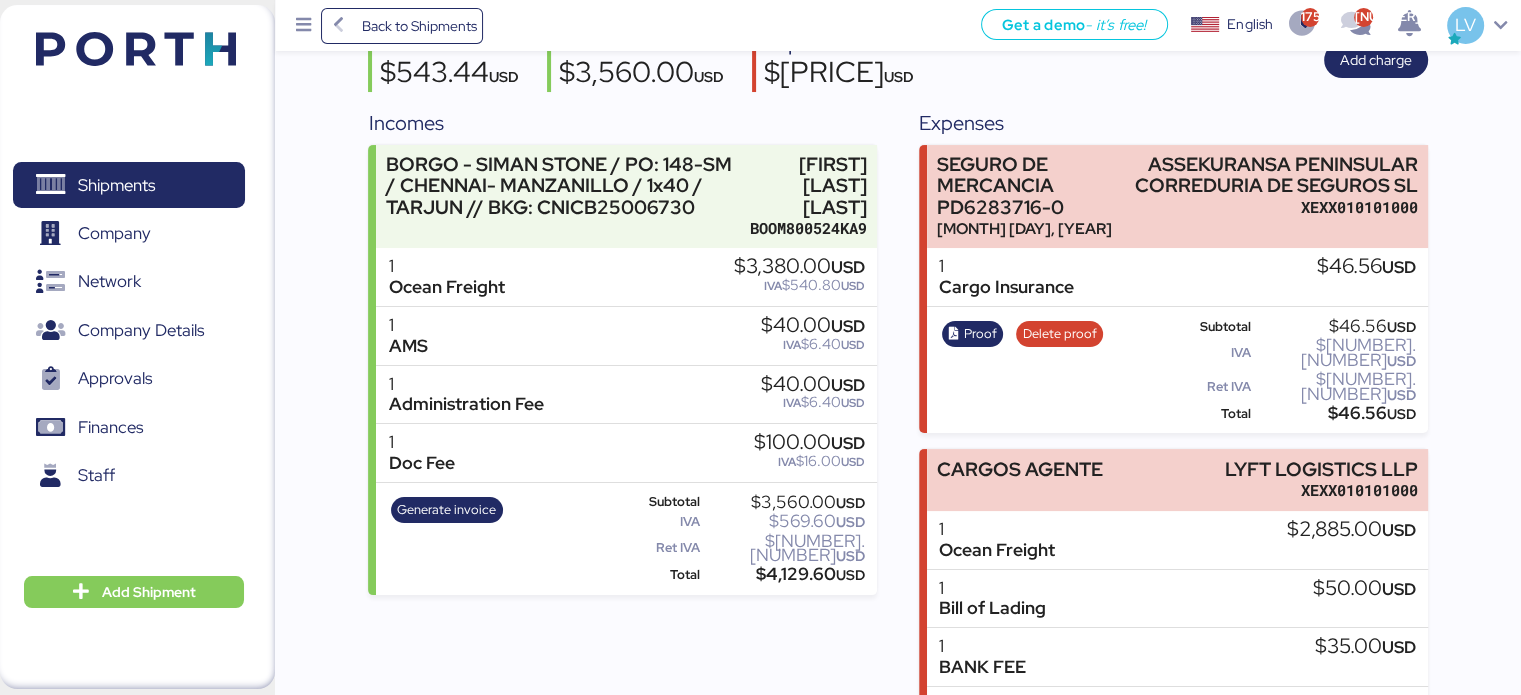 scroll, scrollTop: 277, scrollLeft: 0, axis: vertical 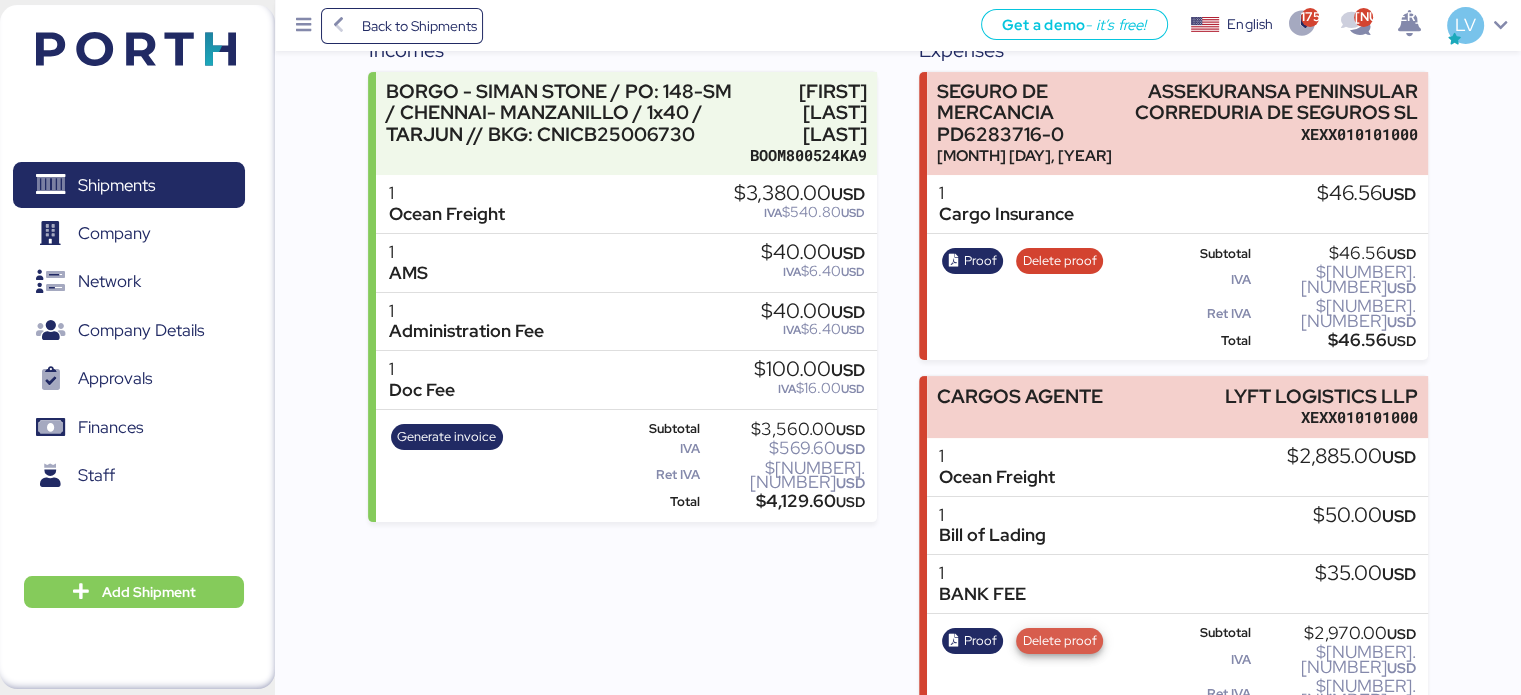 click on "Delete proof" at bounding box center (1060, 641) 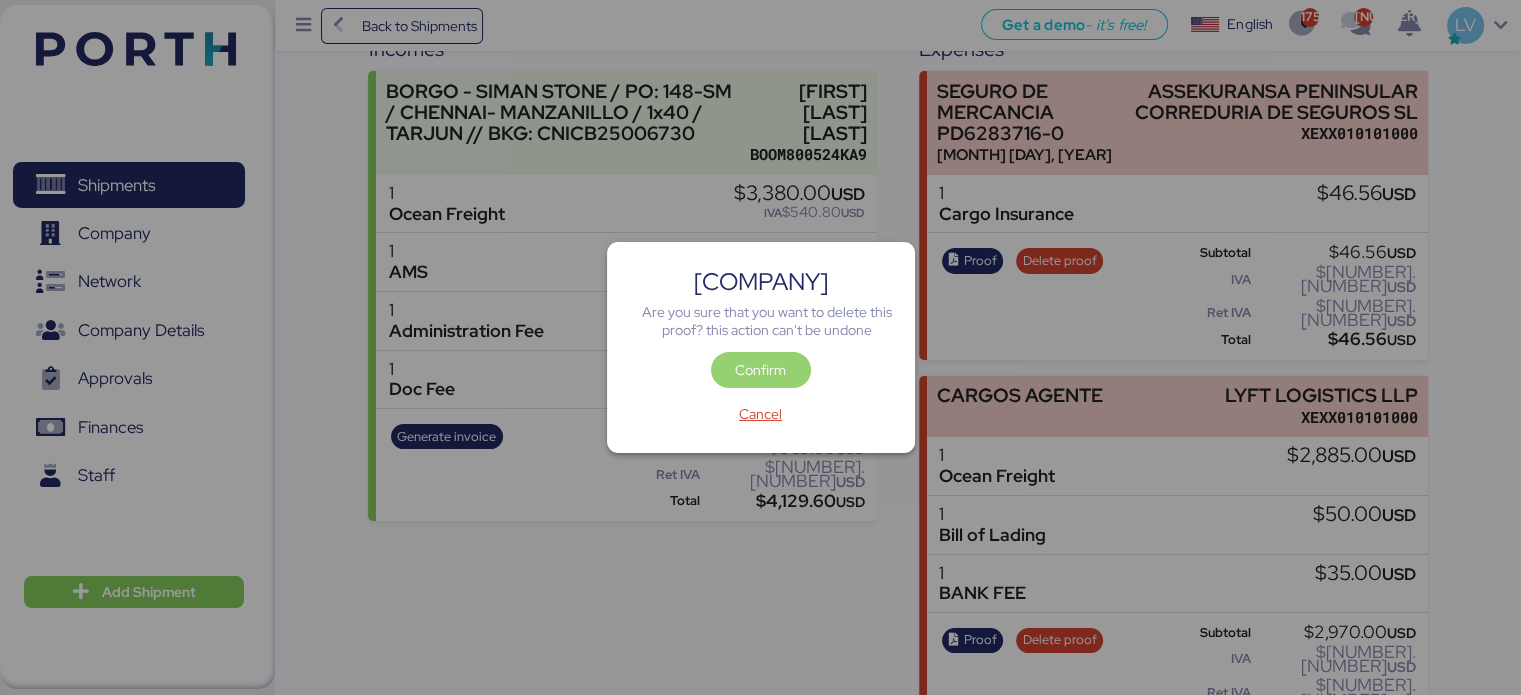 click on "Confirm" at bounding box center (760, 370) 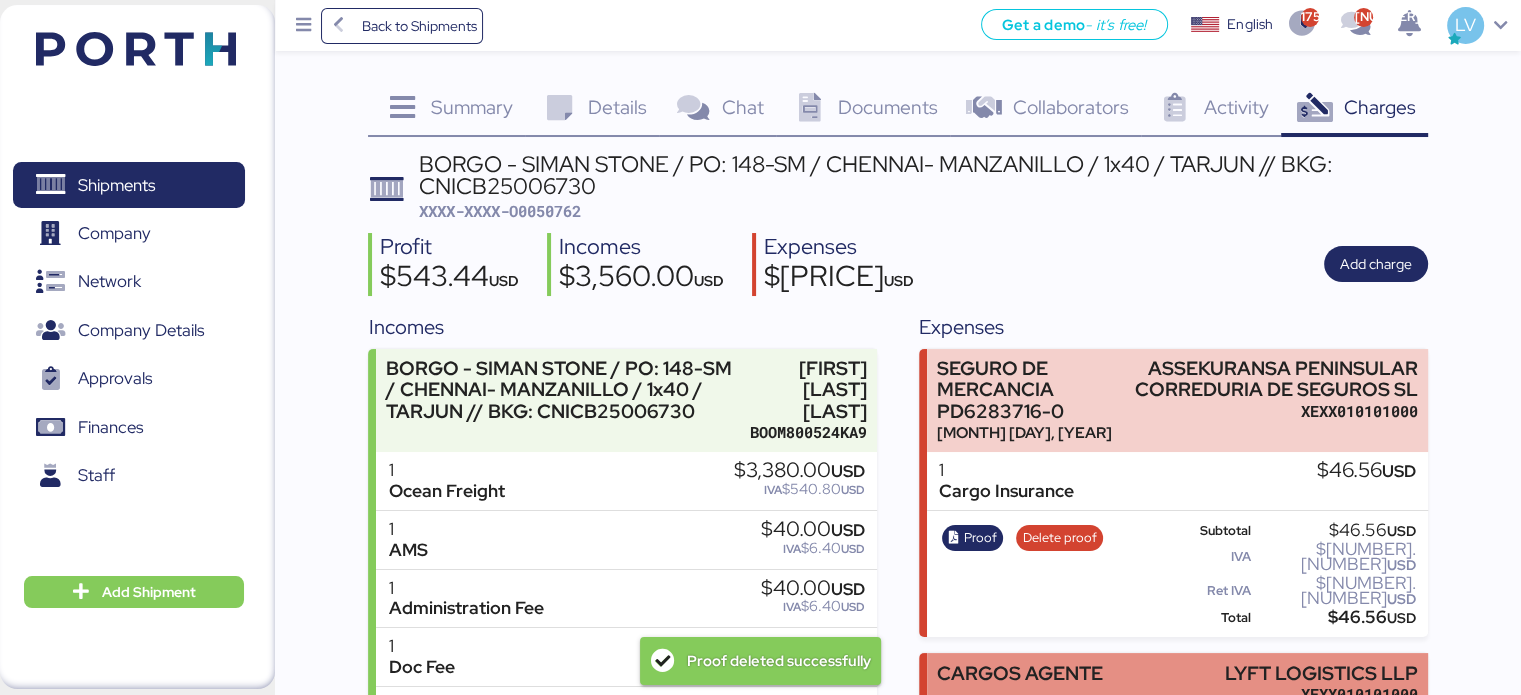 scroll, scrollTop: 277, scrollLeft: 0, axis: vertical 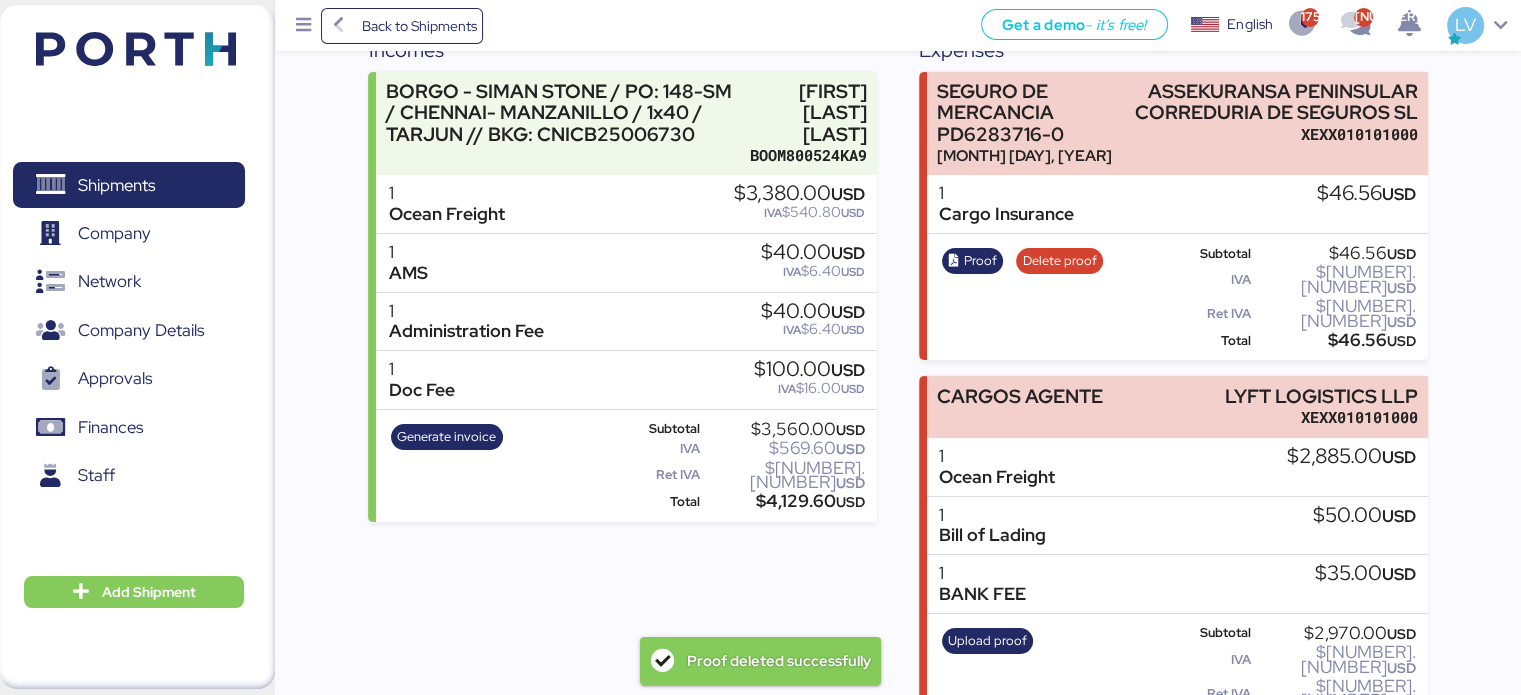 click on "1  Ocean Freight
$2,885.00  USD" at bounding box center (1177, 204) 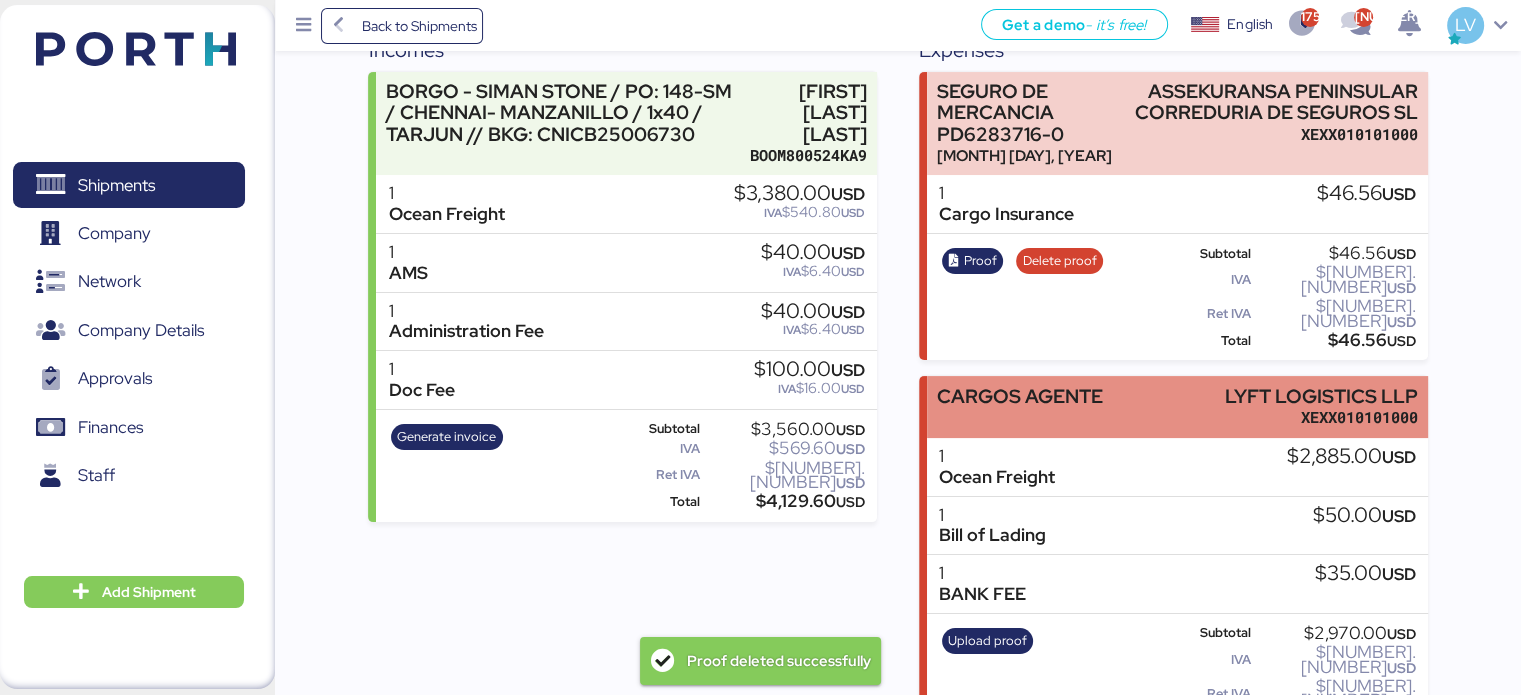 click on "CARGOS AGENTE  LYFT LOGISTICS LLP [ALPHANUMERIC]" at bounding box center (1177, 124) 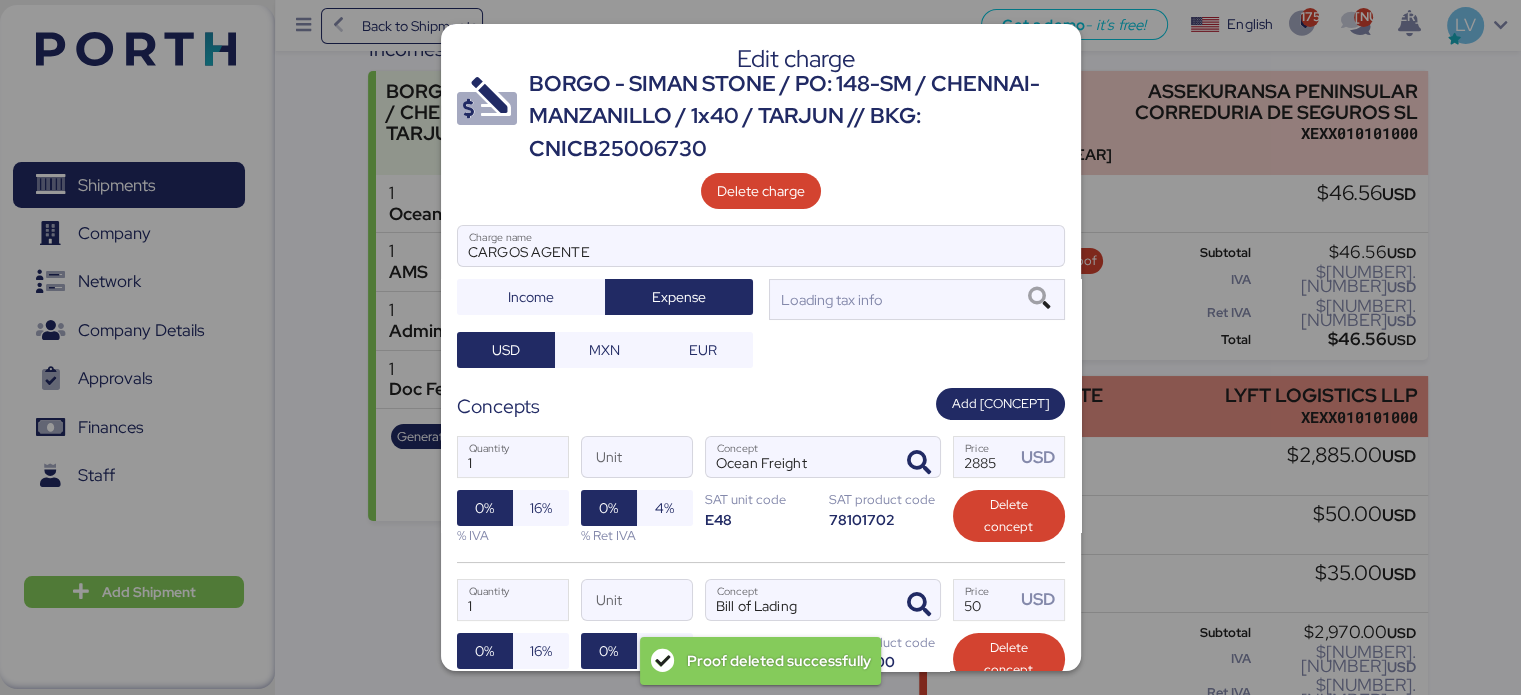 scroll, scrollTop: 0, scrollLeft: 0, axis: both 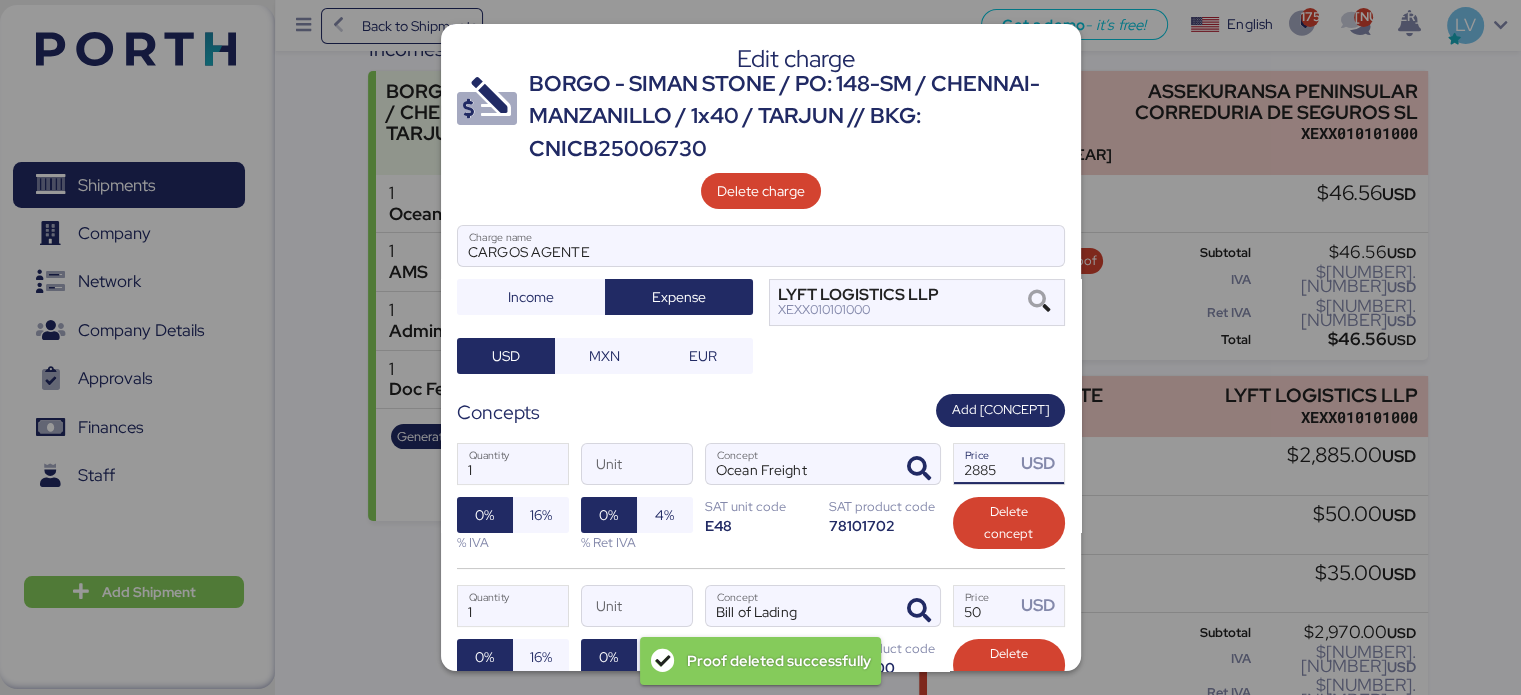 click on "2885" at bounding box center [985, 464] 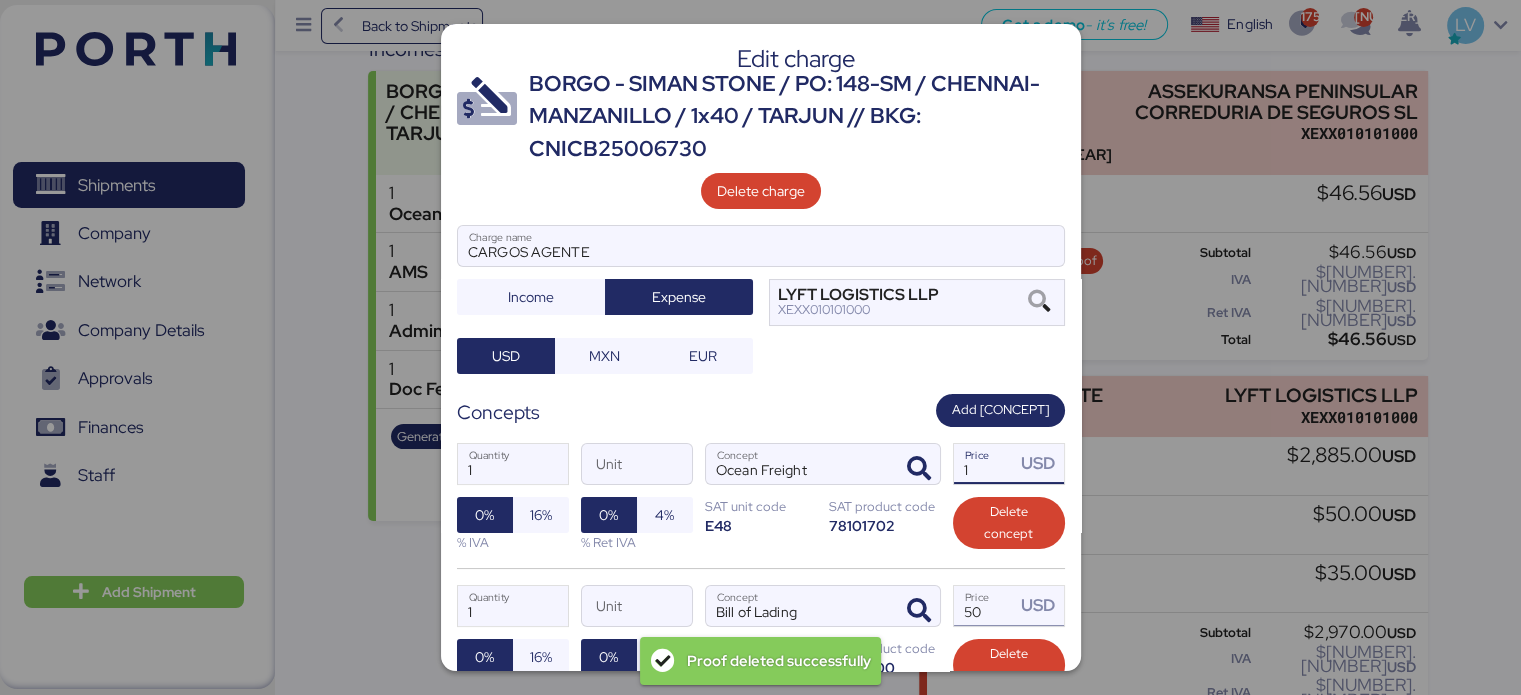 type on "1" 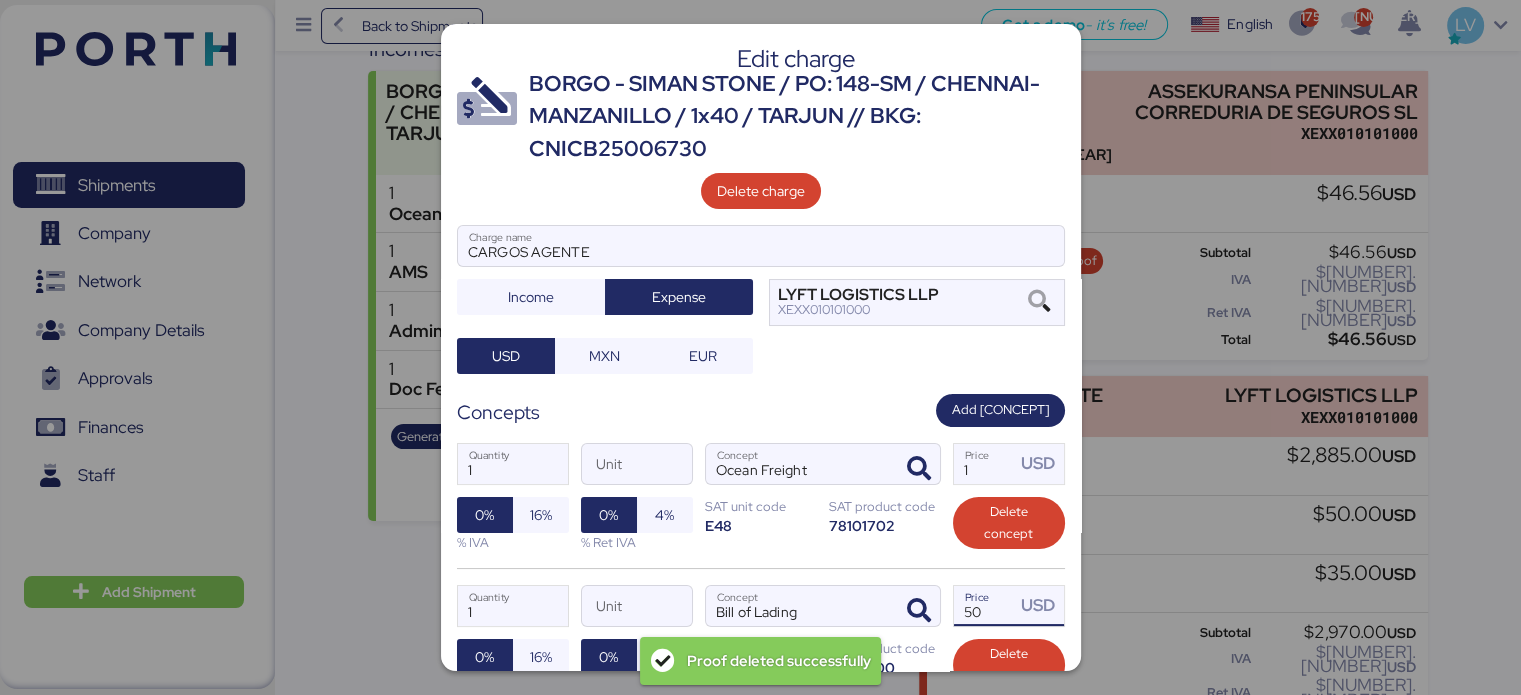 click on "50" at bounding box center (985, 606) 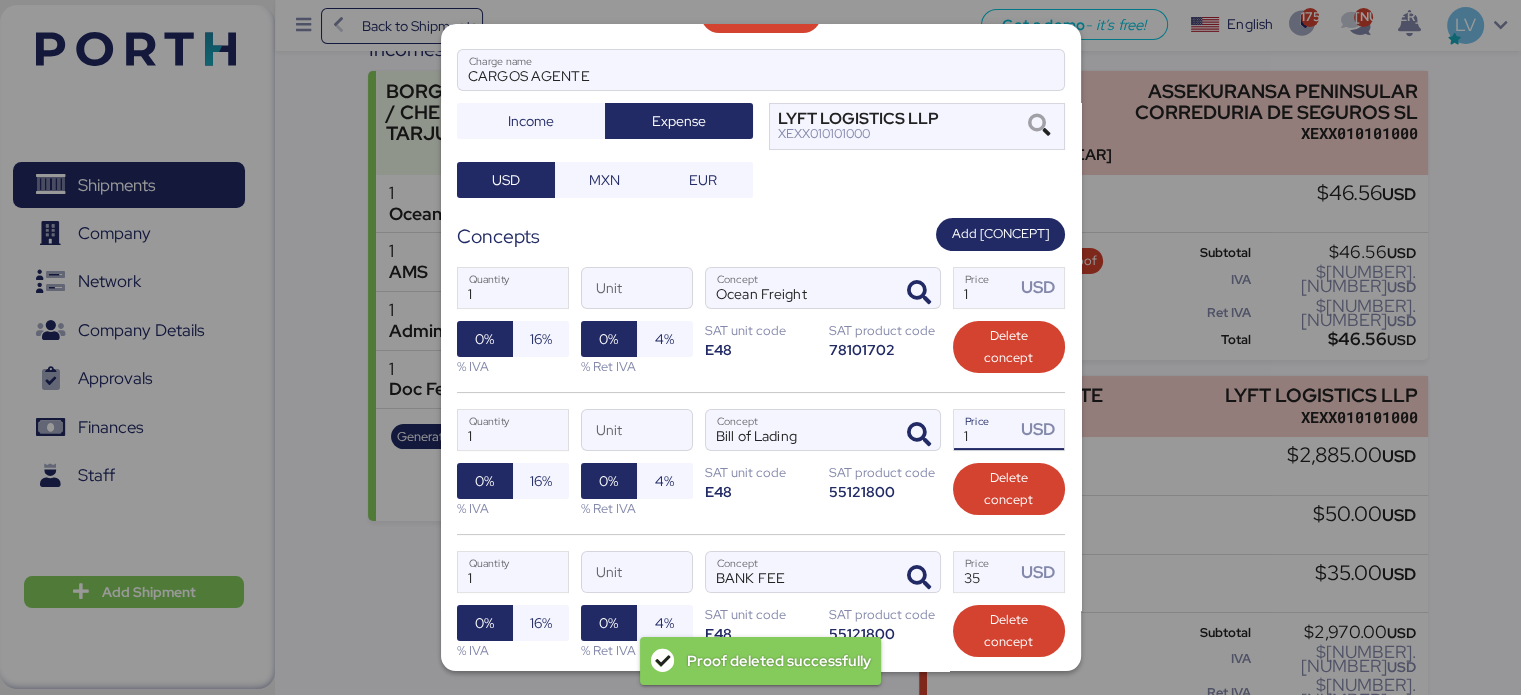 scroll, scrollTop: 202, scrollLeft: 0, axis: vertical 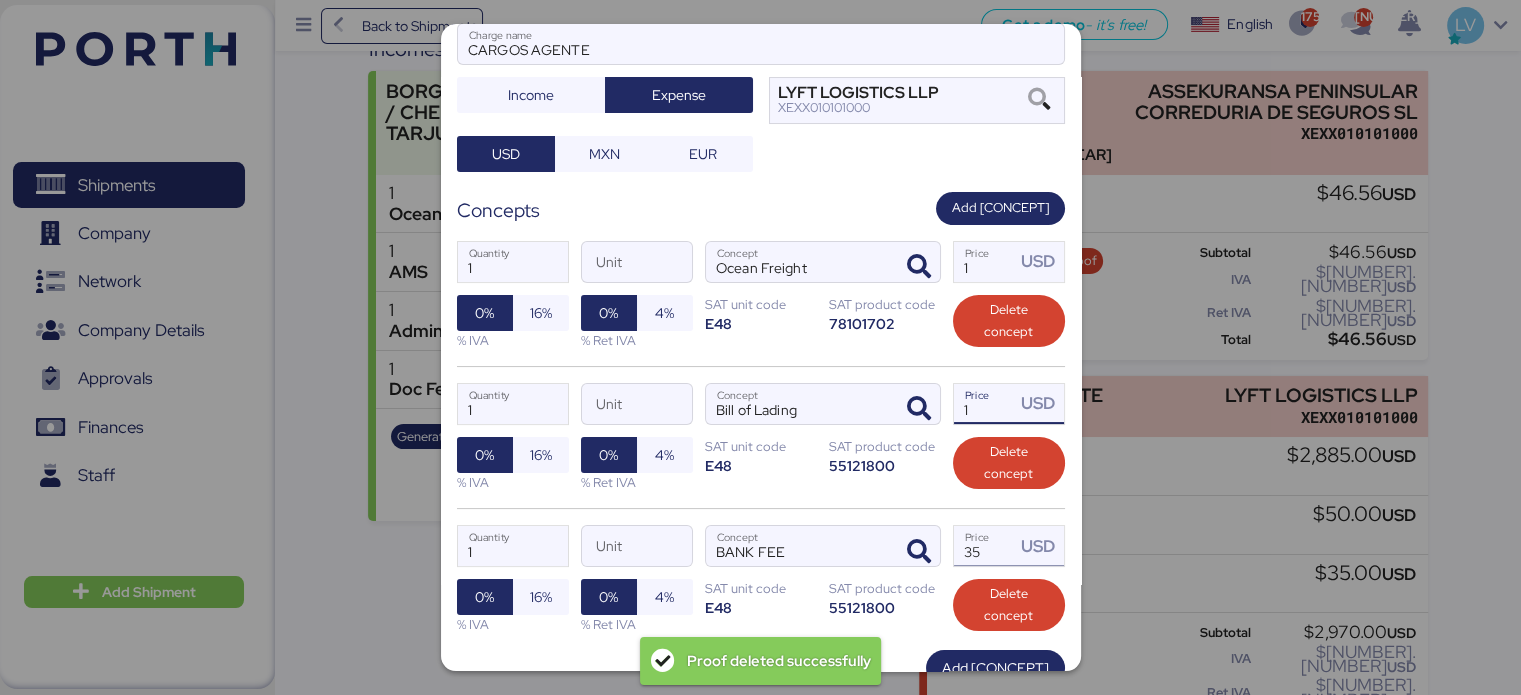 type on "1" 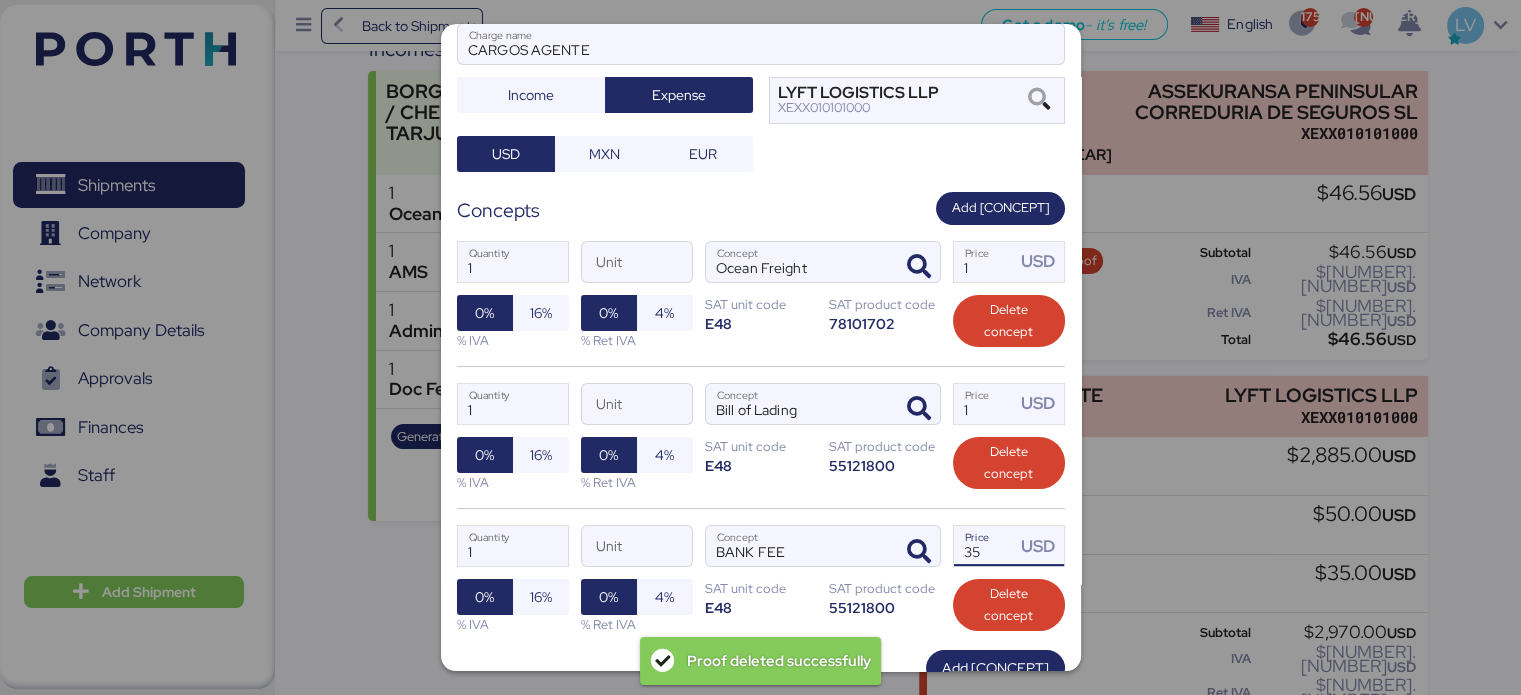 click on "35" at bounding box center (985, 546) 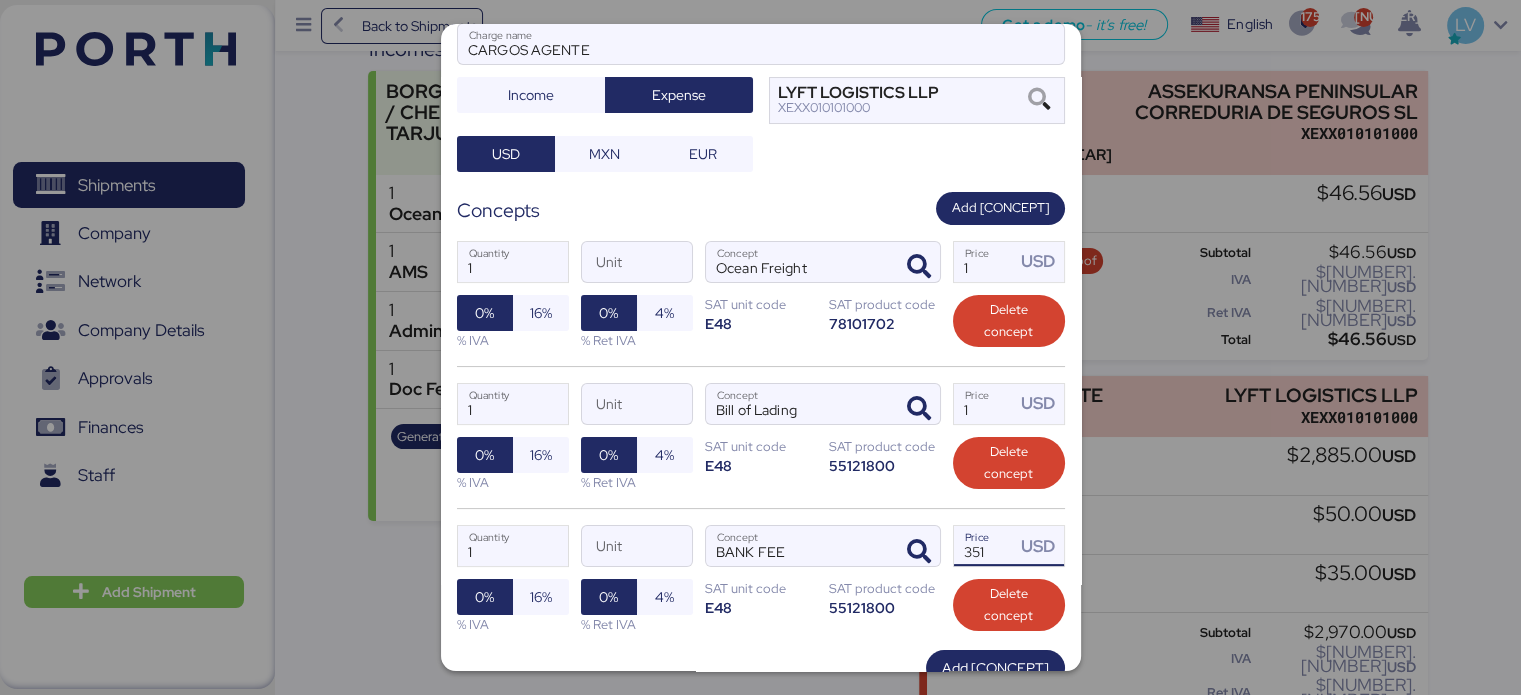 click on "351" at bounding box center (985, 546) 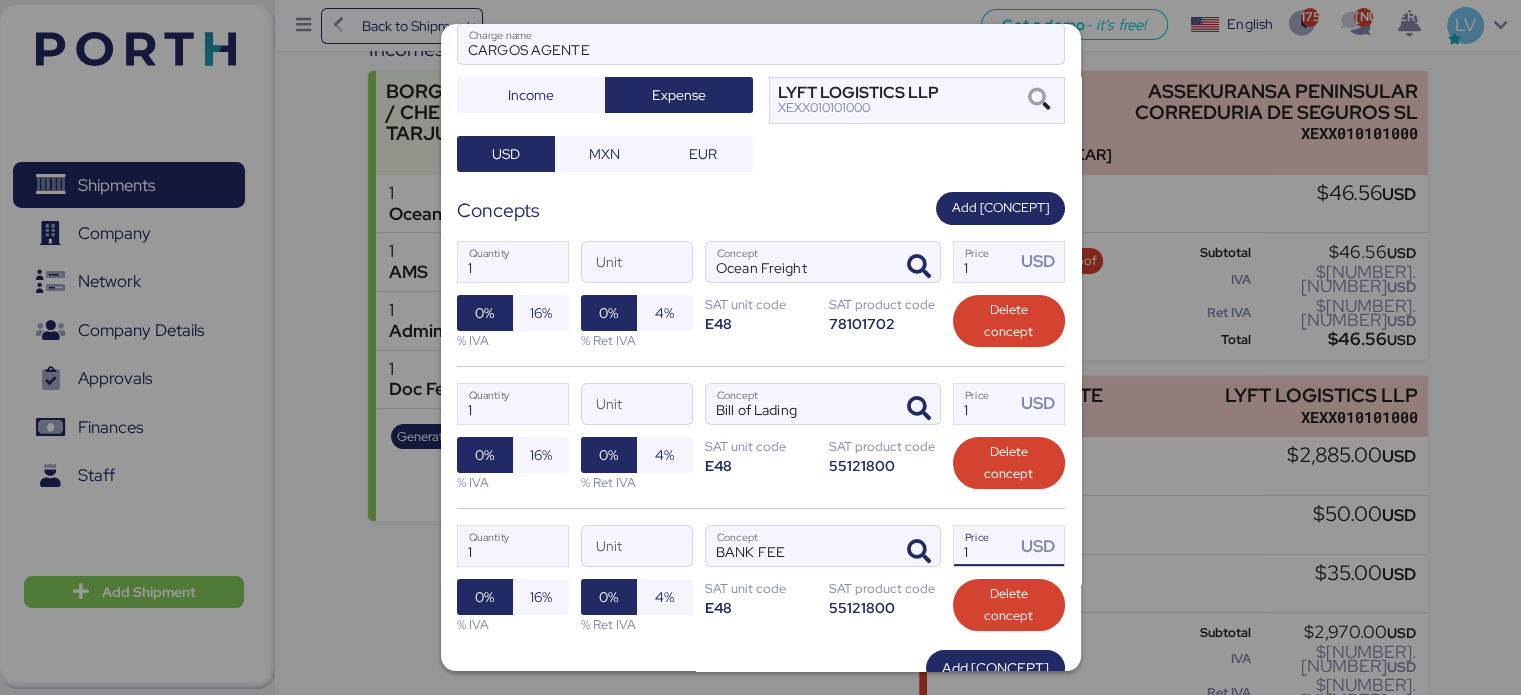 type on "1" 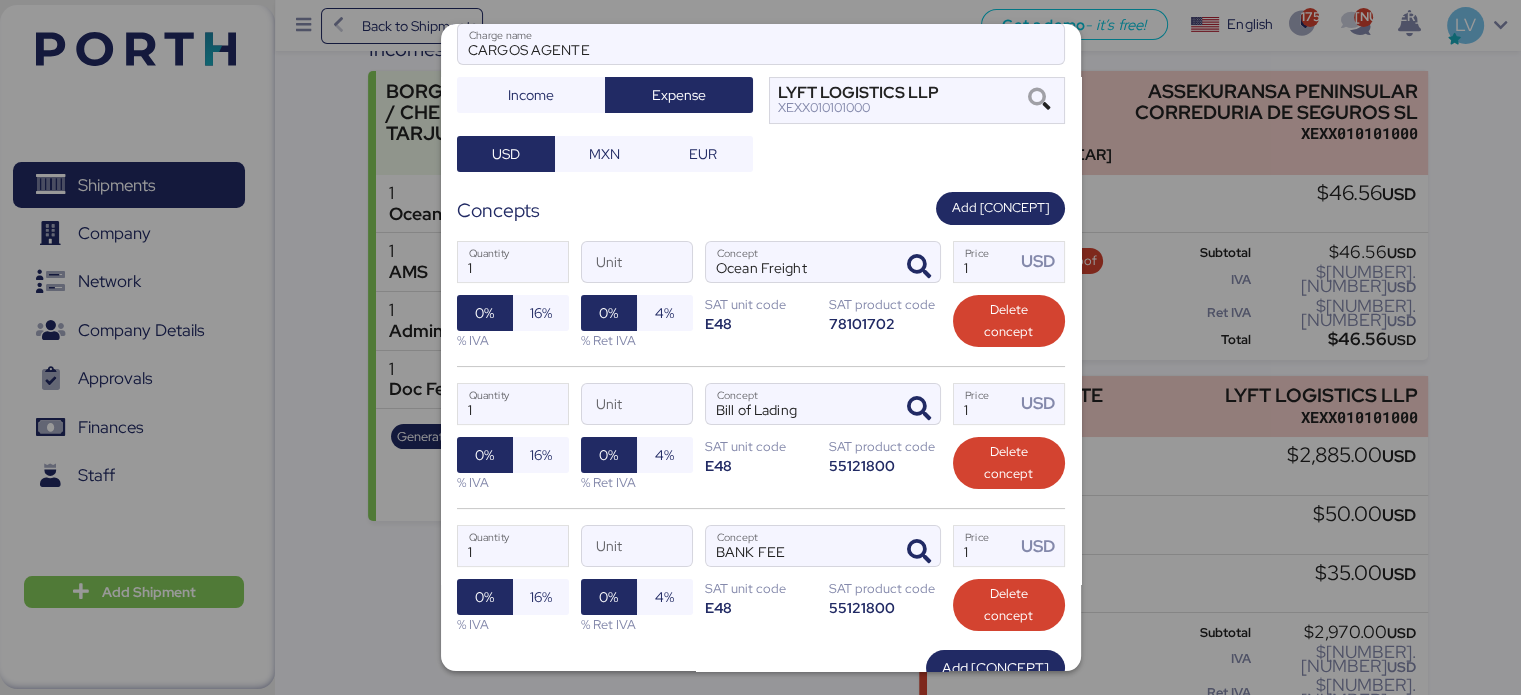 scroll, scrollTop: 336, scrollLeft: 0, axis: vertical 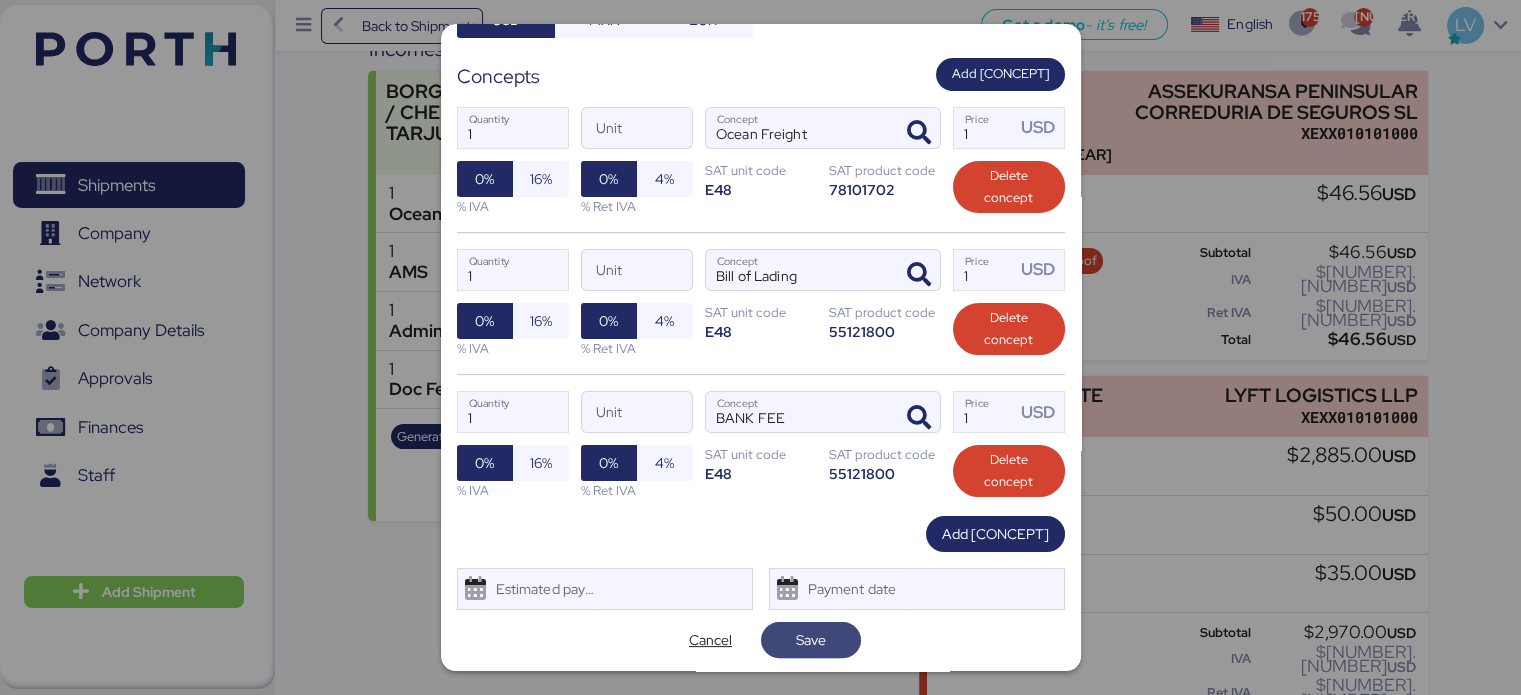 click on "Save" at bounding box center [811, 640] 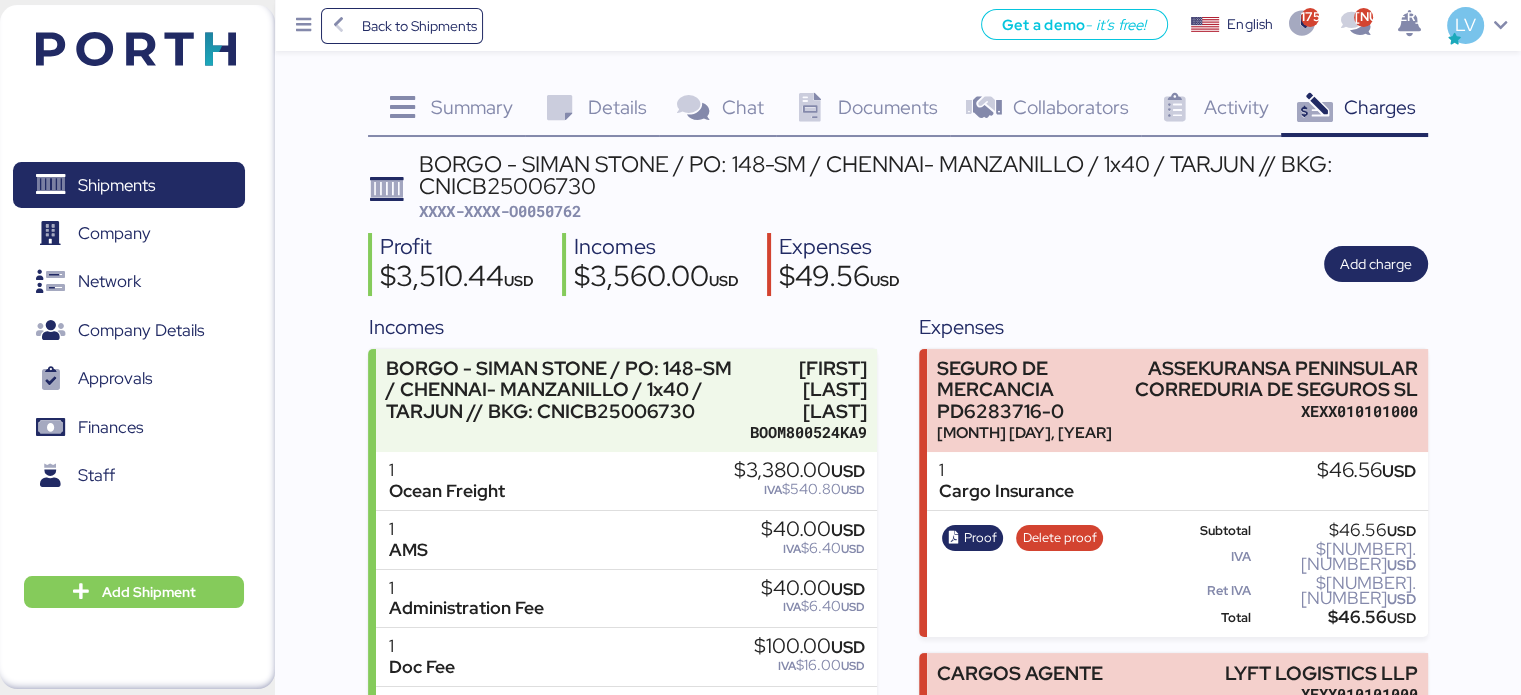 scroll, scrollTop: 277, scrollLeft: 0, axis: vertical 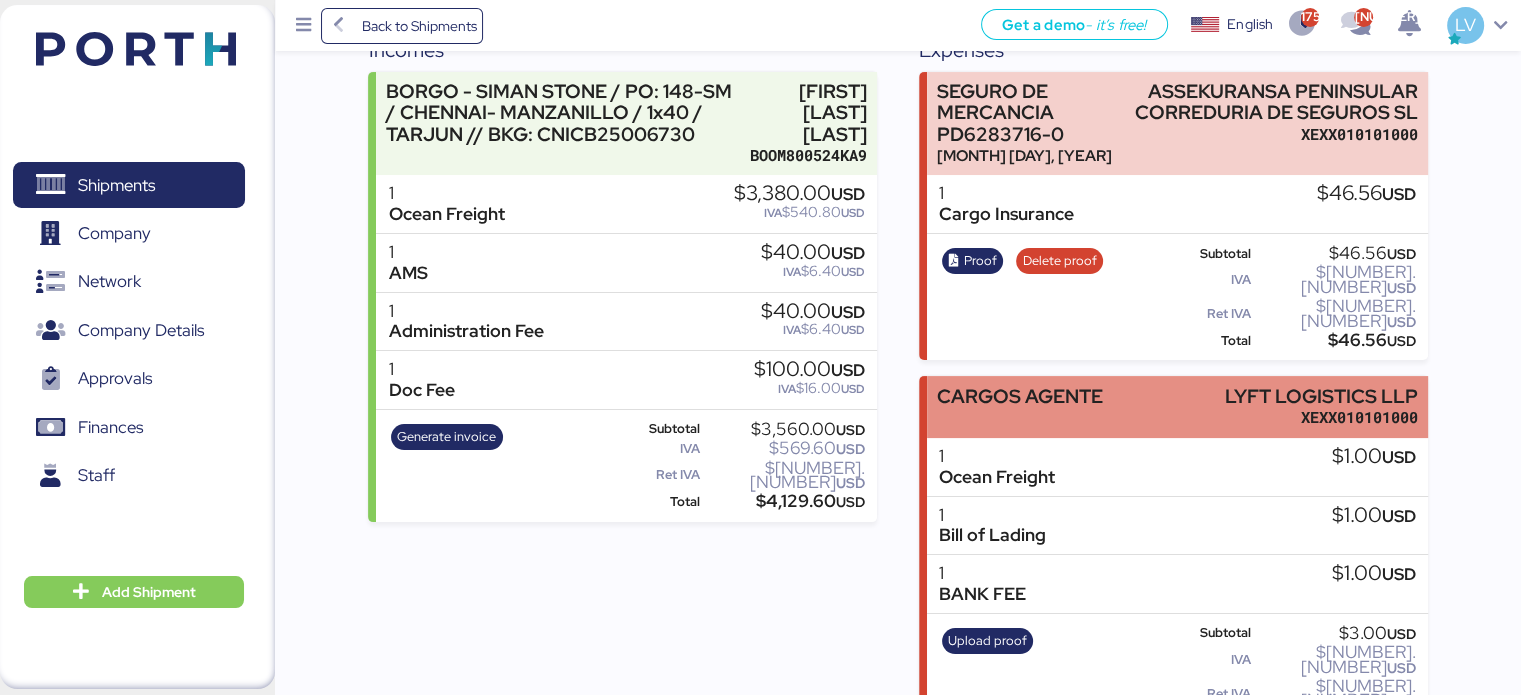 click on "XEXX010101000" at bounding box center [1275, 134] 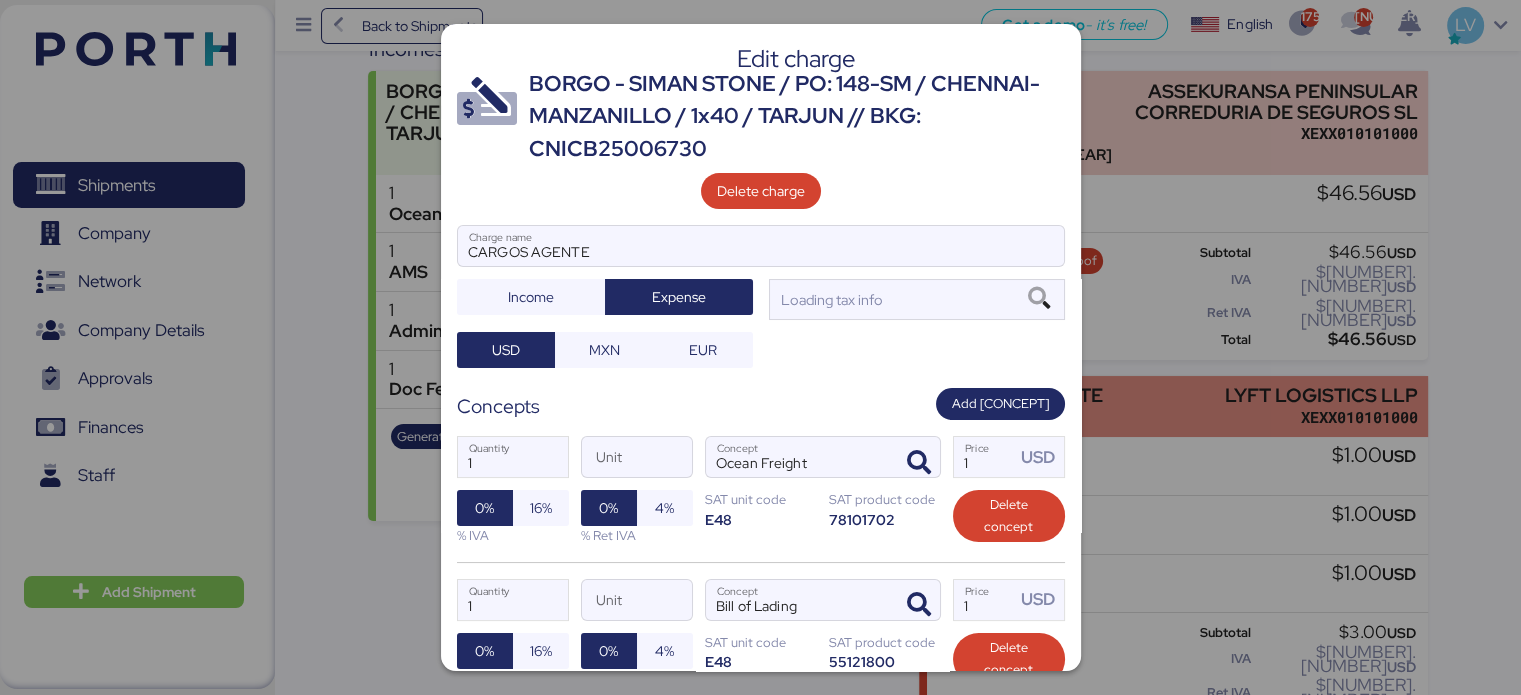 scroll, scrollTop: 0, scrollLeft: 0, axis: both 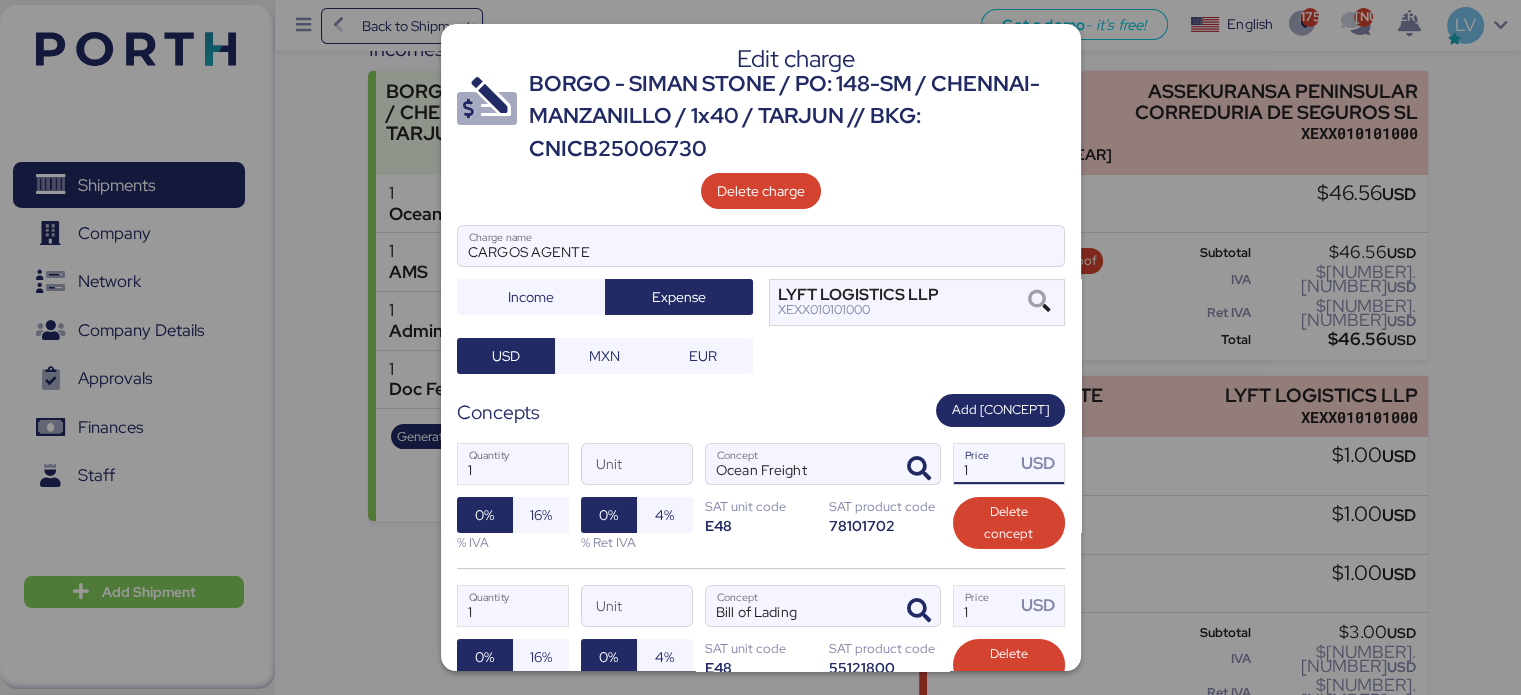 click on "1" at bounding box center [985, 464] 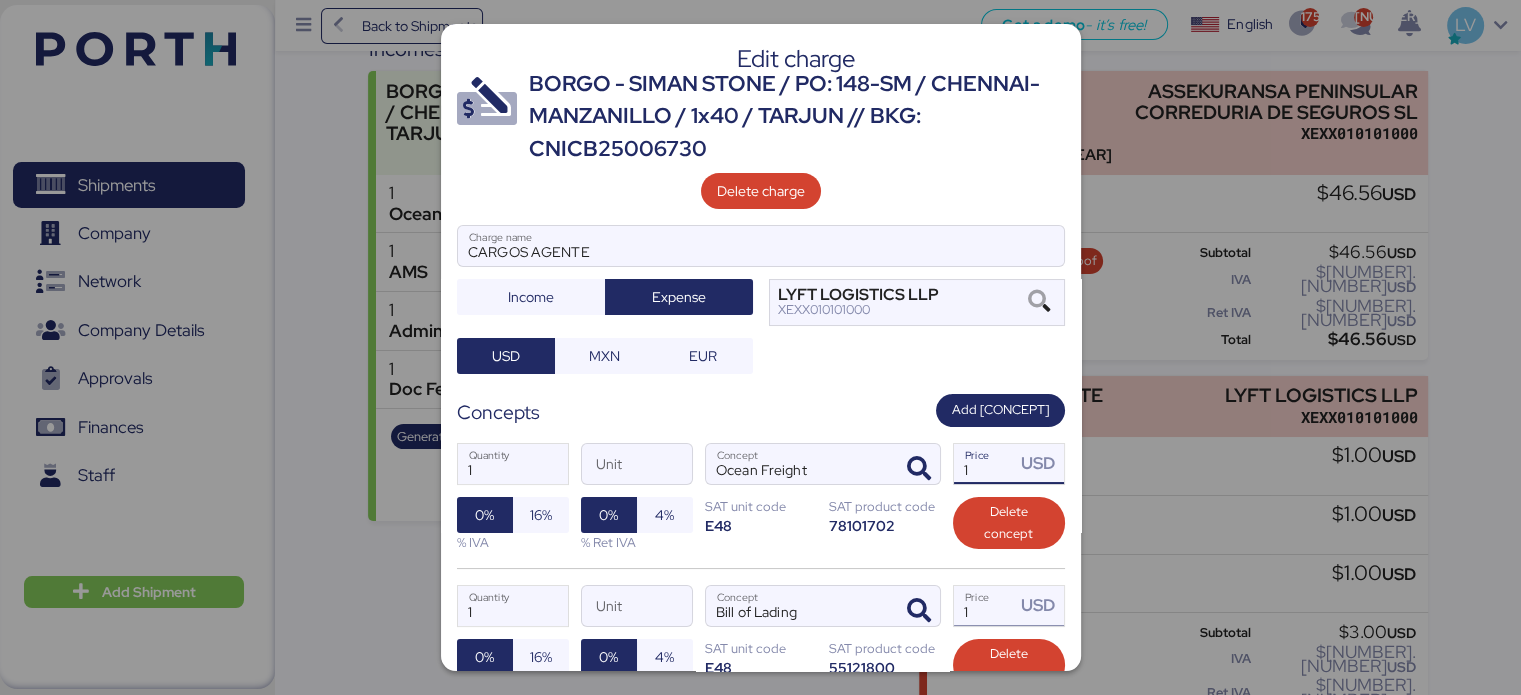 type on "[NUMBER]" 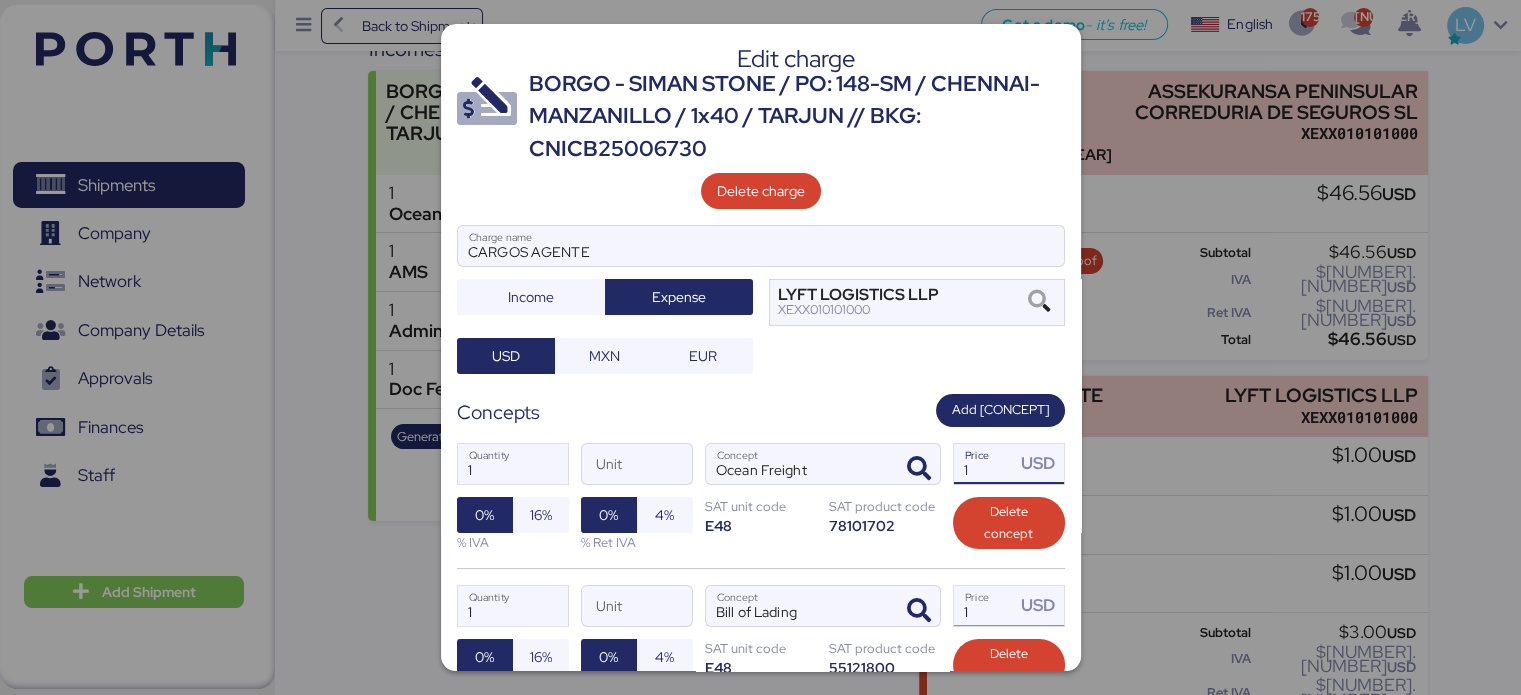 click on "1" at bounding box center [985, 606] 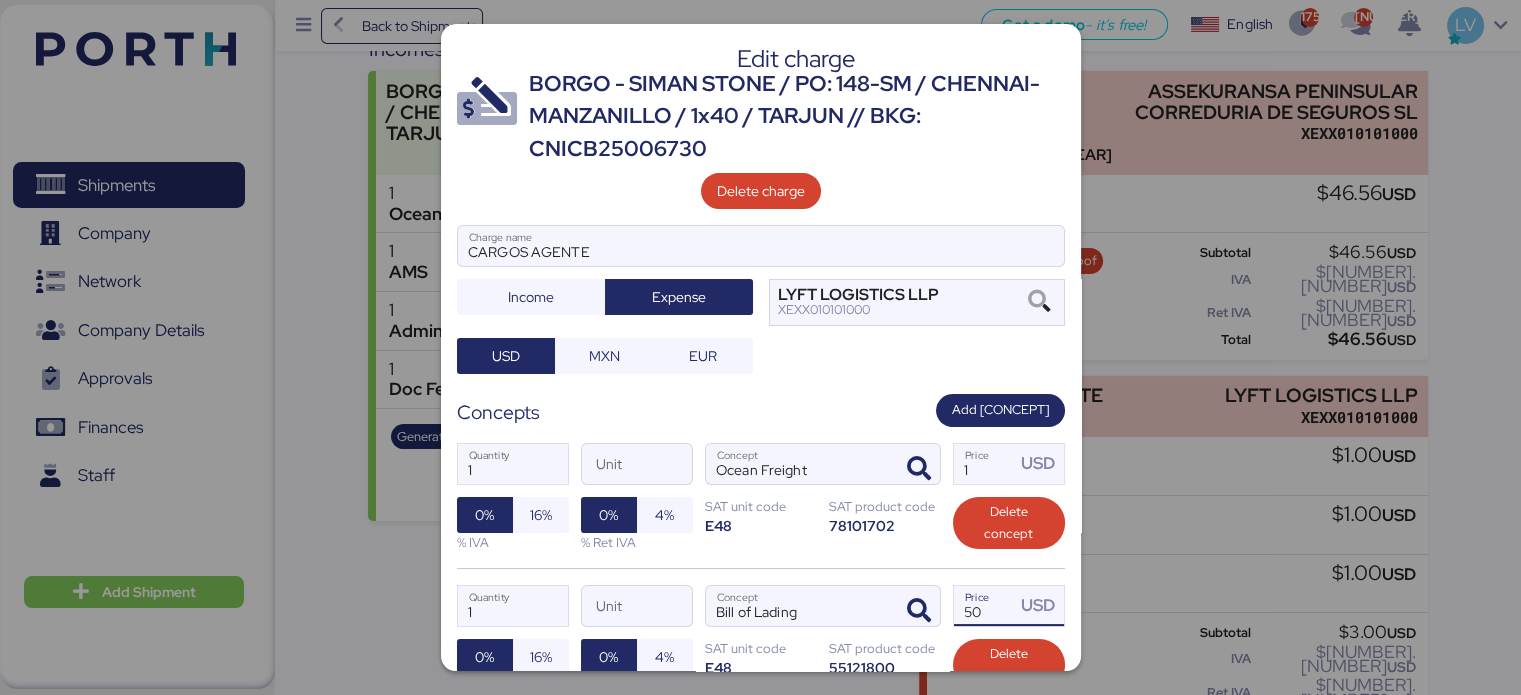 type on "50" 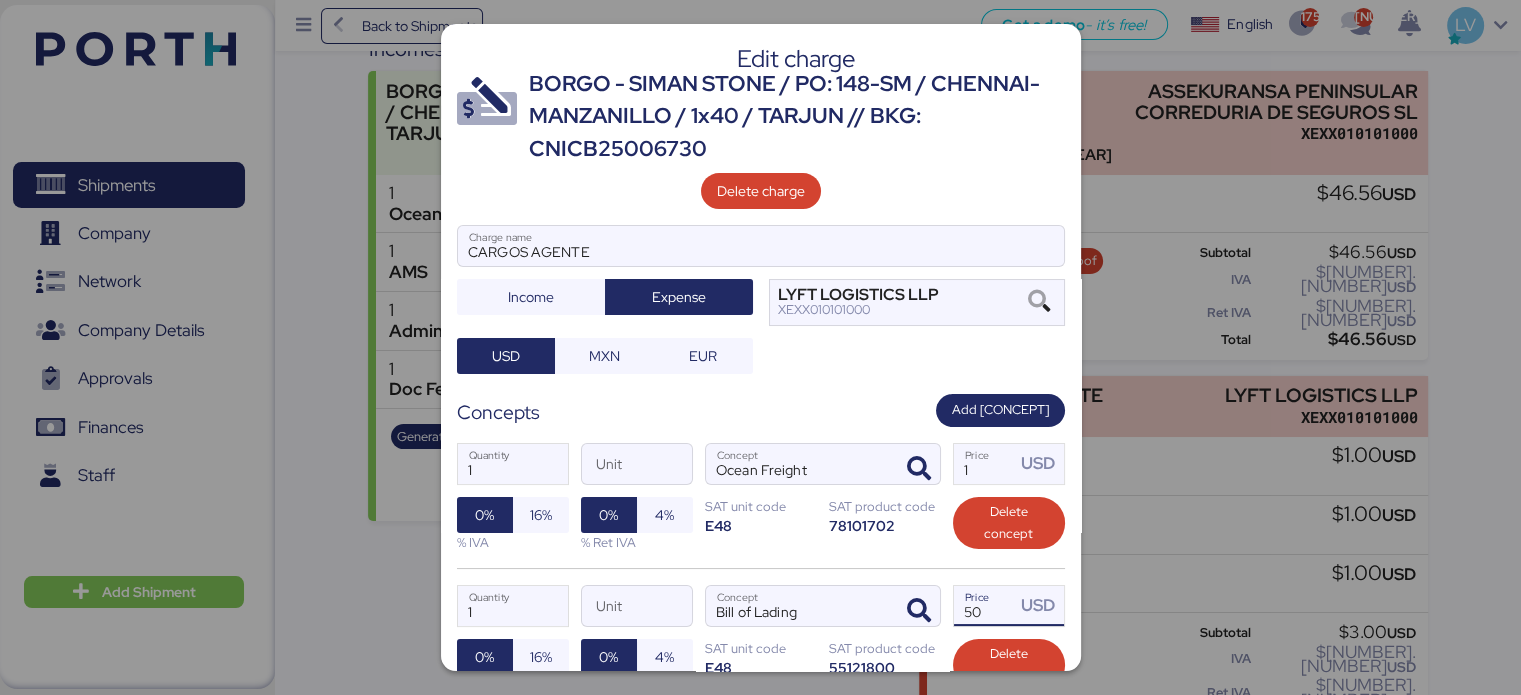click on "78101702" at bounding box center (761, 525) 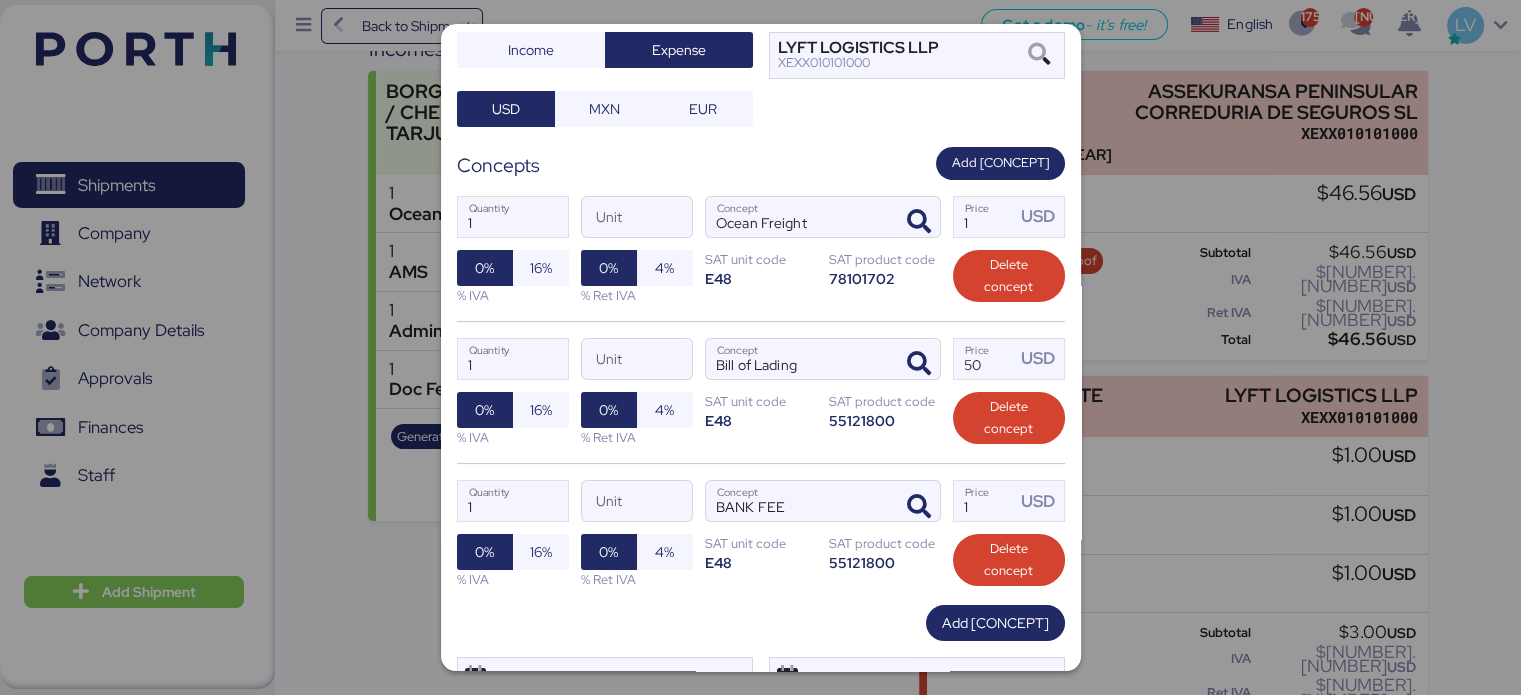 scroll, scrollTop: 256, scrollLeft: 0, axis: vertical 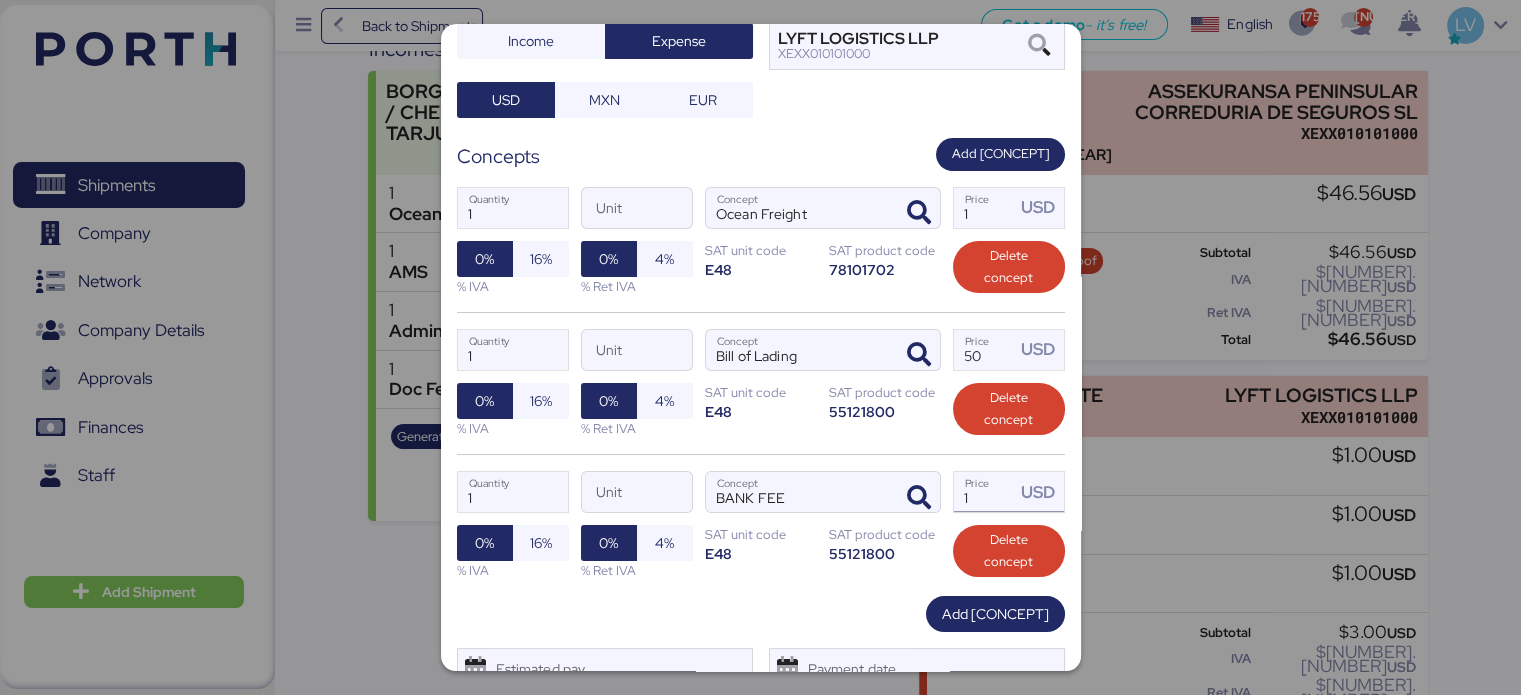 click on "1" at bounding box center (985, 492) 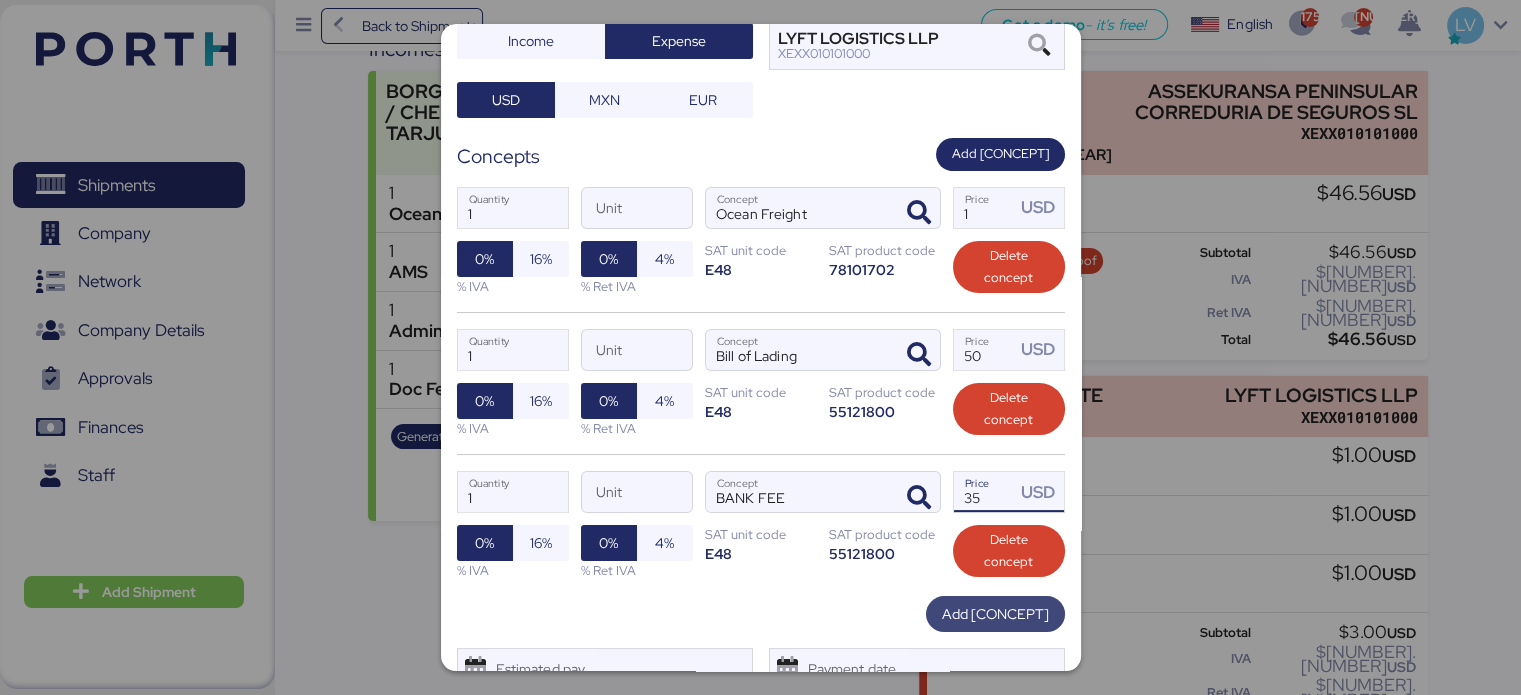 type on "35" 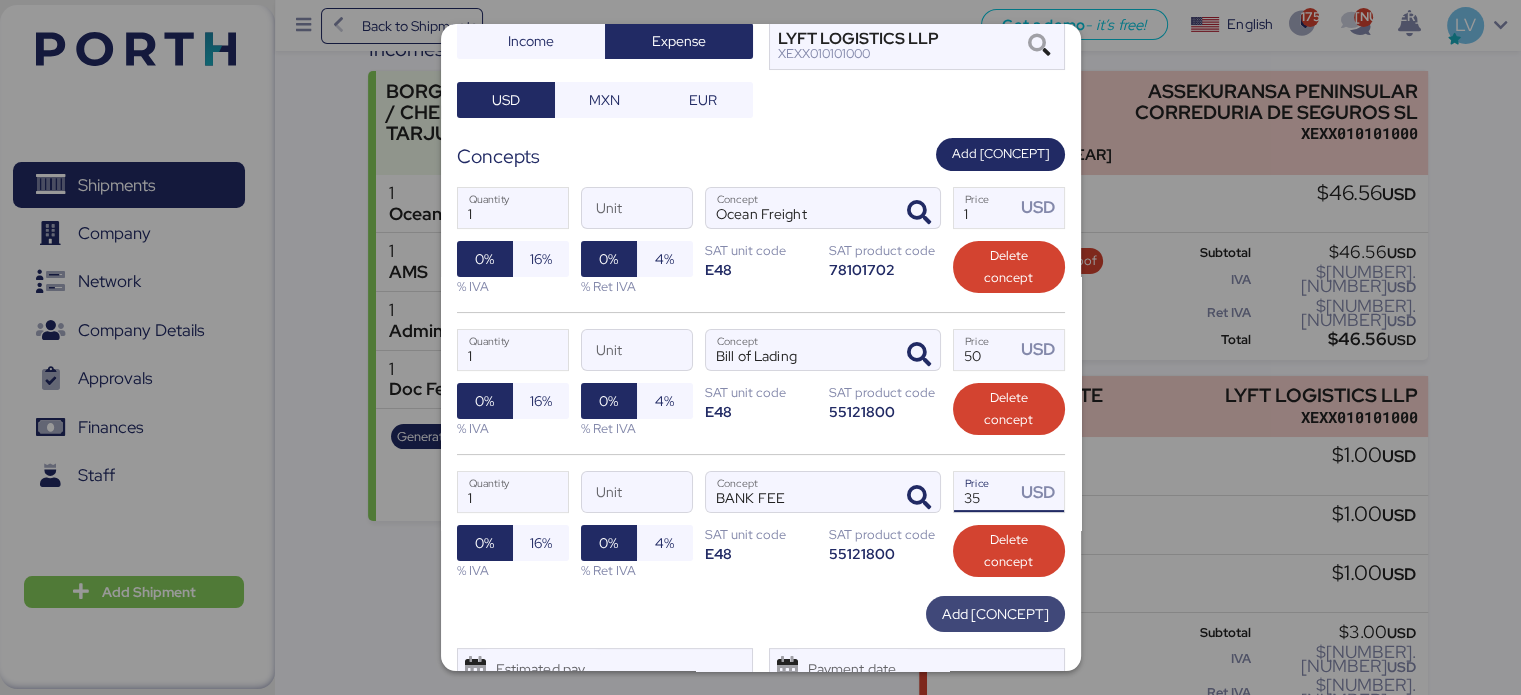 click on "Add [CONCEPT]" at bounding box center [995, 614] 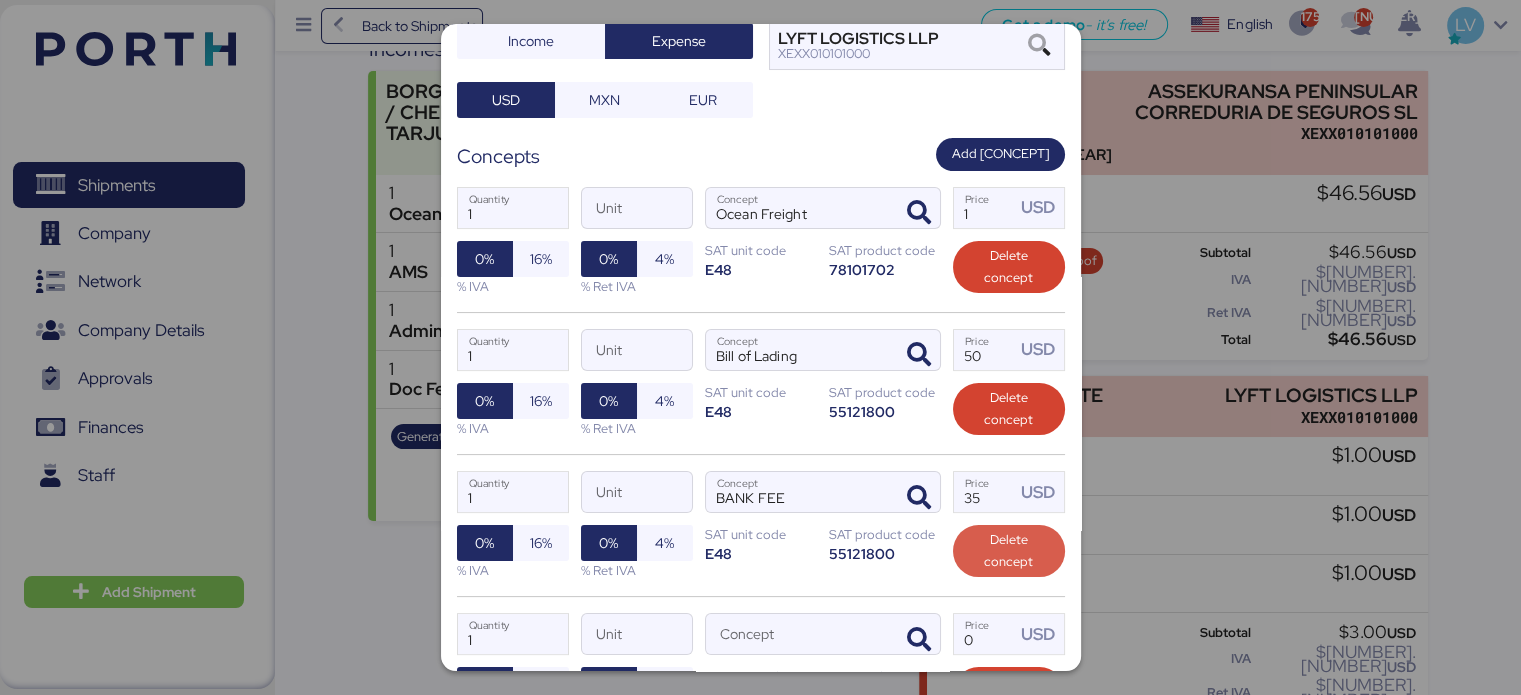 scroll, scrollTop: 364, scrollLeft: 0, axis: vertical 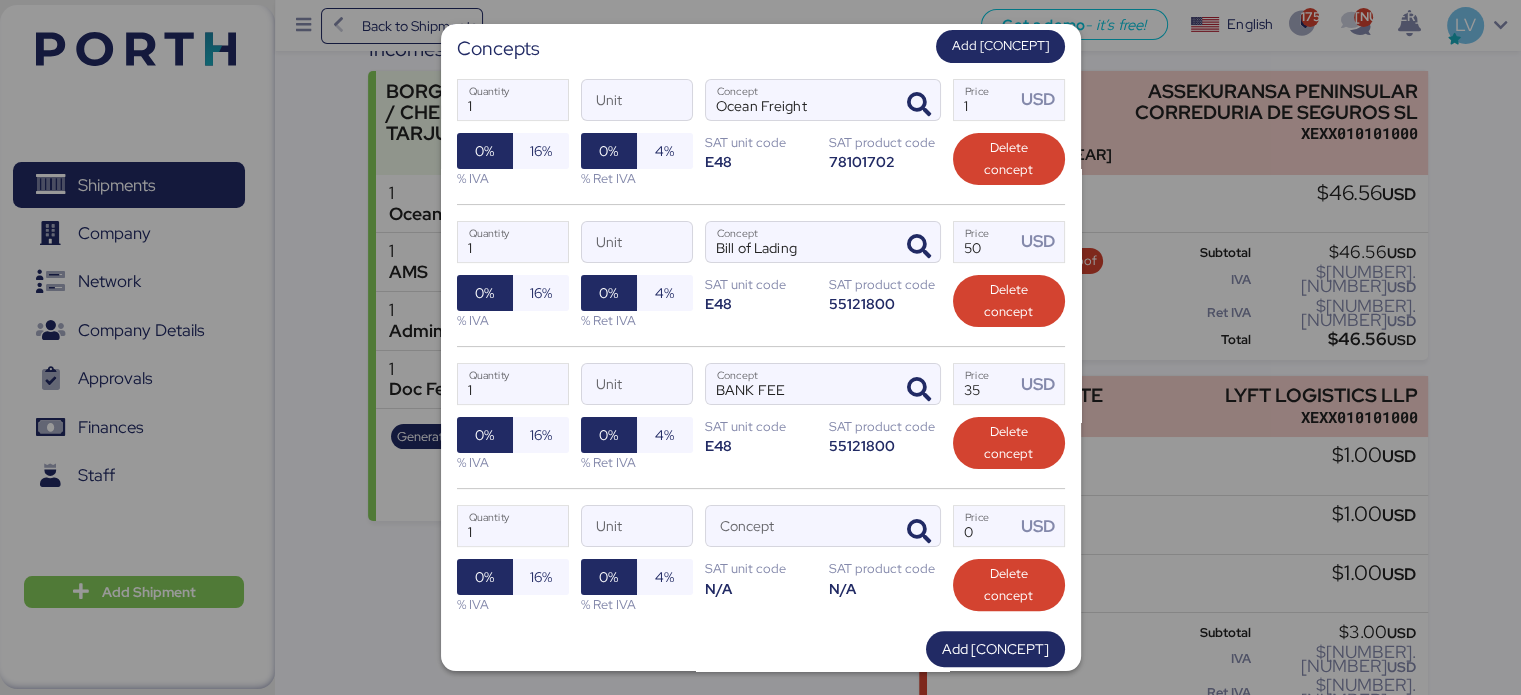 click on "1 Quantity Unit Concept   0 Price USD 0% 16% % IVA 0% 4% % Ret IVA SAT unit code N/A SAT product code N/A Delete concept" at bounding box center (761, 559) 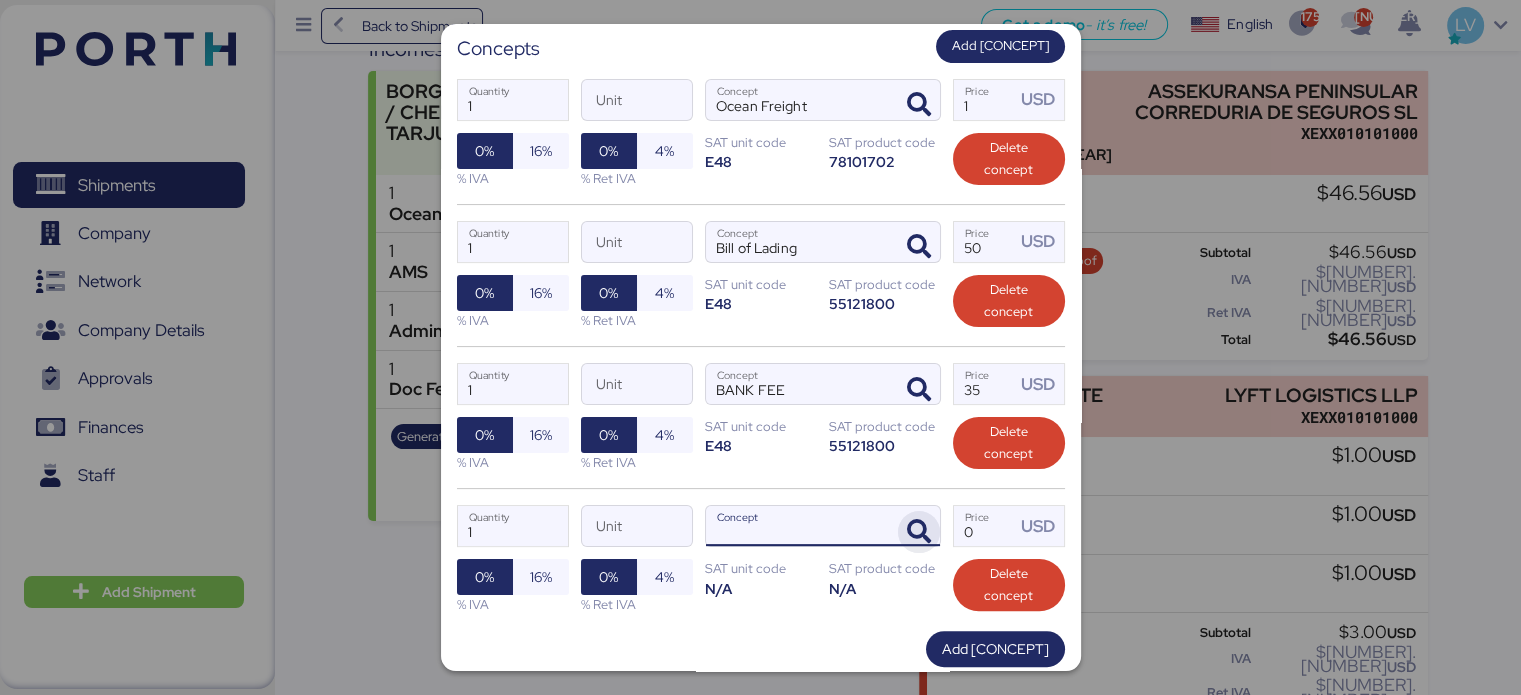 click at bounding box center [919, 532] 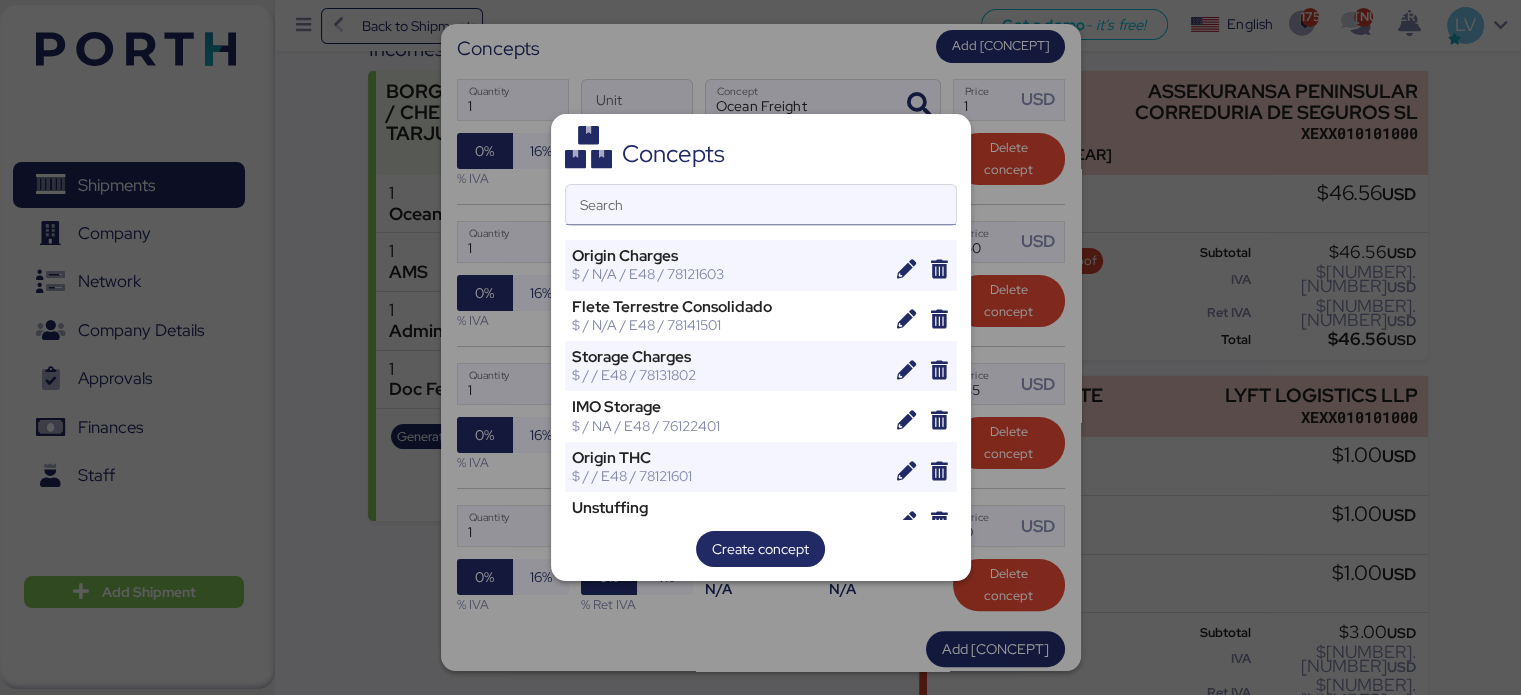 click on "Search" at bounding box center [761, 205] 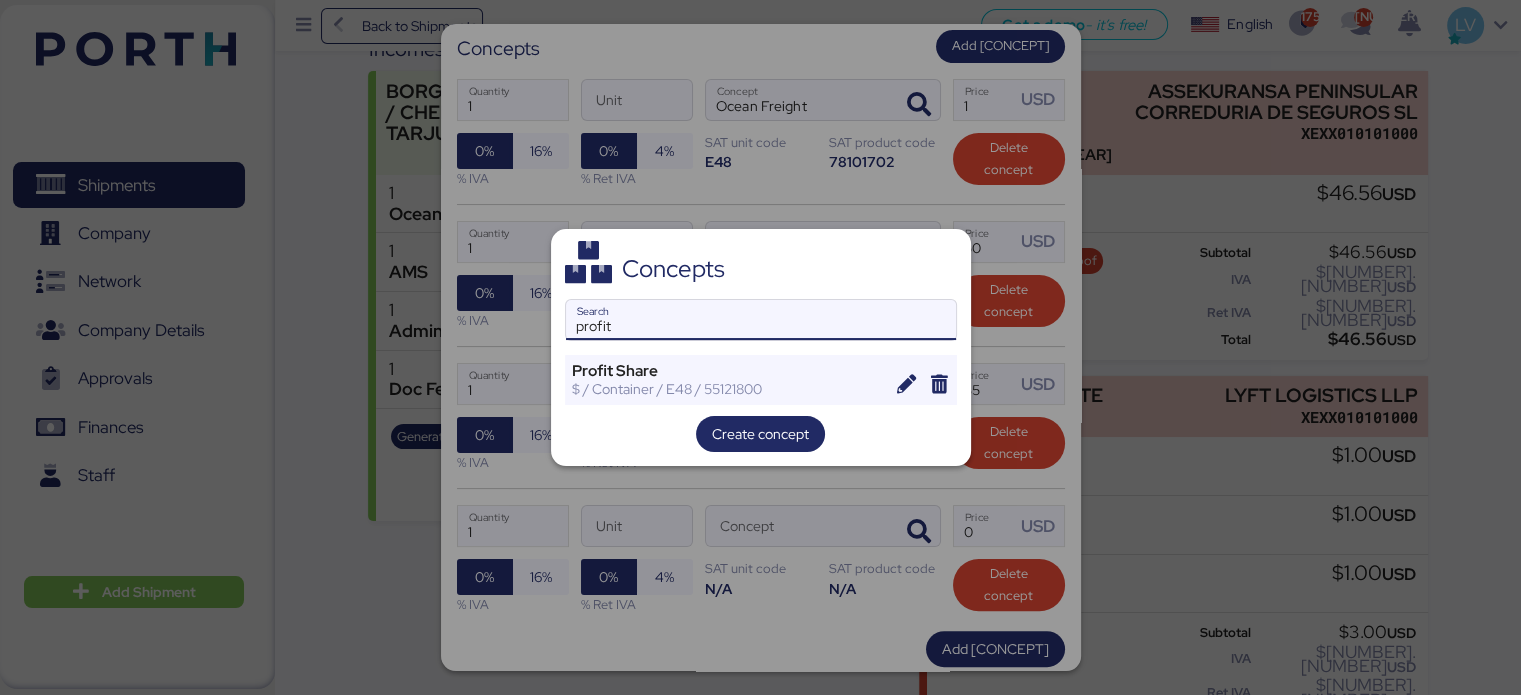 type on "profit" 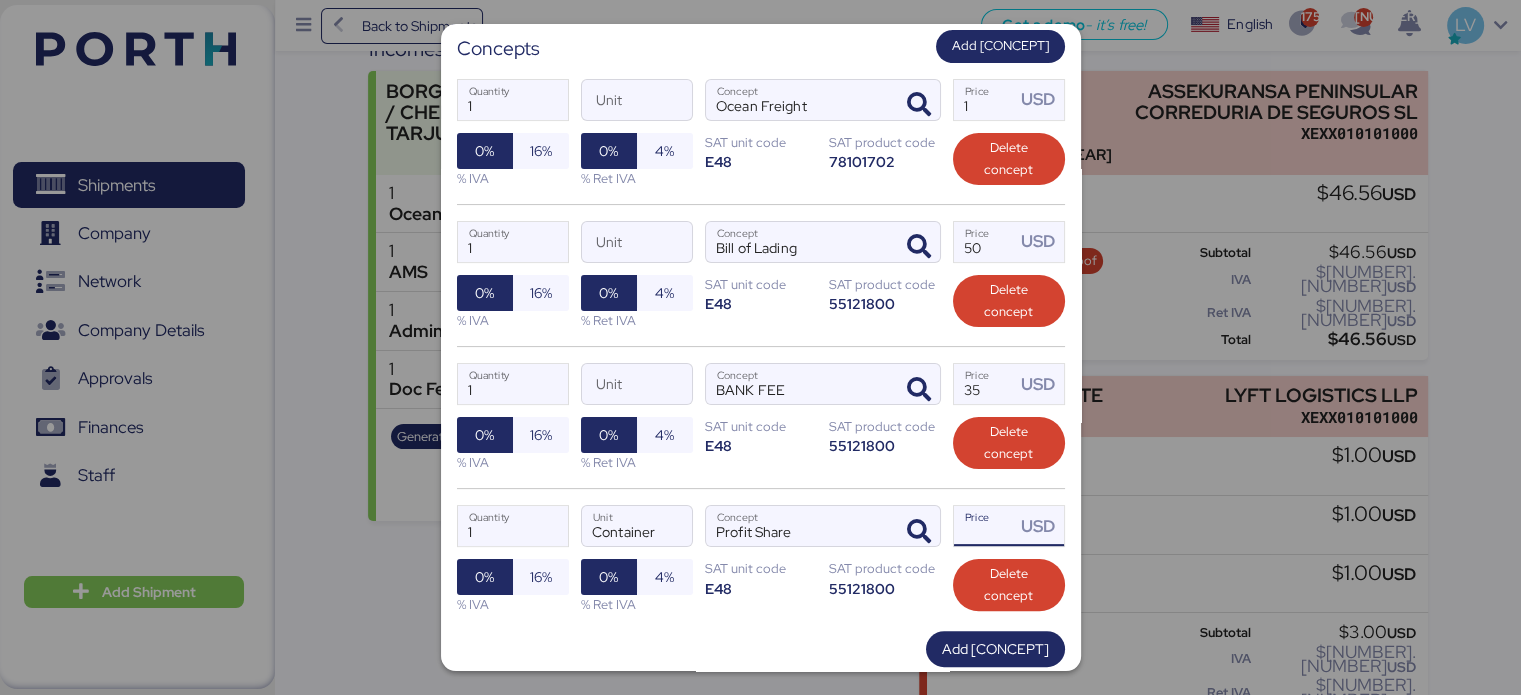 click on "Price USD" at bounding box center (985, 526) 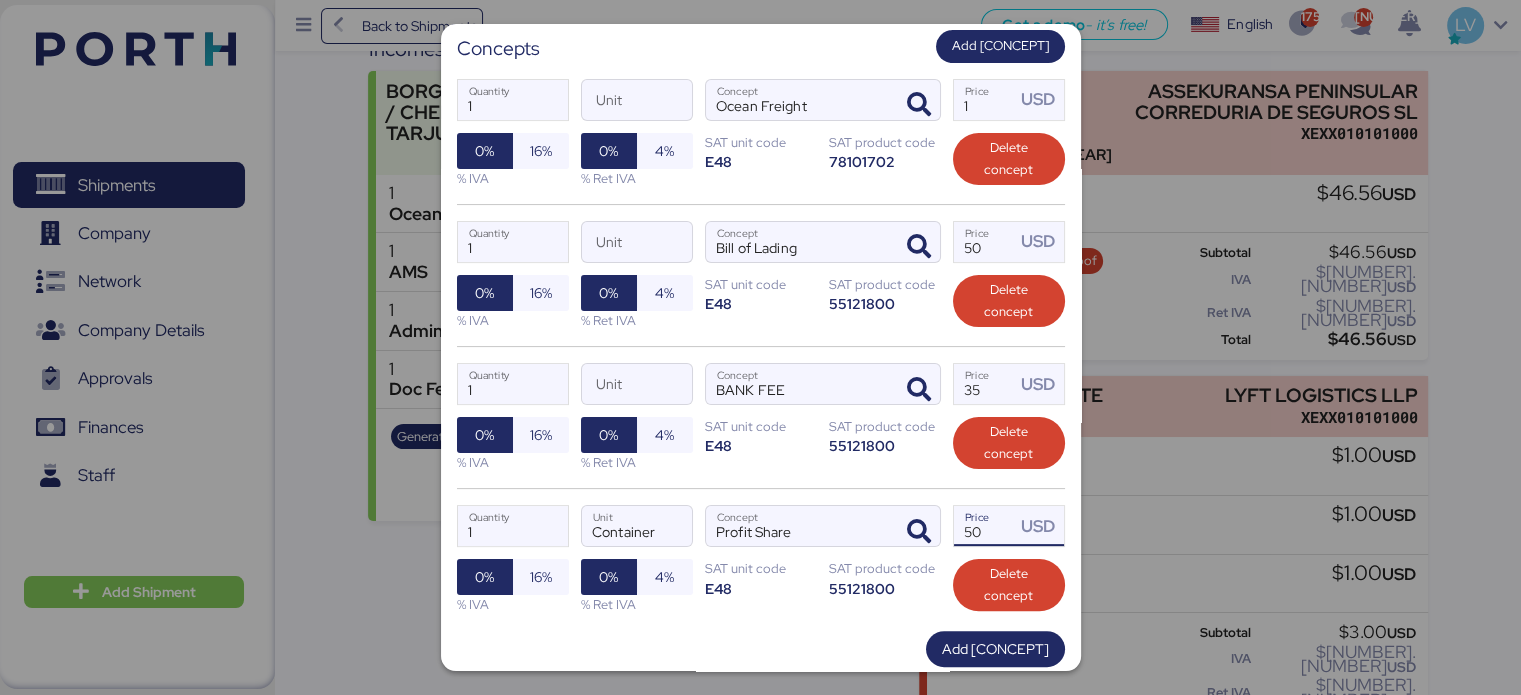 type on "50" 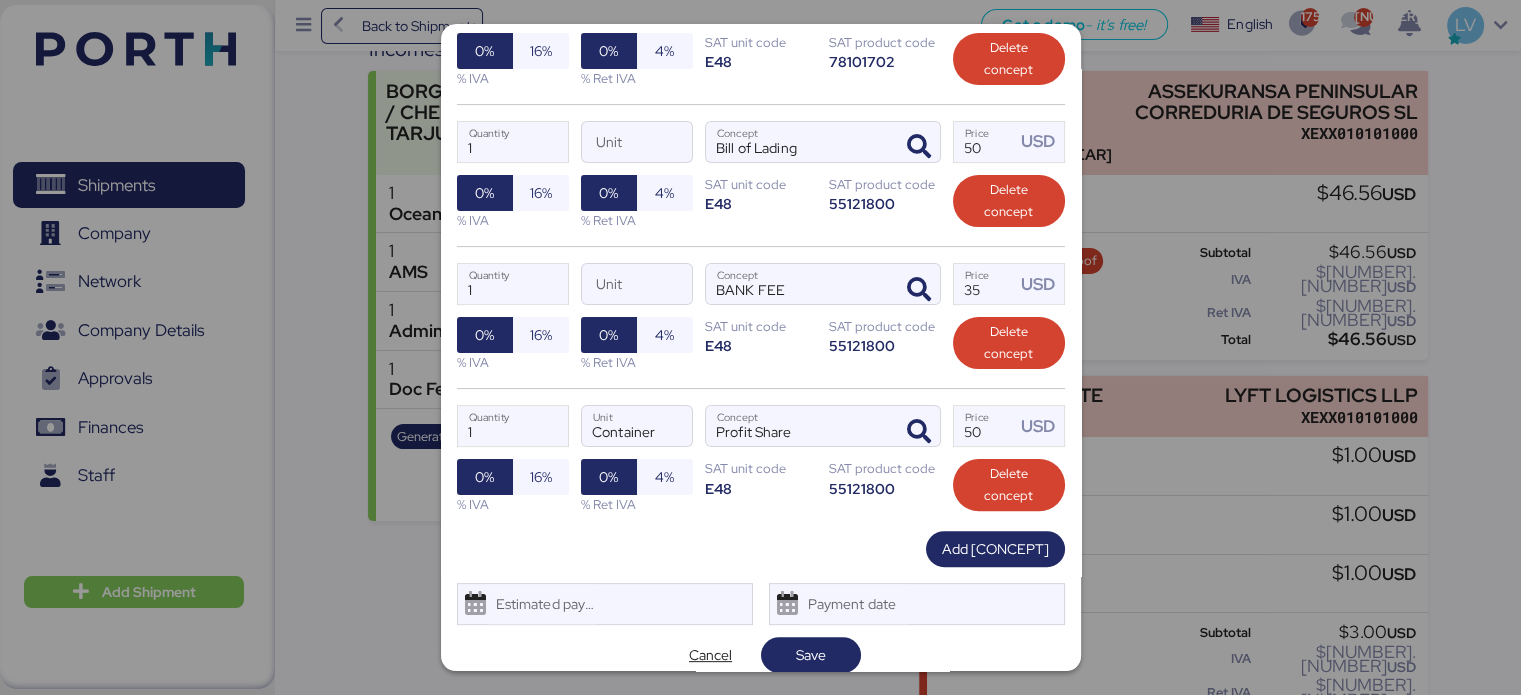 scroll, scrollTop: 478, scrollLeft: 0, axis: vertical 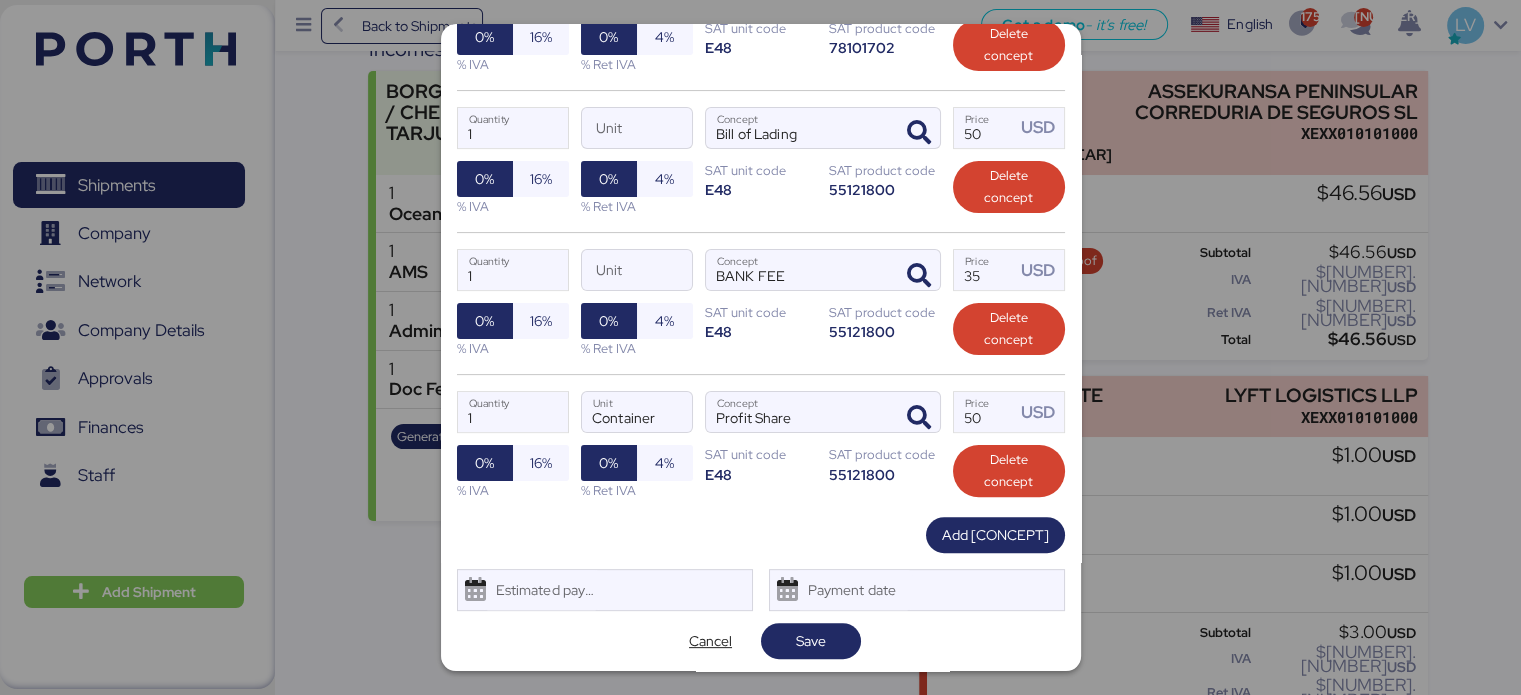 click on "Edit charge BORGO - SIMAN STONE / PO: 148-SM / CHENNAI- MANZANILLO / 1x40 / TARJUN // BKG: CNICB25006730 Delete charge CARGOS AGENTE Charge name Income Expense LYFT LOGISTICS LLP XEXX010101000   USD MXN EUR Concepts Add concept 1 Quantity Unit Ocean Freight Concept   1645 Price USD 0% 16% % IVA 0% 4% % Ret IVA SAT unit code [SAT_UNIT_CODE] SAT product code [SAT_PRODUCT_CODE] Delete concept 1 Quantity Unit Bill of Lading Concept   50 Price USD 0% 16% % IVA 0% 4% % Ret IVA SAT unit code [SAT_UNIT_CODE] SAT product code [SAT_PRODUCT_CODE] Delete concept 1 Quantity Unit BANK FEE Concept   35 Price USD 0% 16% % IVA 0% 4% % Ret IVA SAT unit code [SAT_UNIT_CODE] SAT product code [SAT_PRODUCT_CODE] Delete concept 1 Quantity Container Unit Profit Share Concept   50 Price USD 0% 16% % IVA 0% 4% % Ret IVA SAT unit code [SAT_UNIT_CODE] SAT product code [SAT_PRODUCT_CODE] Delete concept Add concept   Estimated payment date   Payment date Cancel Save" at bounding box center [761, 347] 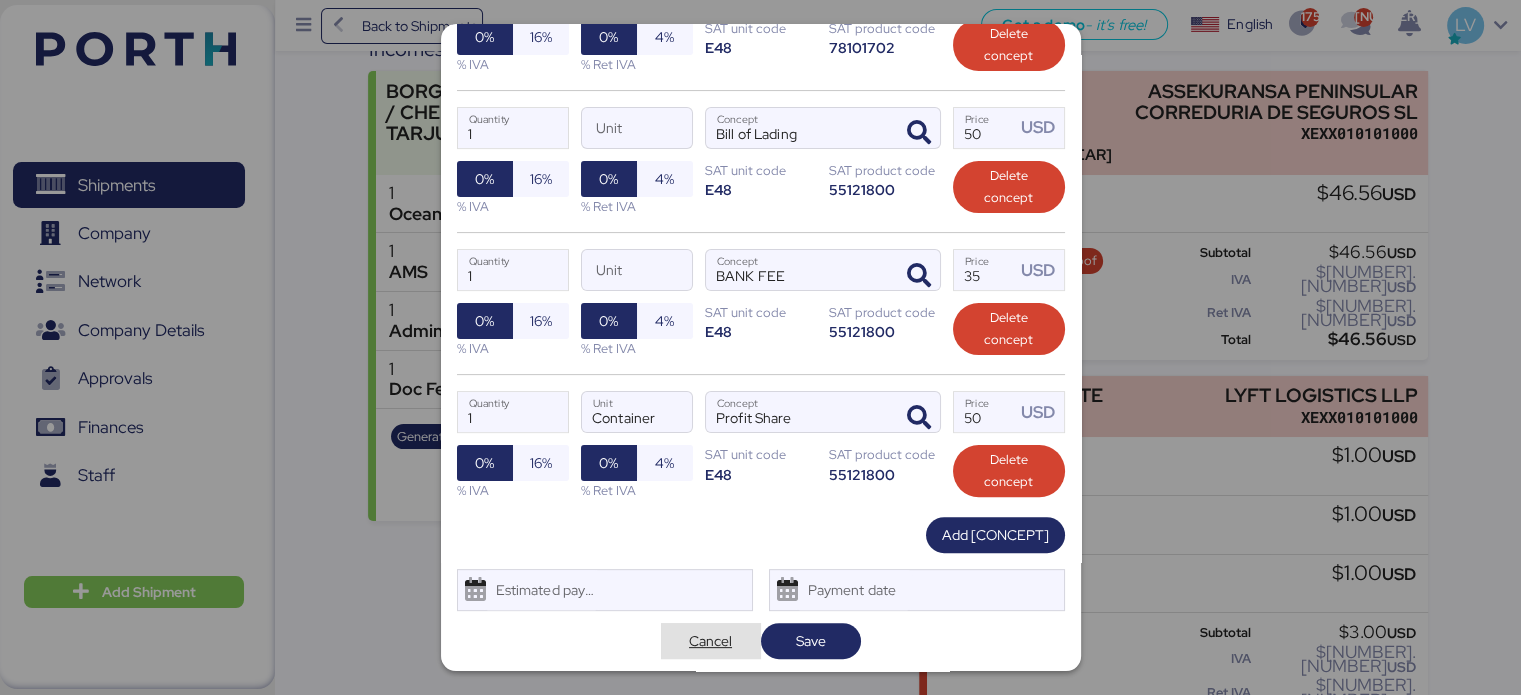 click on "Cancel" at bounding box center (711, 641) 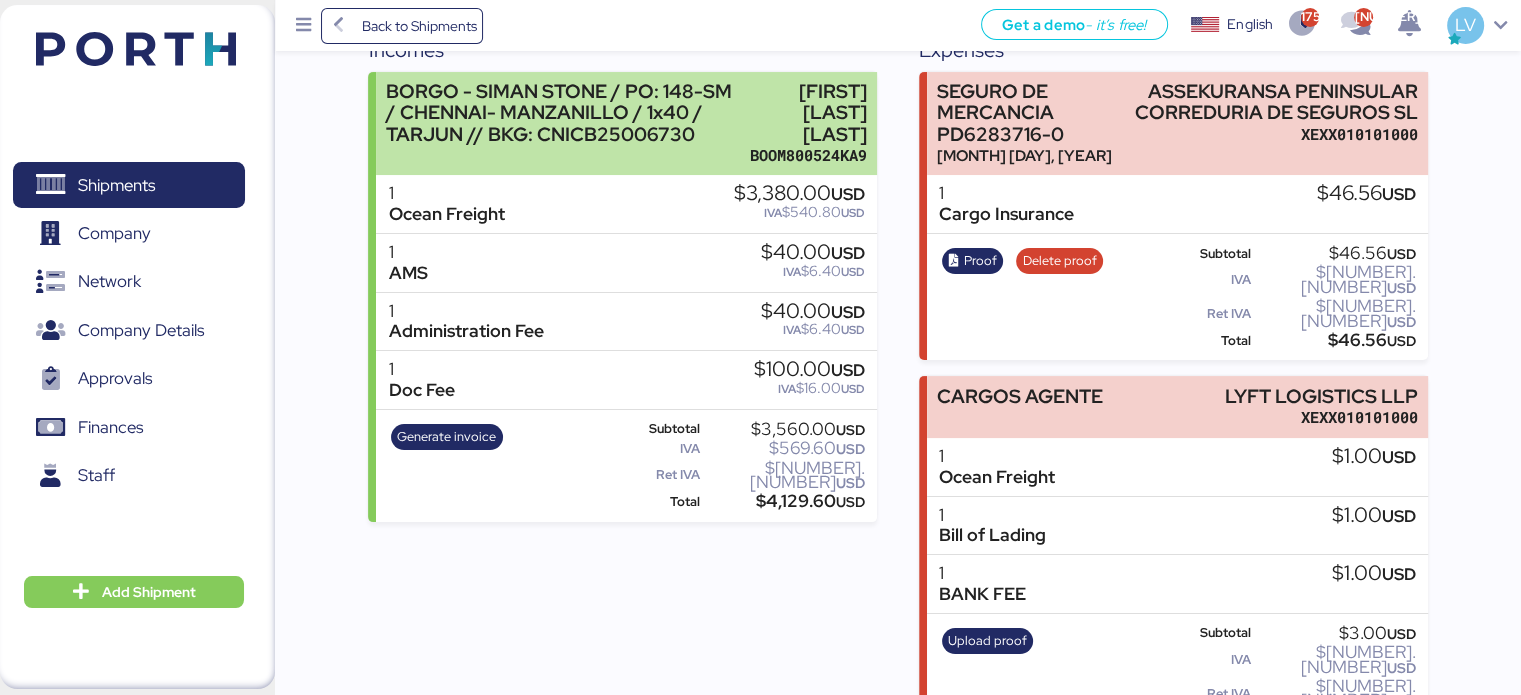 scroll, scrollTop: 0, scrollLeft: 0, axis: both 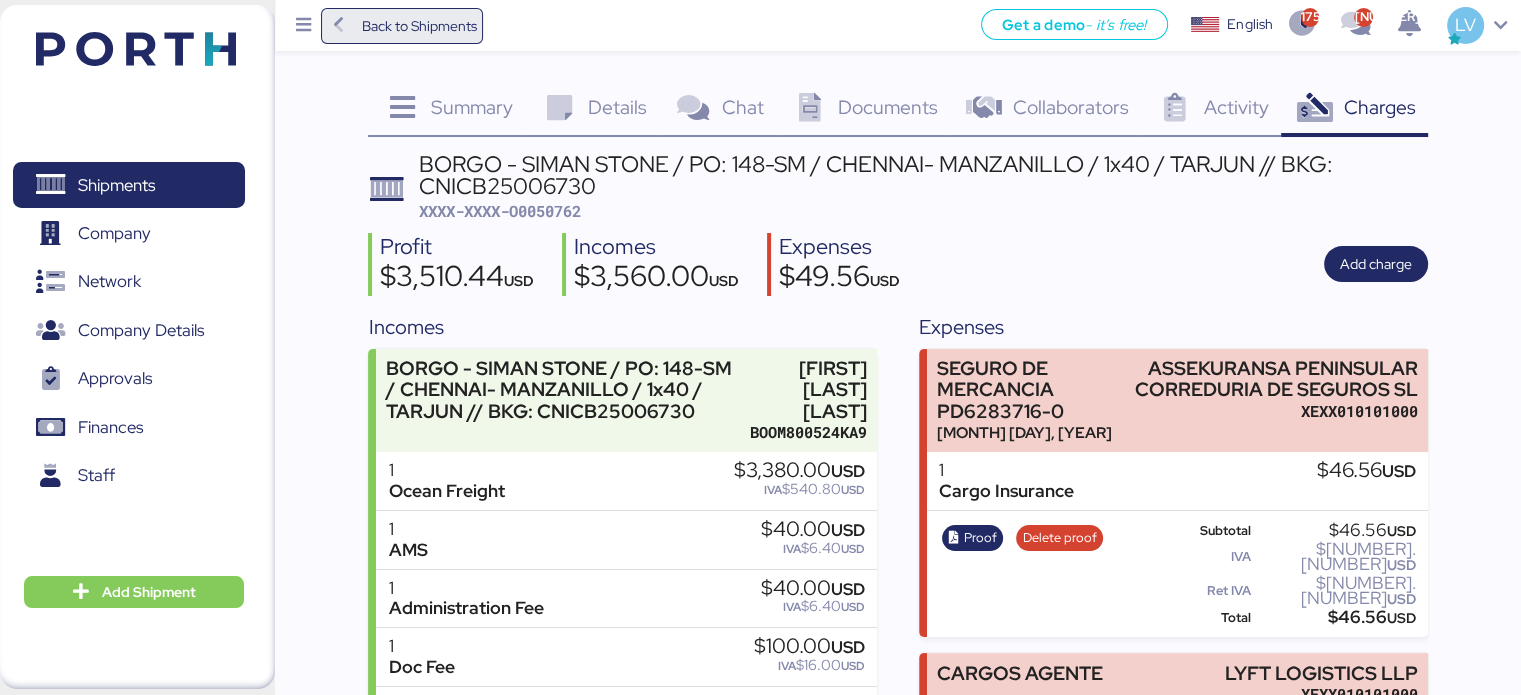 click on "Back to Shipments" at bounding box center [402, 26] 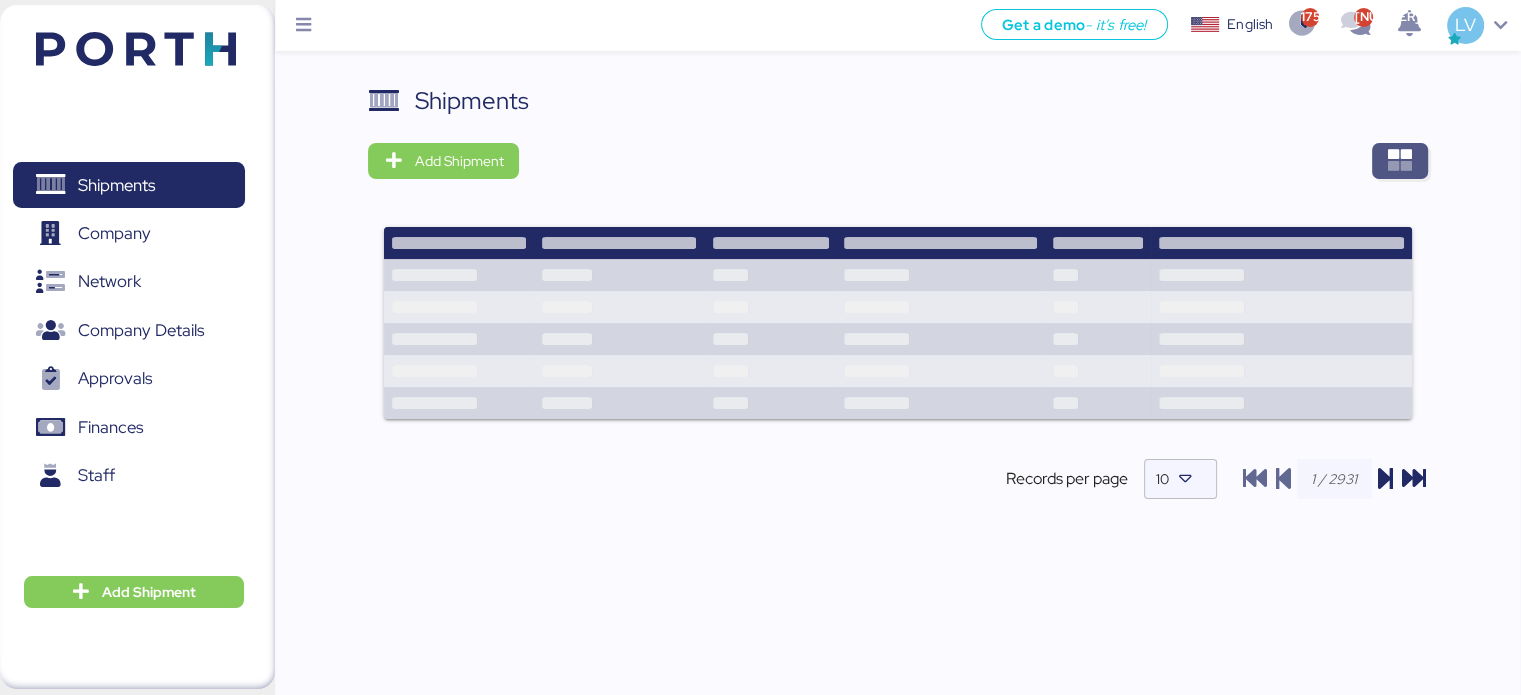 click at bounding box center (1400, 161) 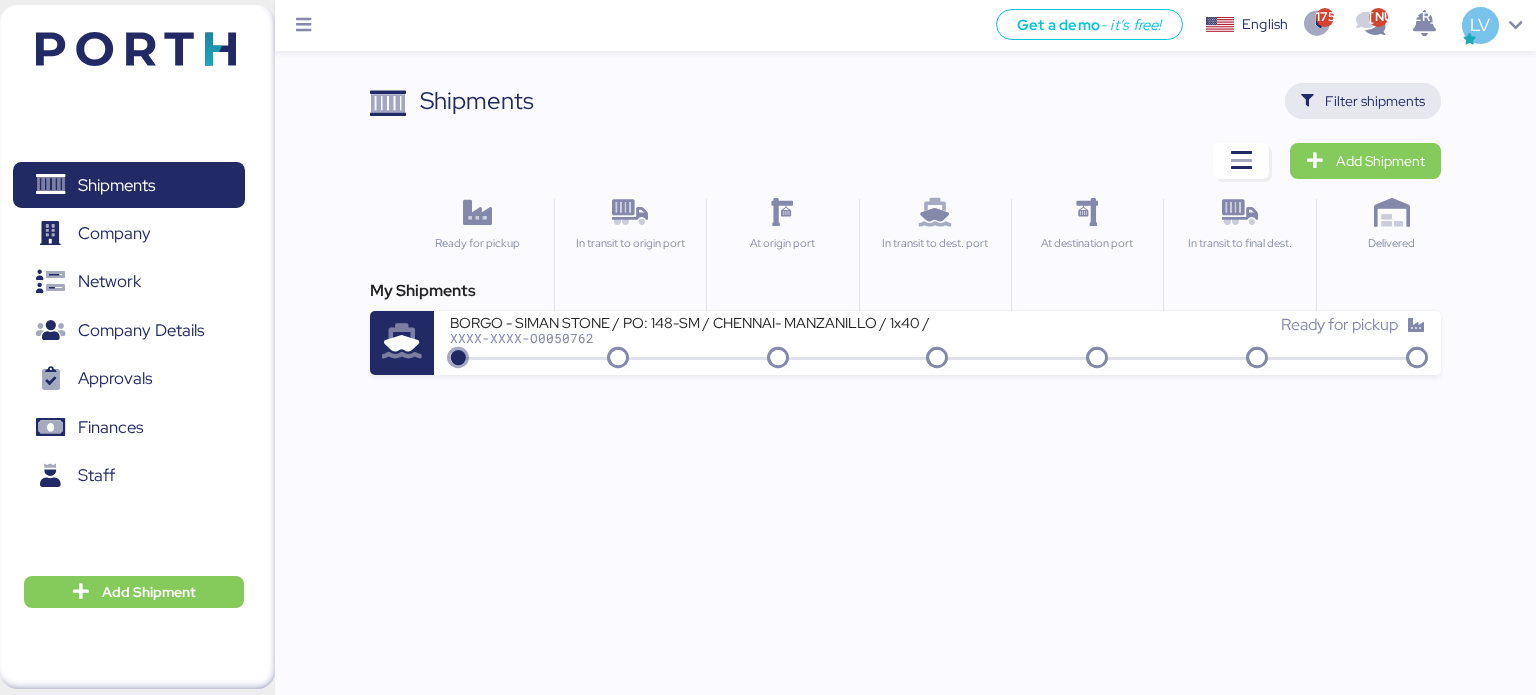 click on "Filter shipments" at bounding box center (1375, 101) 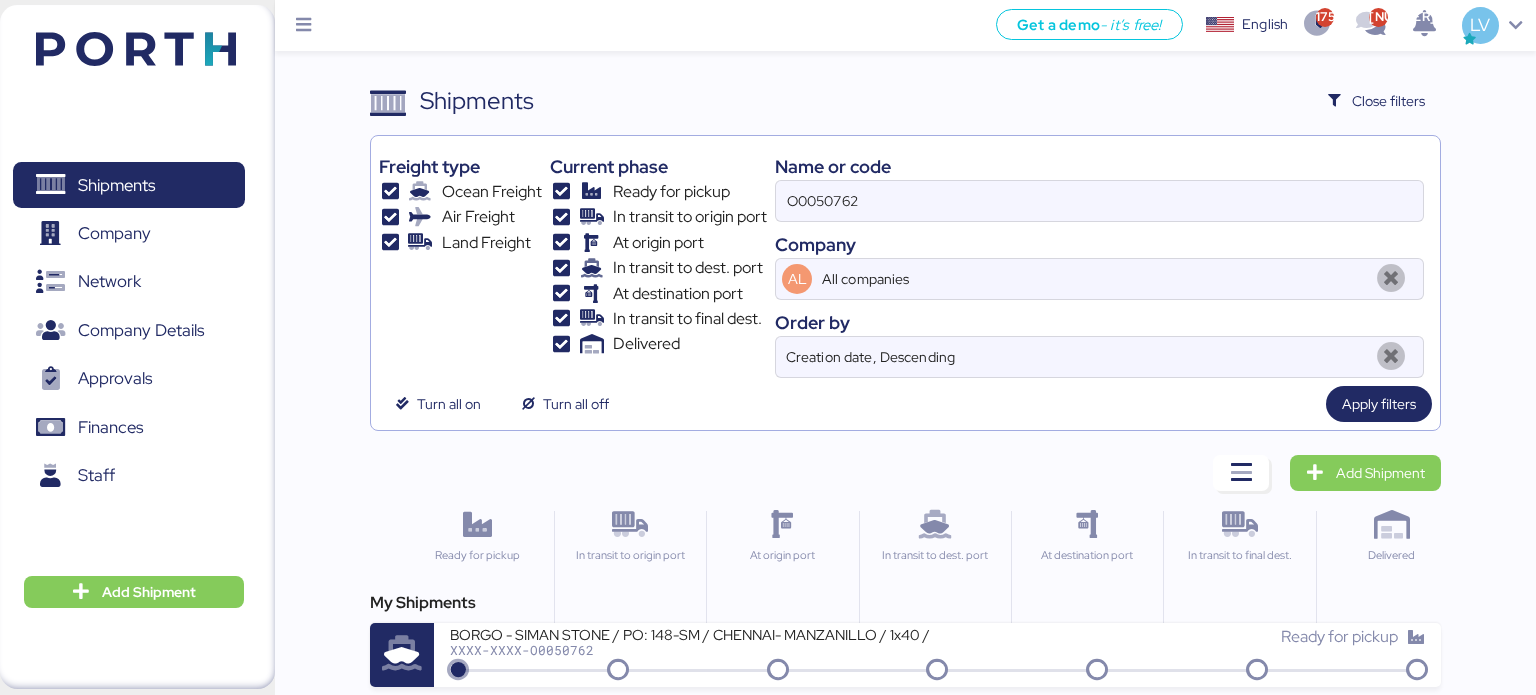 click on "Name or code [ALPHANUMERIC_ID] Company AL All companies Order by Creation date, Descending" at bounding box center (1099, 261) 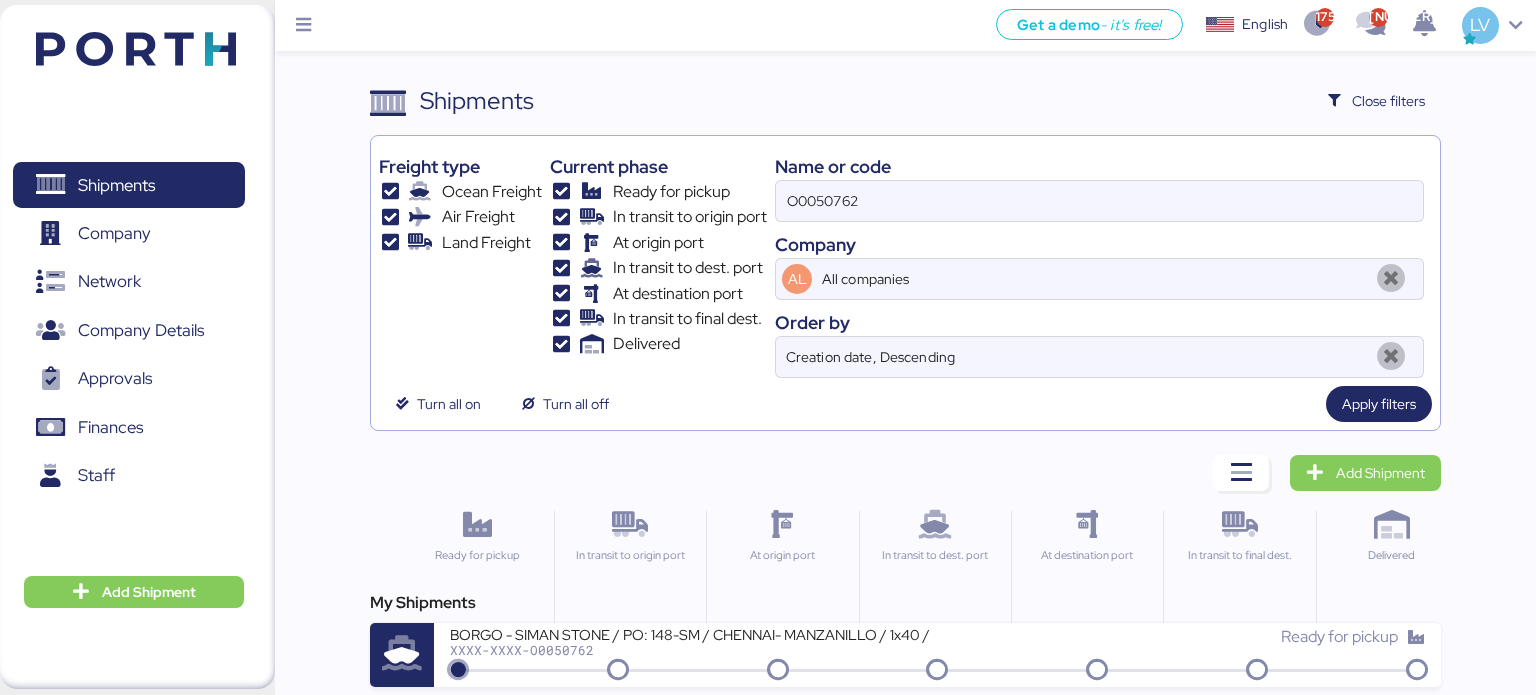 click on "Name or code [ALPHANUMERIC_ID] Company AL All companies Order by Creation date, Descending" at bounding box center [1099, 261] 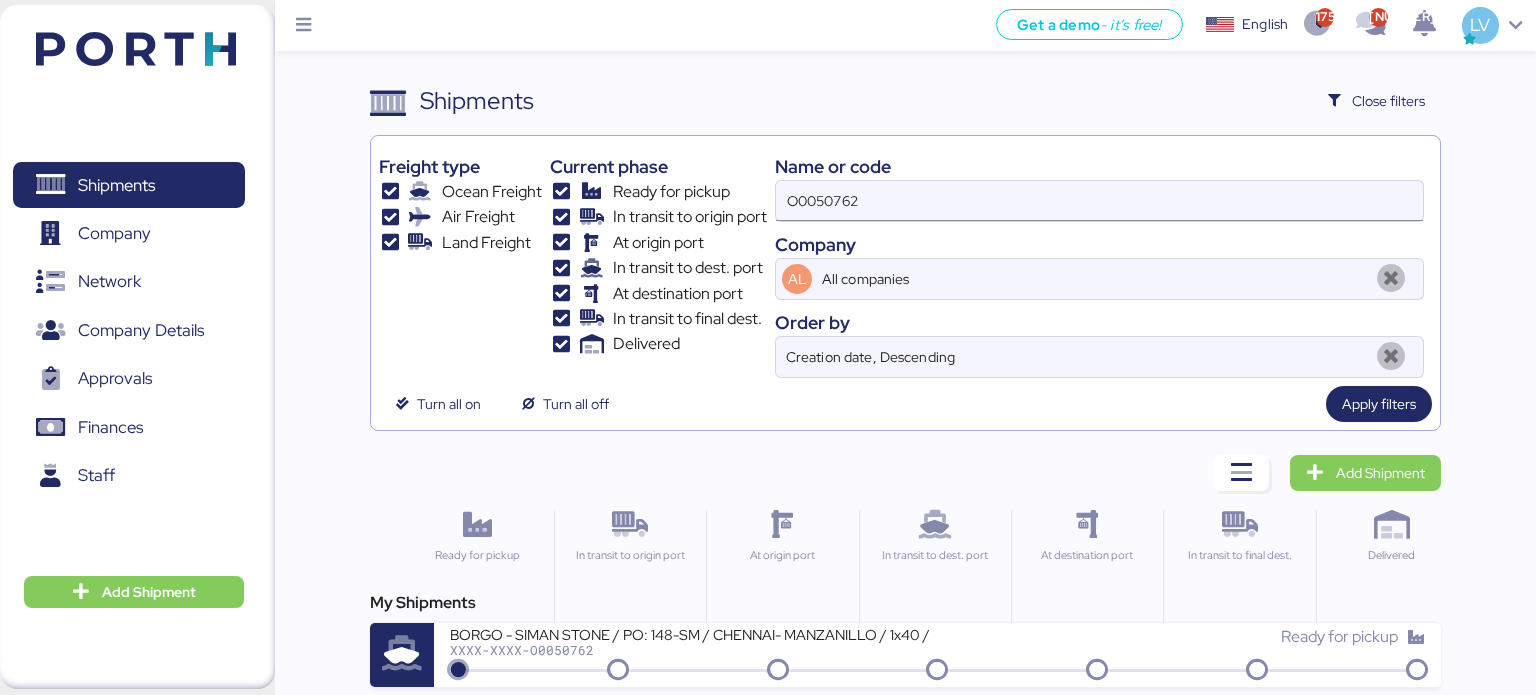 click on "O0050762" at bounding box center [1099, 201] 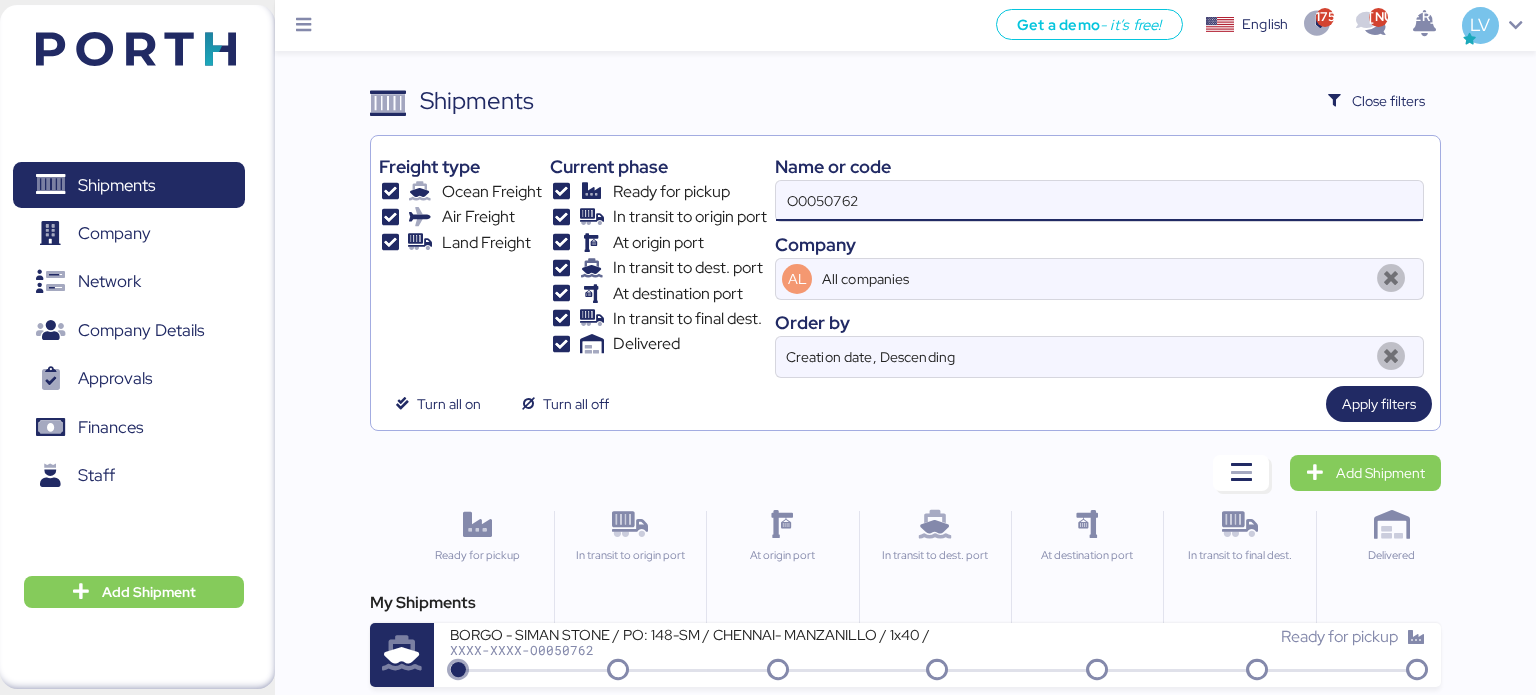 click on "O0050762" at bounding box center (1099, 201) 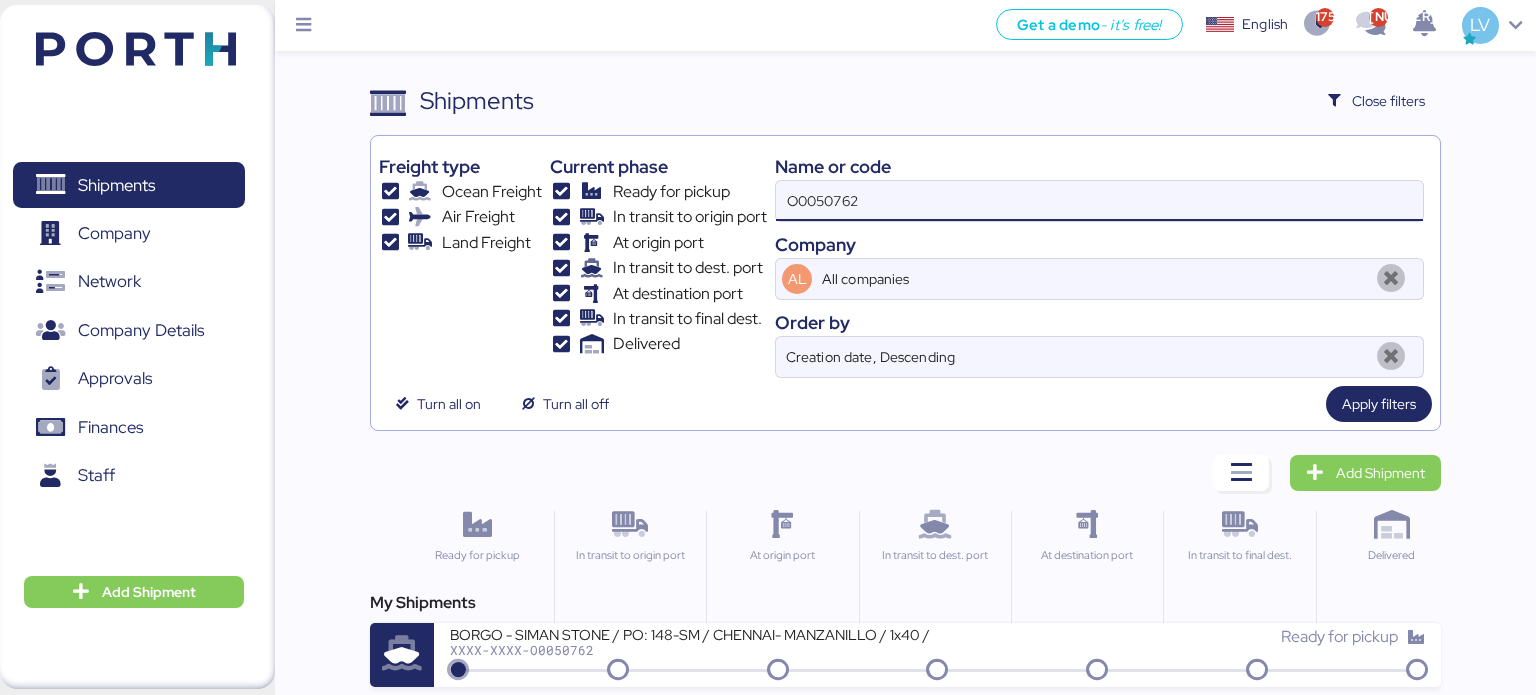 paste on "BCNIC25006730" 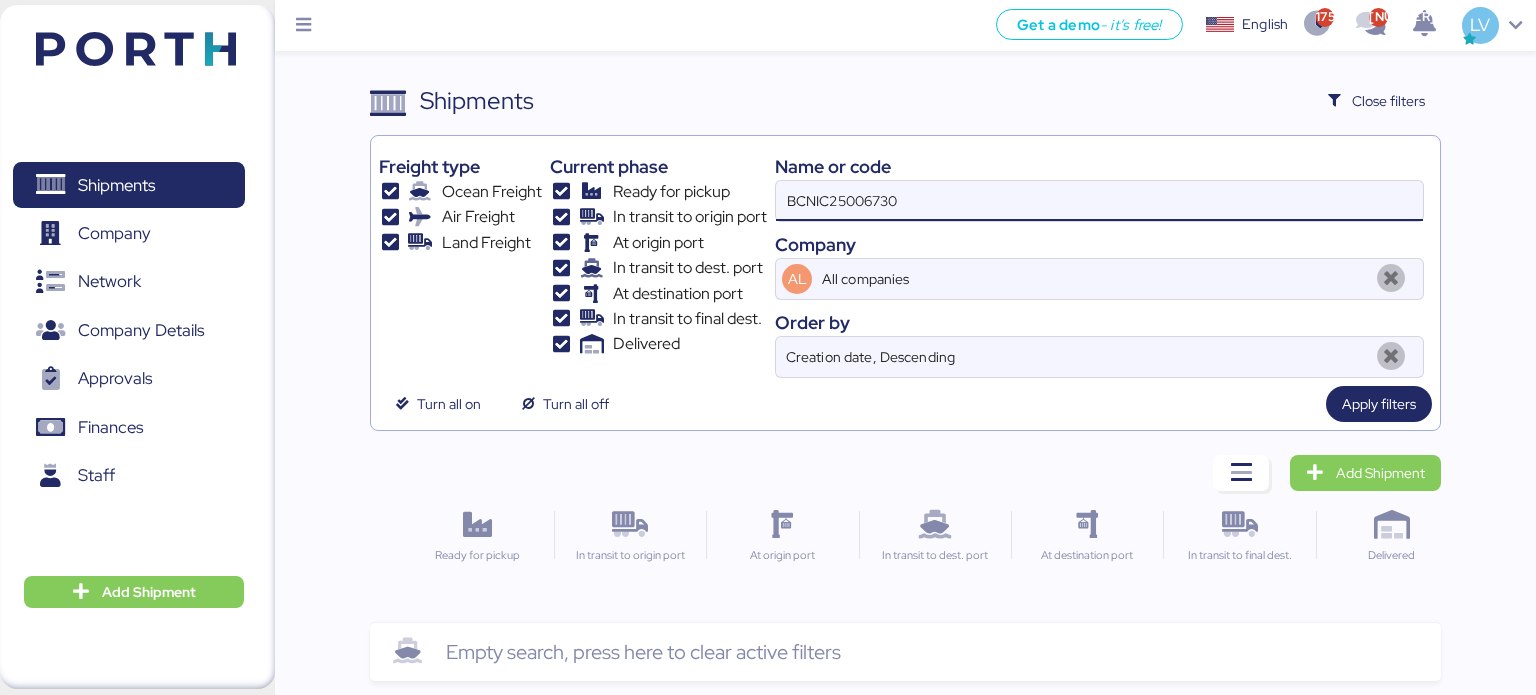 click on "BCNIC25006730" at bounding box center (1099, 201) 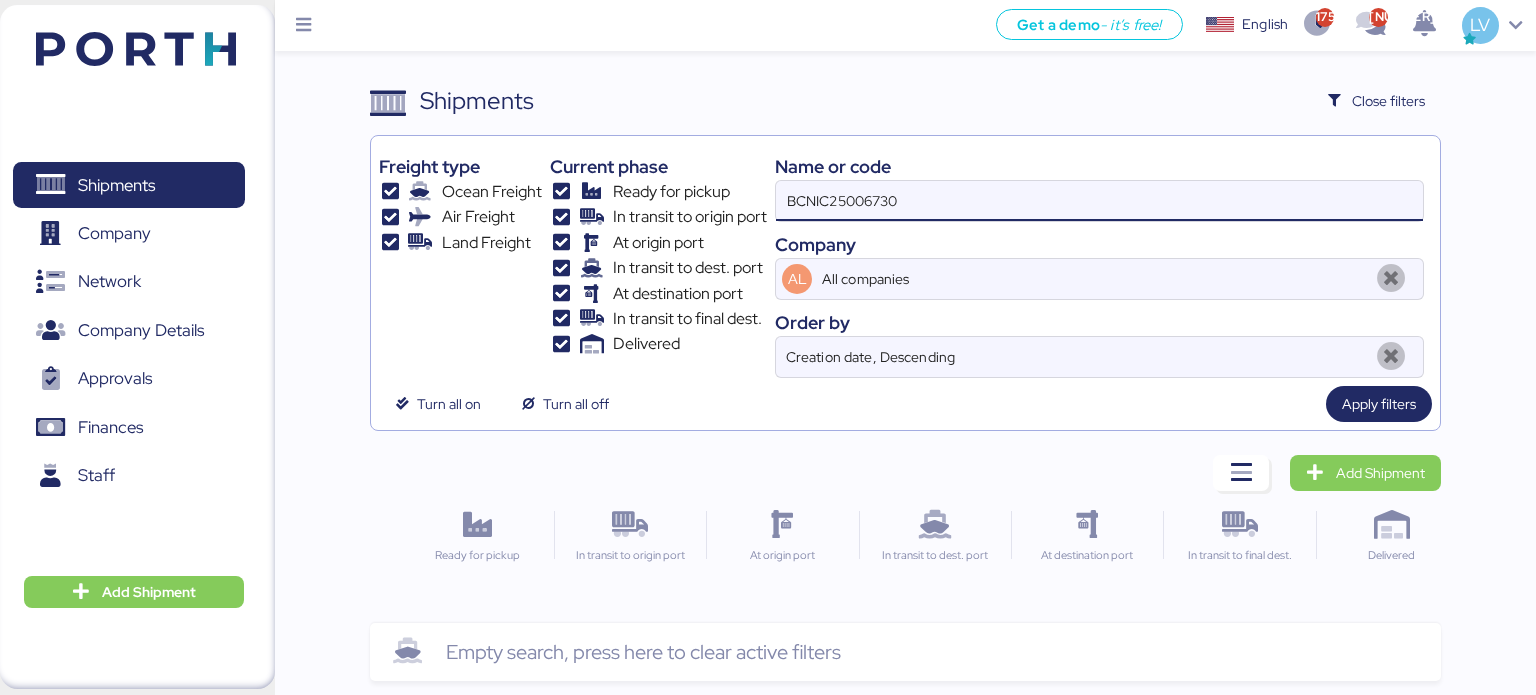 click on "BCNIC25006730" at bounding box center [1099, 201] 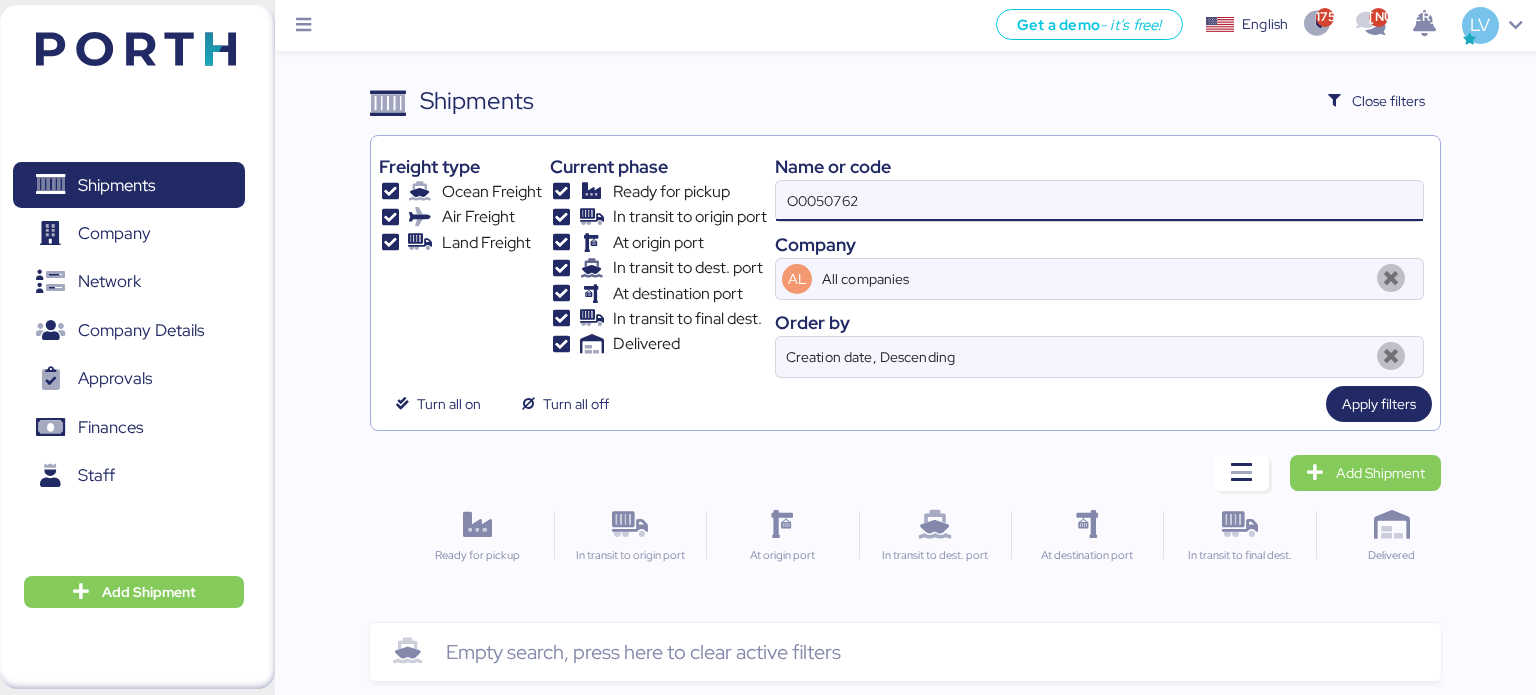type on "O0050762" 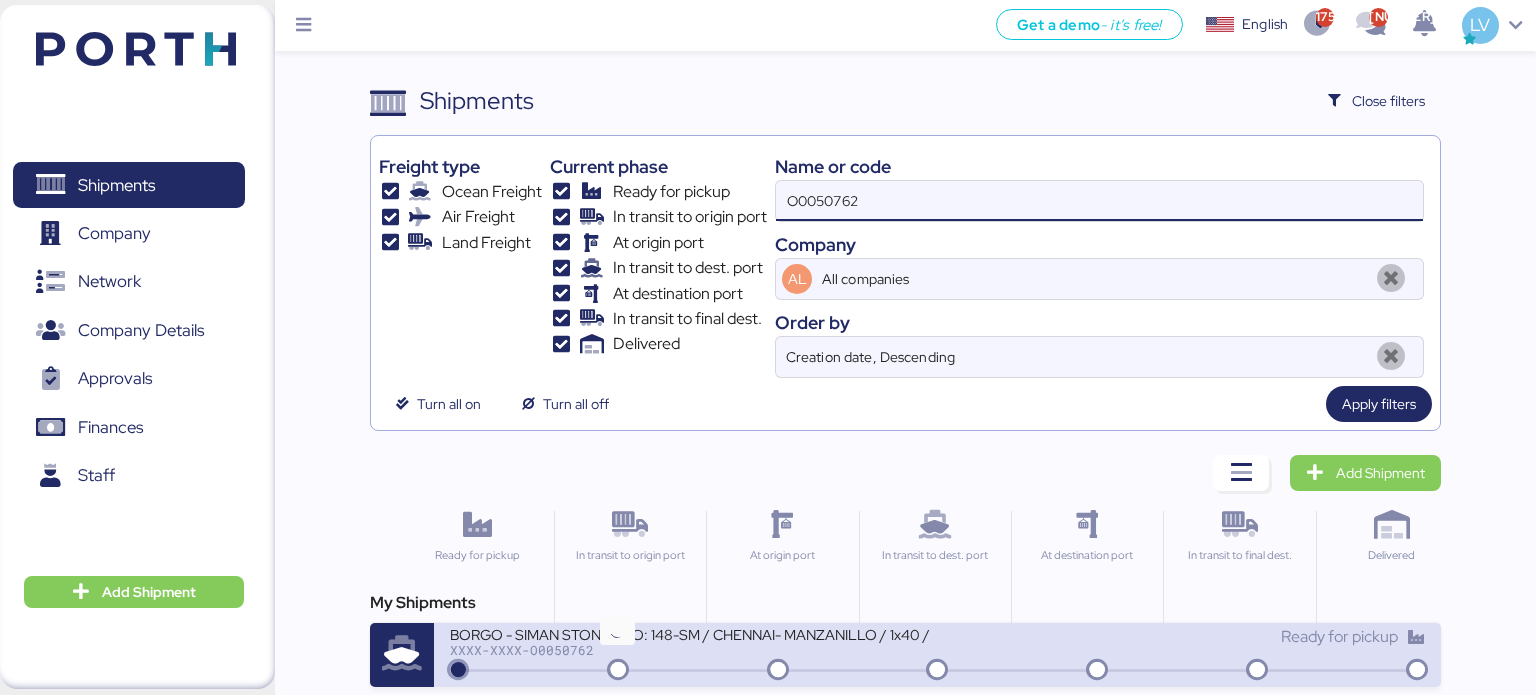 click at bounding box center (618, 671) 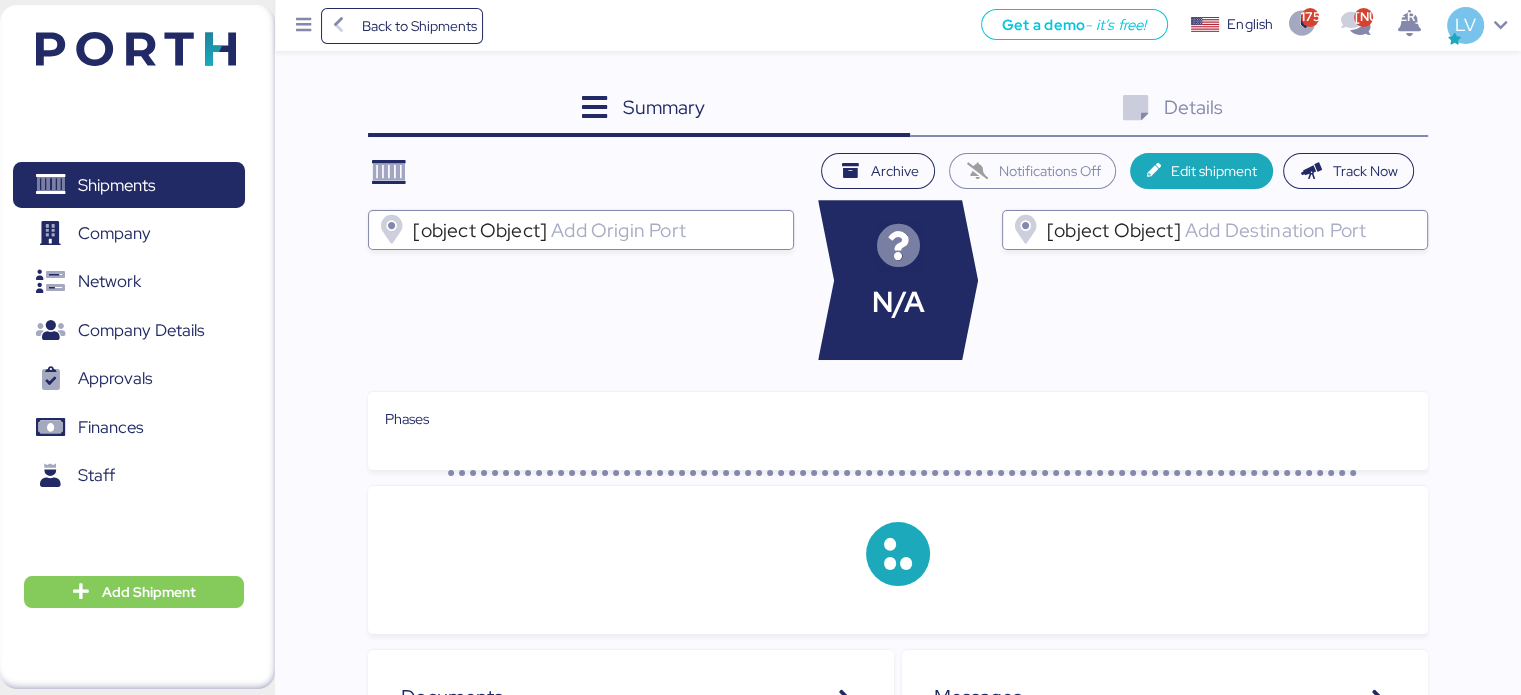 click on "Details 0" at bounding box center (1169, 110) 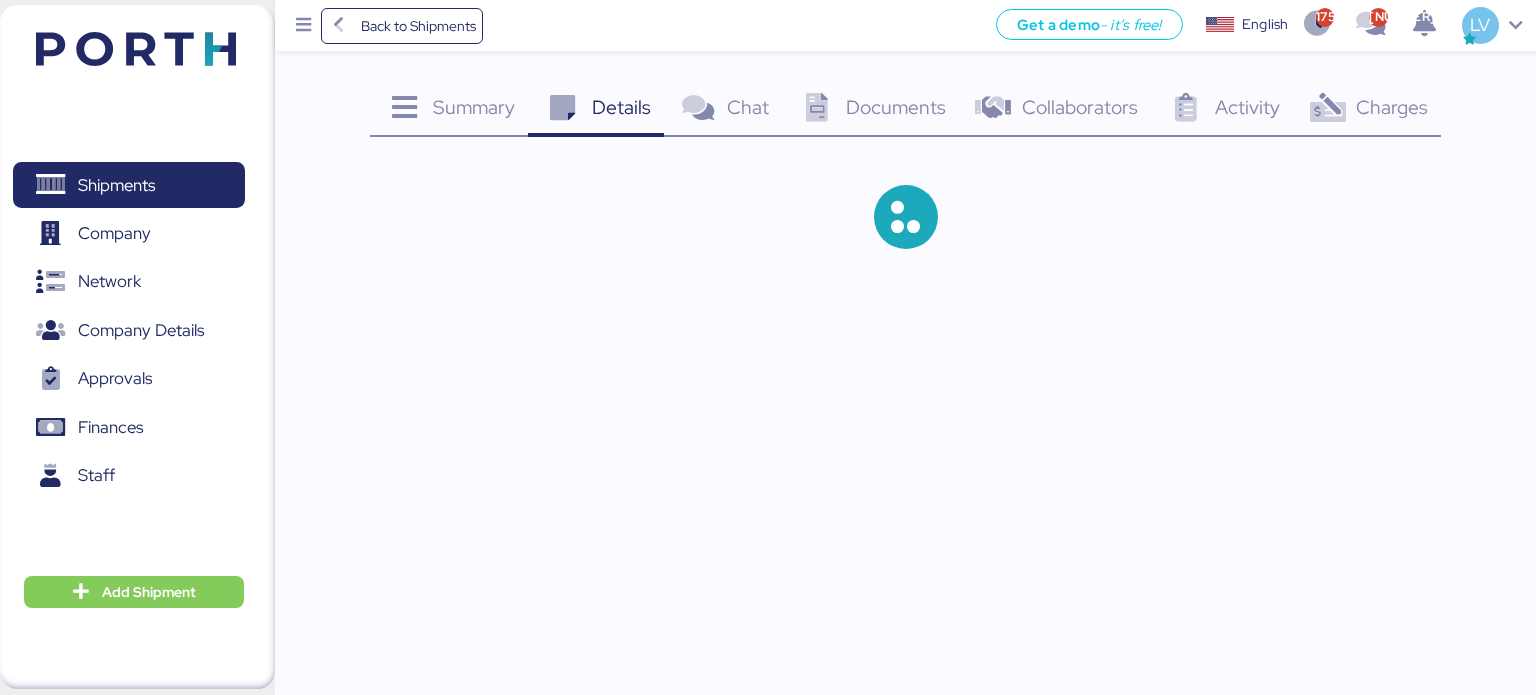 click at bounding box center [1327, 108] 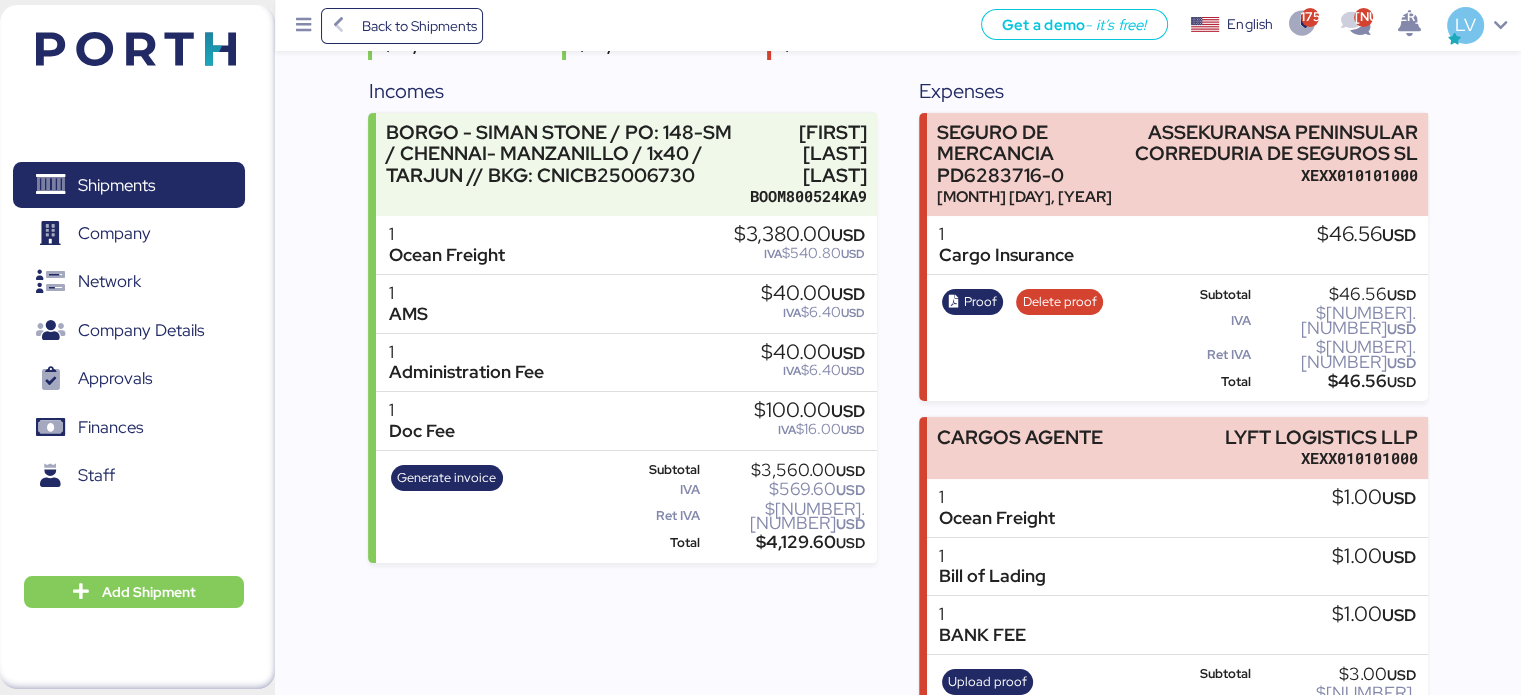 scroll, scrollTop: 277, scrollLeft: 0, axis: vertical 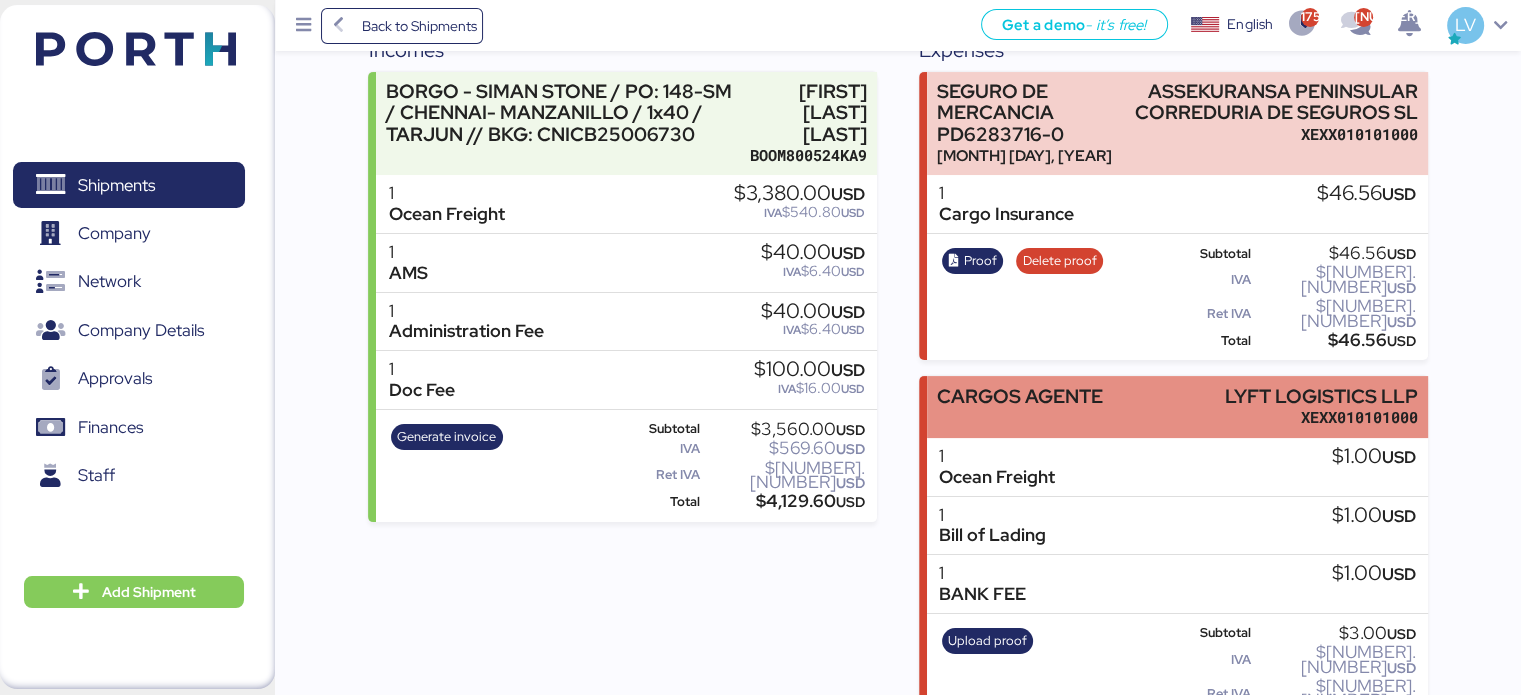 click on "CARGOS AGENTE  LYFT LOGISTICS LLP [ALPHANUMERIC]" at bounding box center [1177, 124] 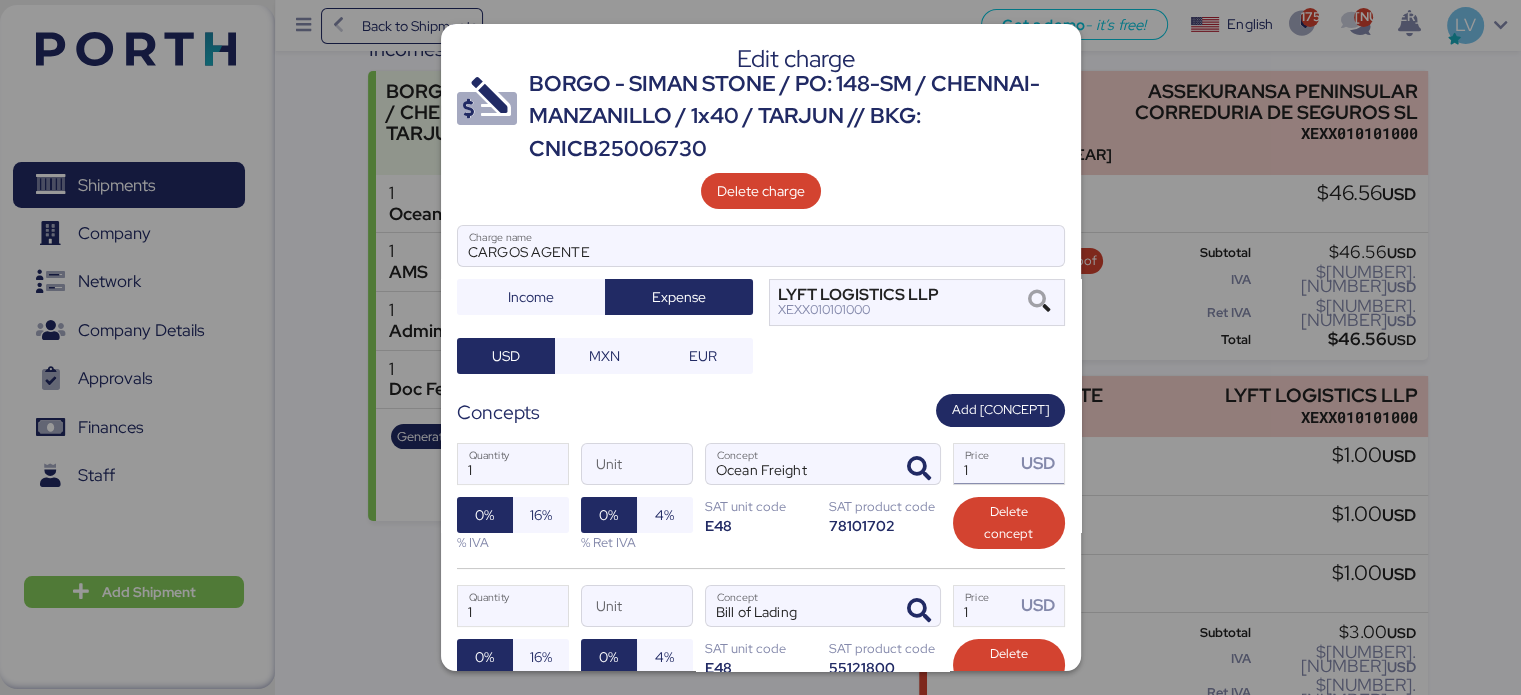 click on "1" at bounding box center [985, 464] 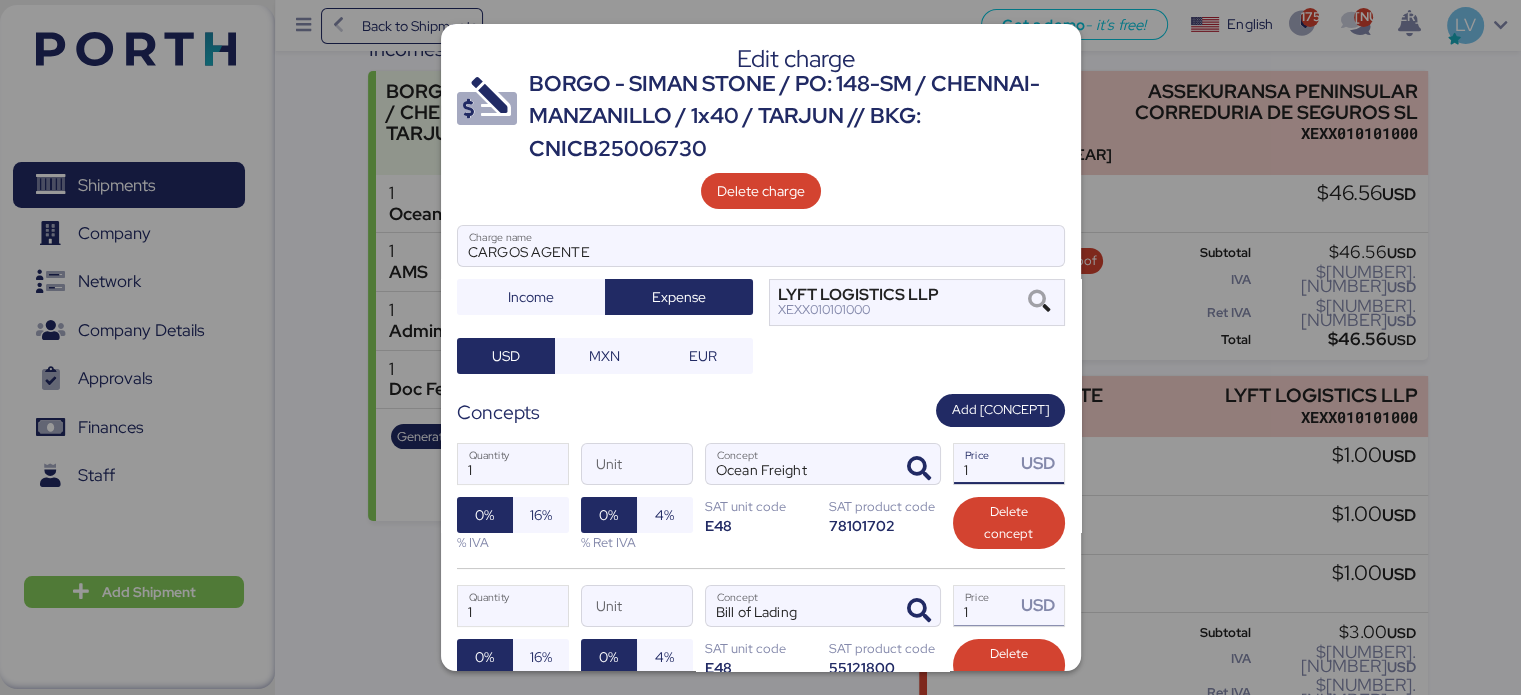 type on "[NUMBER]" 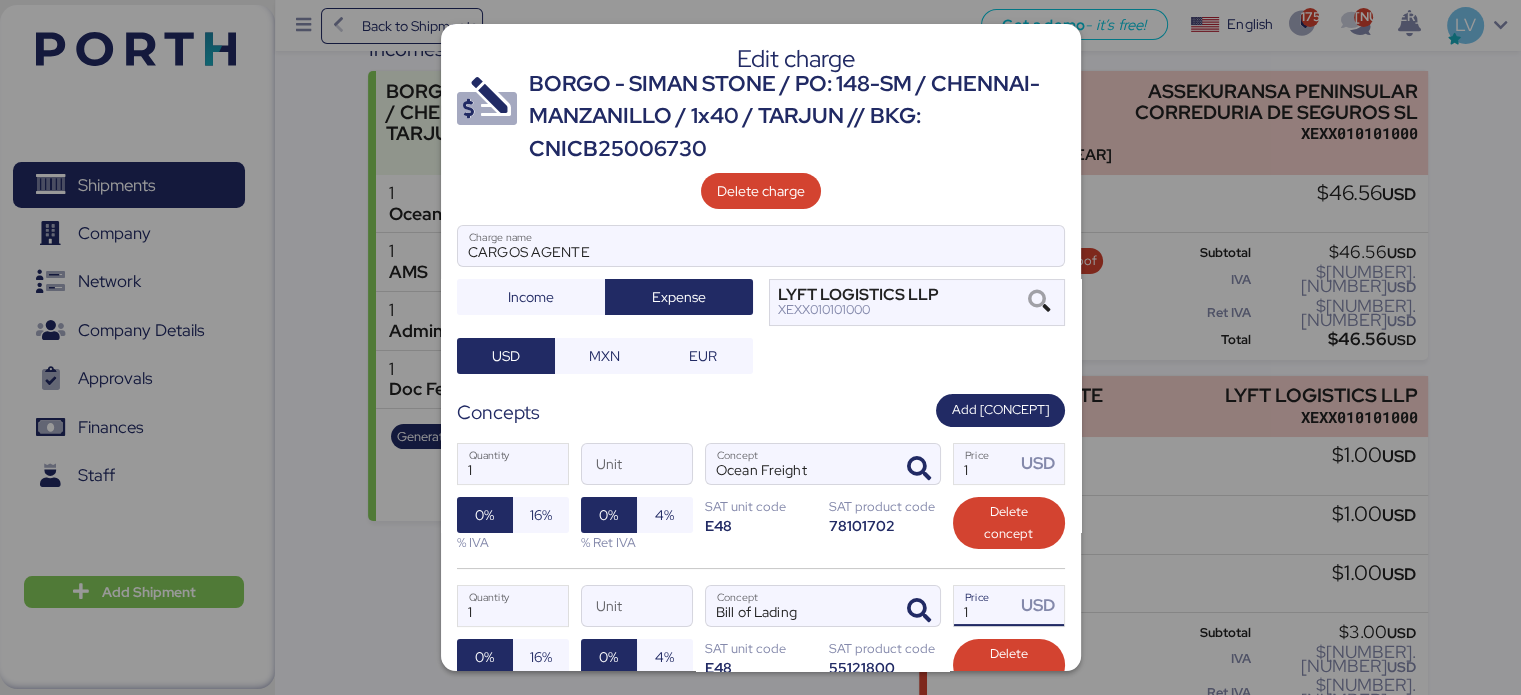 click on "1" at bounding box center [985, 606] 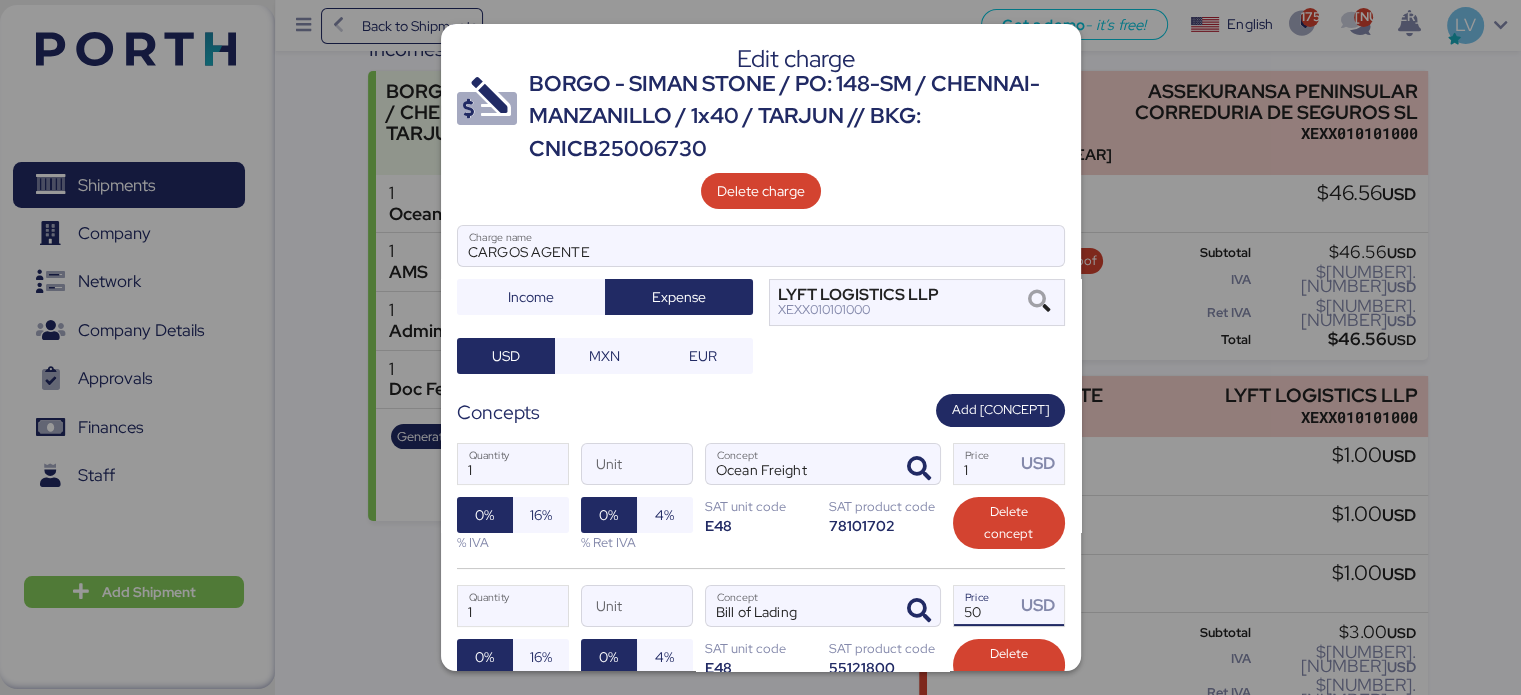 type on "50" 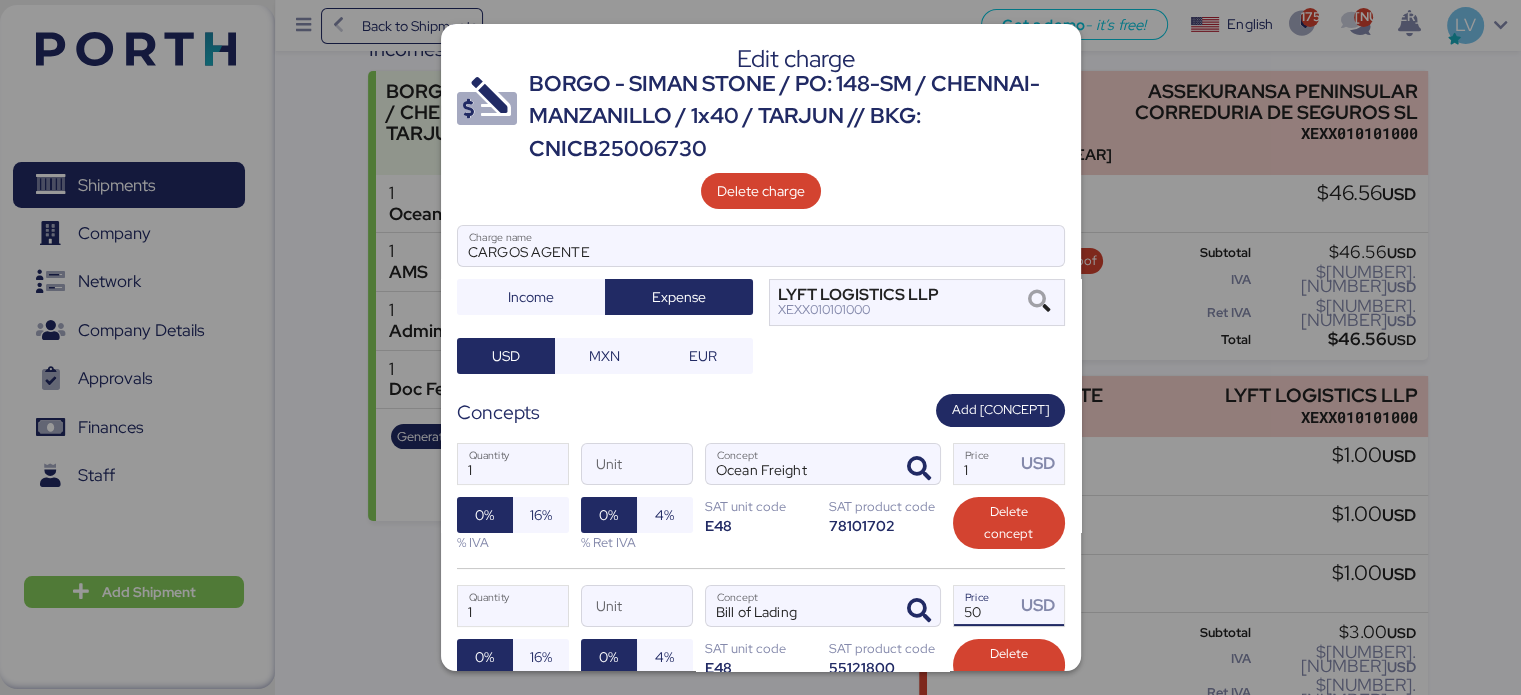 click on "78101702" at bounding box center [761, 525] 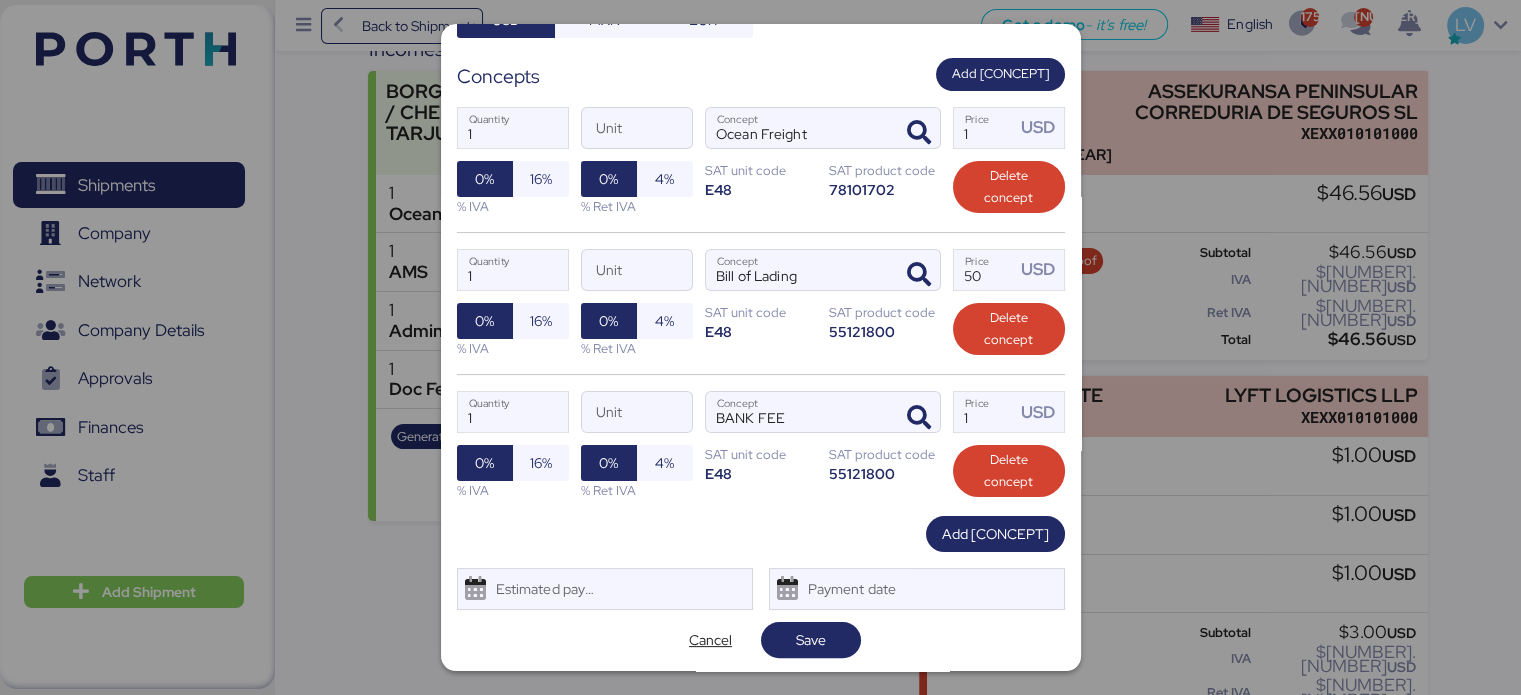 scroll, scrollTop: 336, scrollLeft: 0, axis: vertical 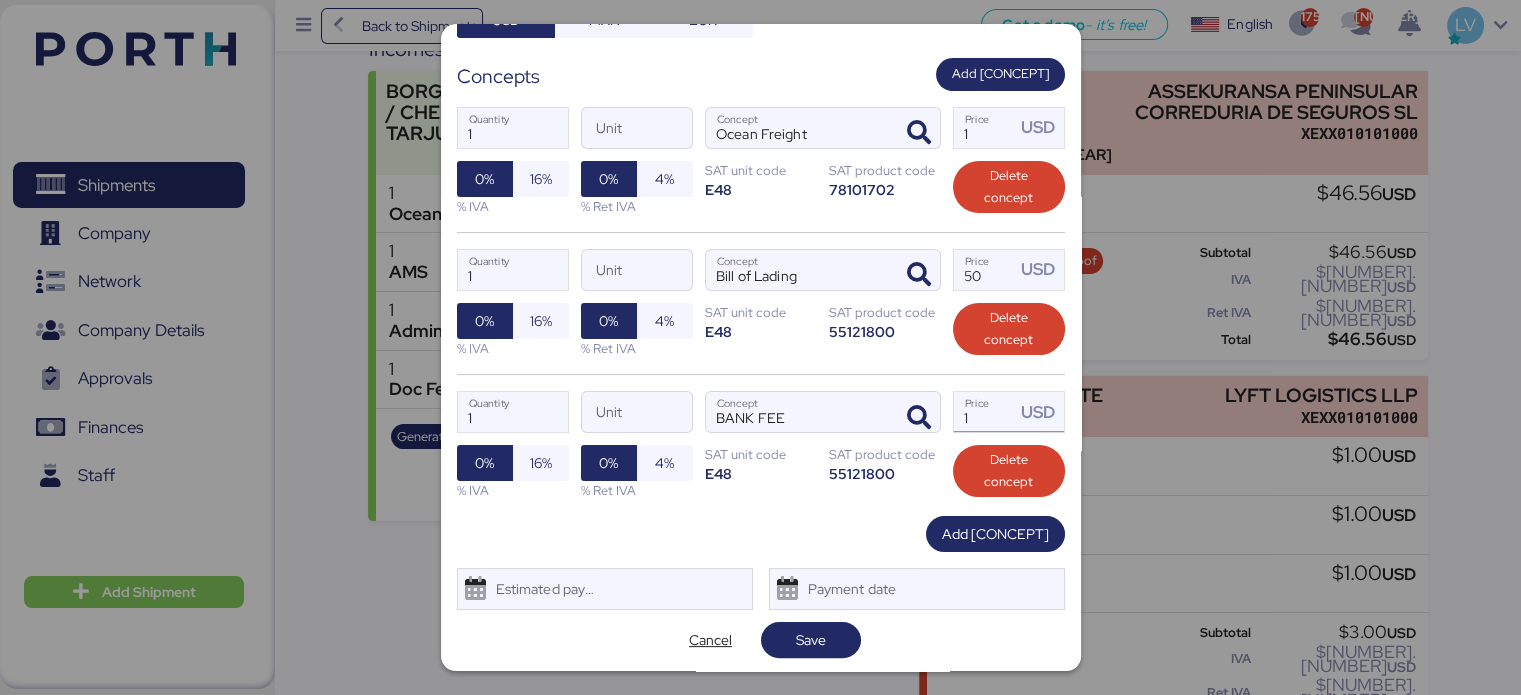 click on "1" at bounding box center [985, 412] 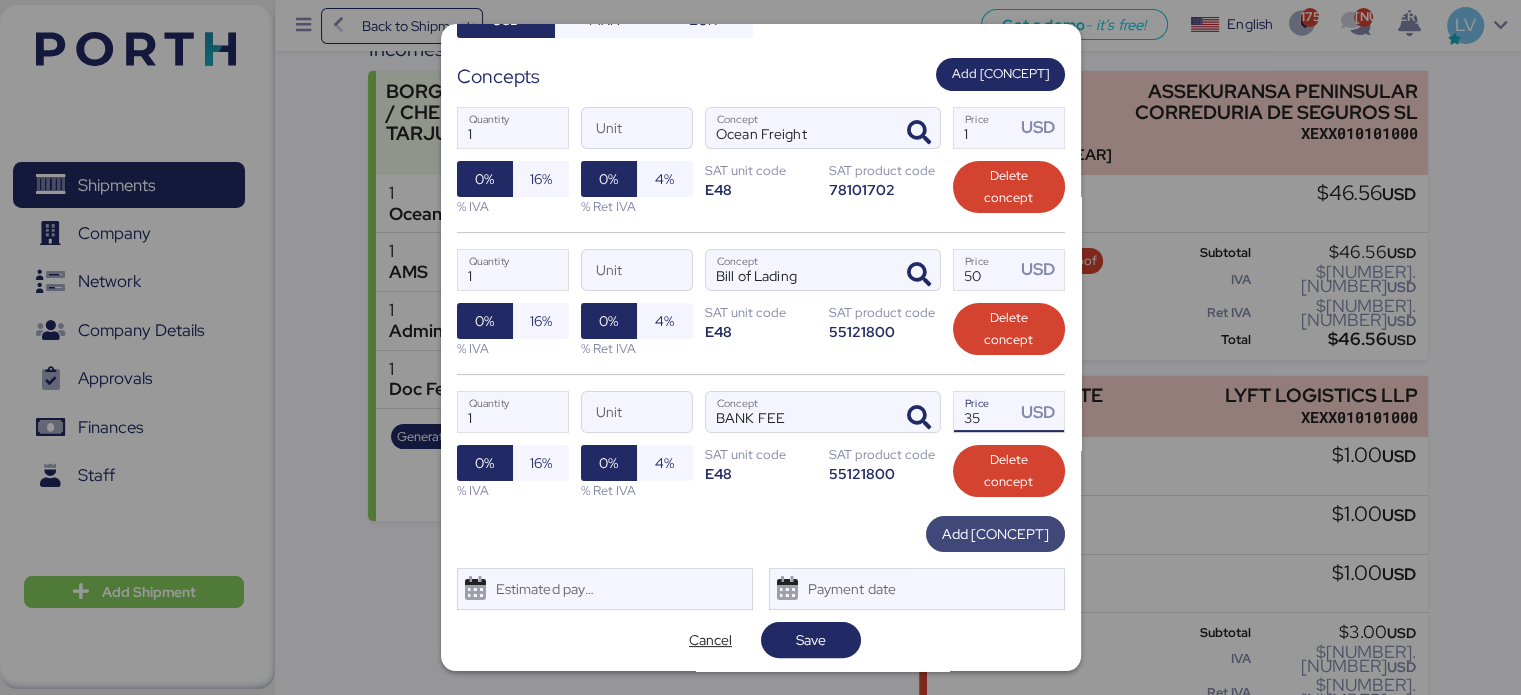 type on "35" 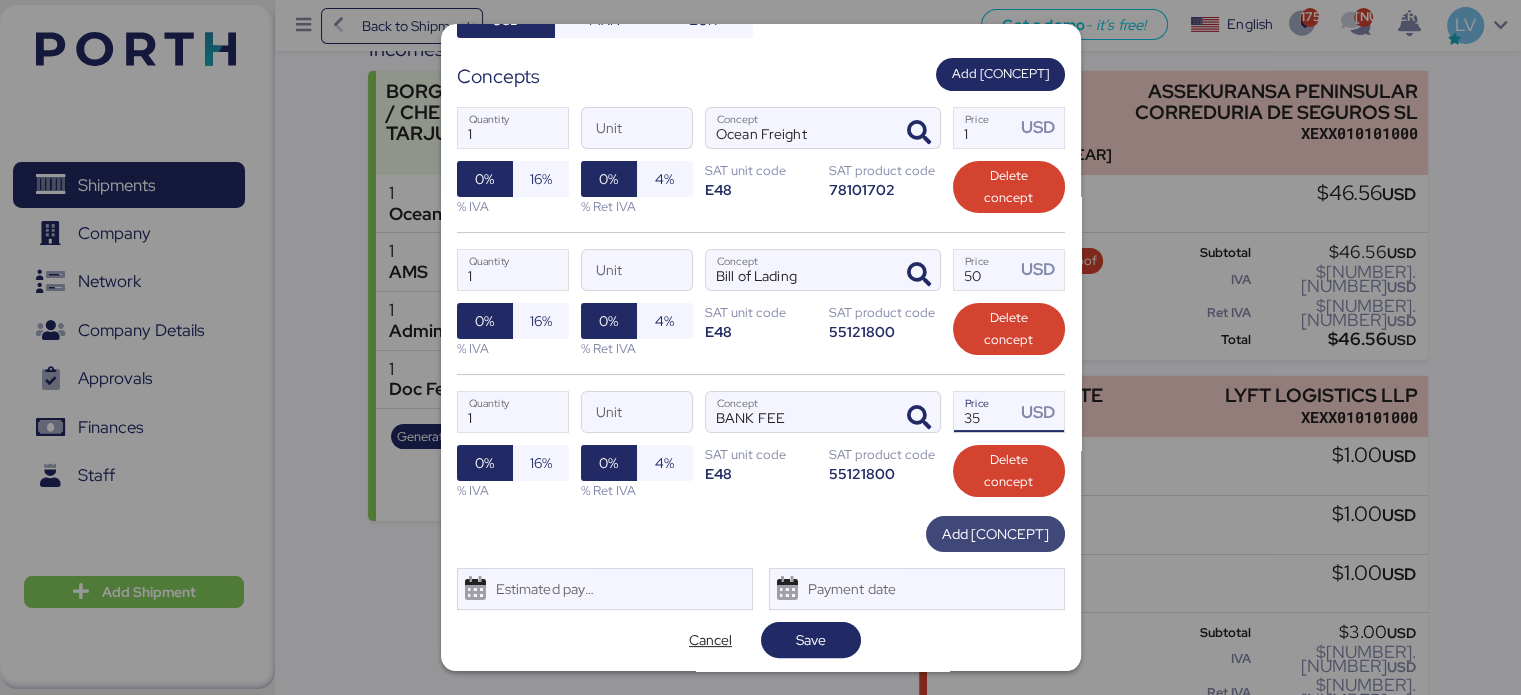 click on "Add [CONCEPT]" at bounding box center [995, 534] 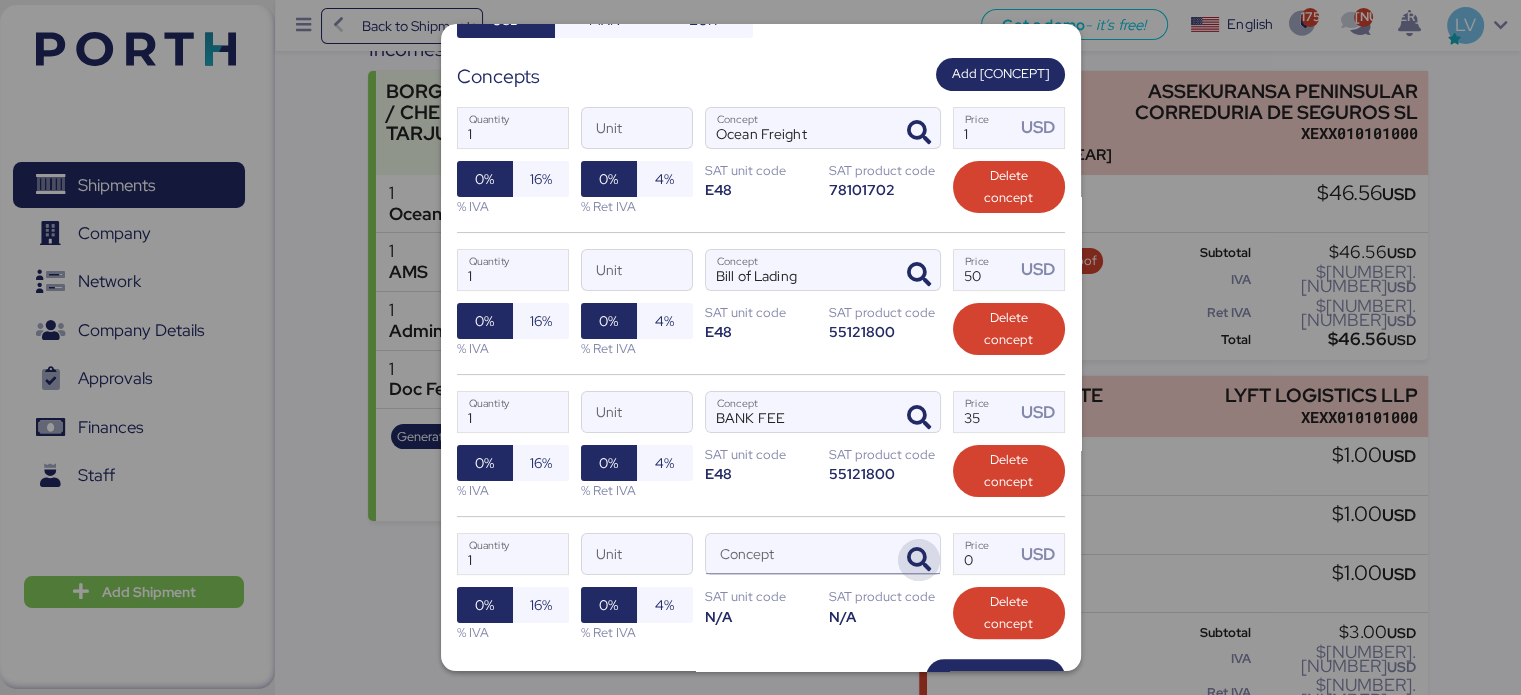 click at bounding box center (919, 560) 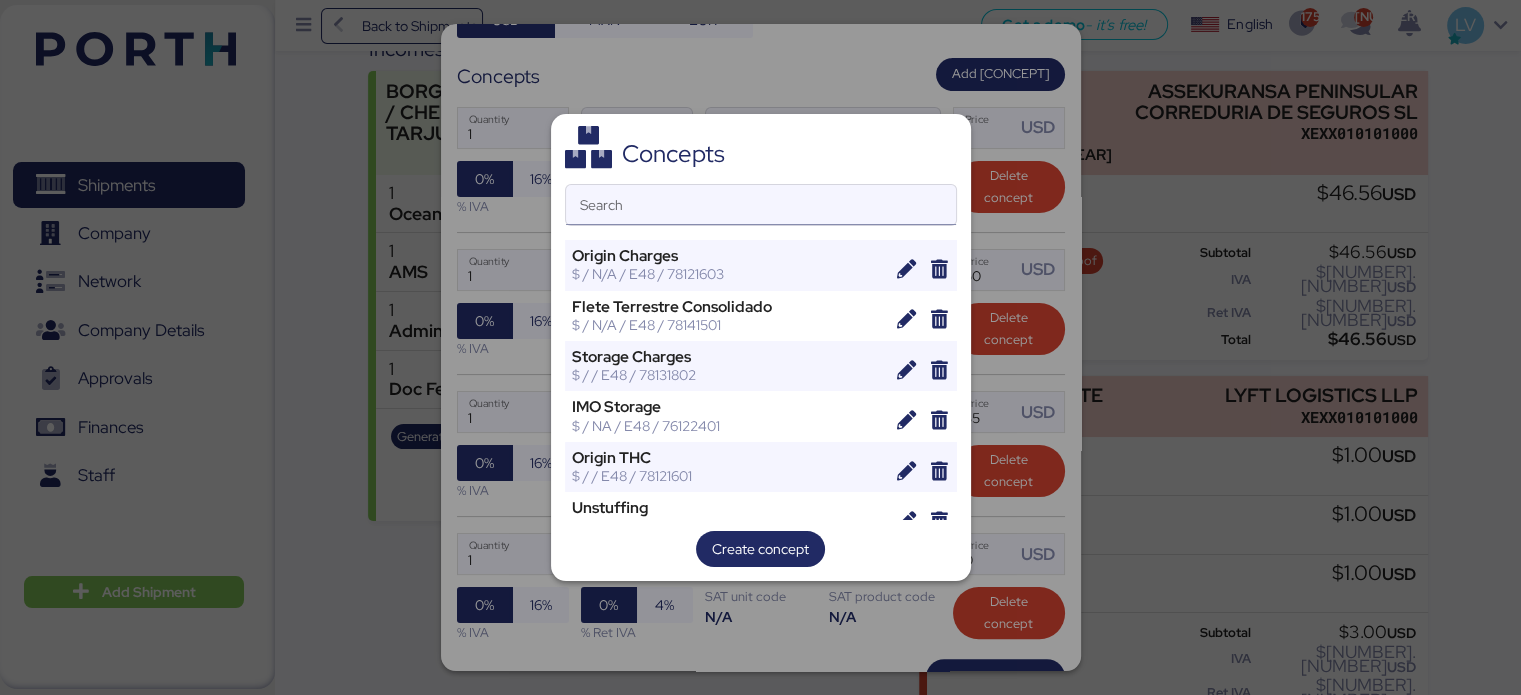 click on "Search" at bounding box center [761, 205] 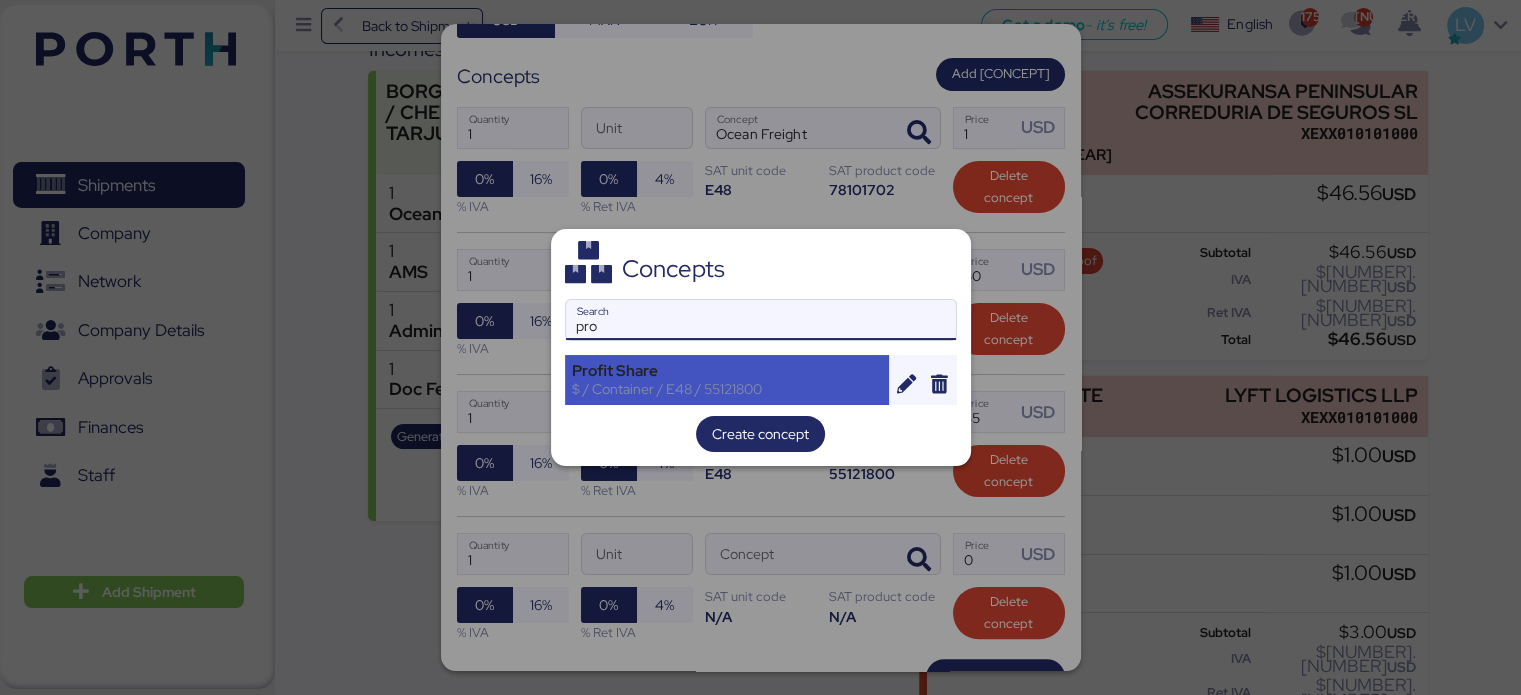 type on "pro" 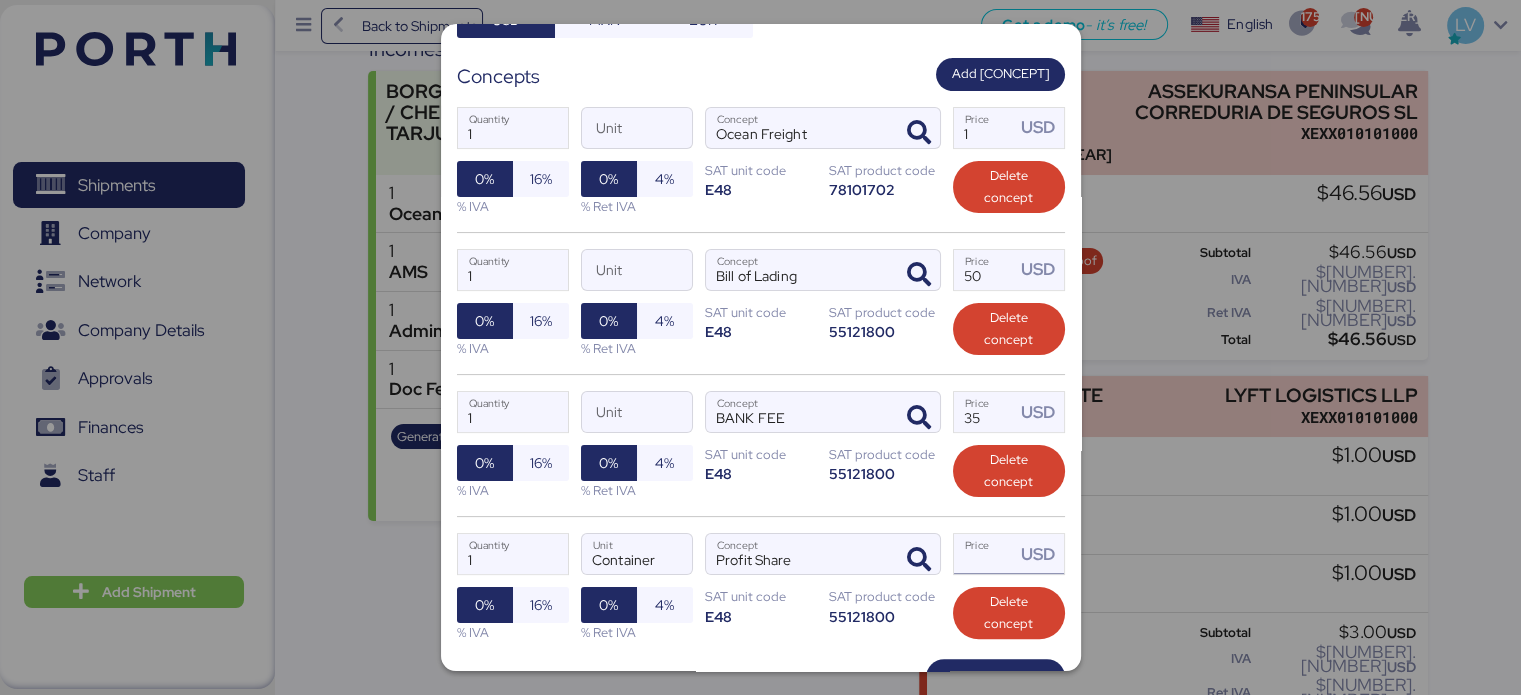 click on "Price USD" at bounding box center [985, 554] 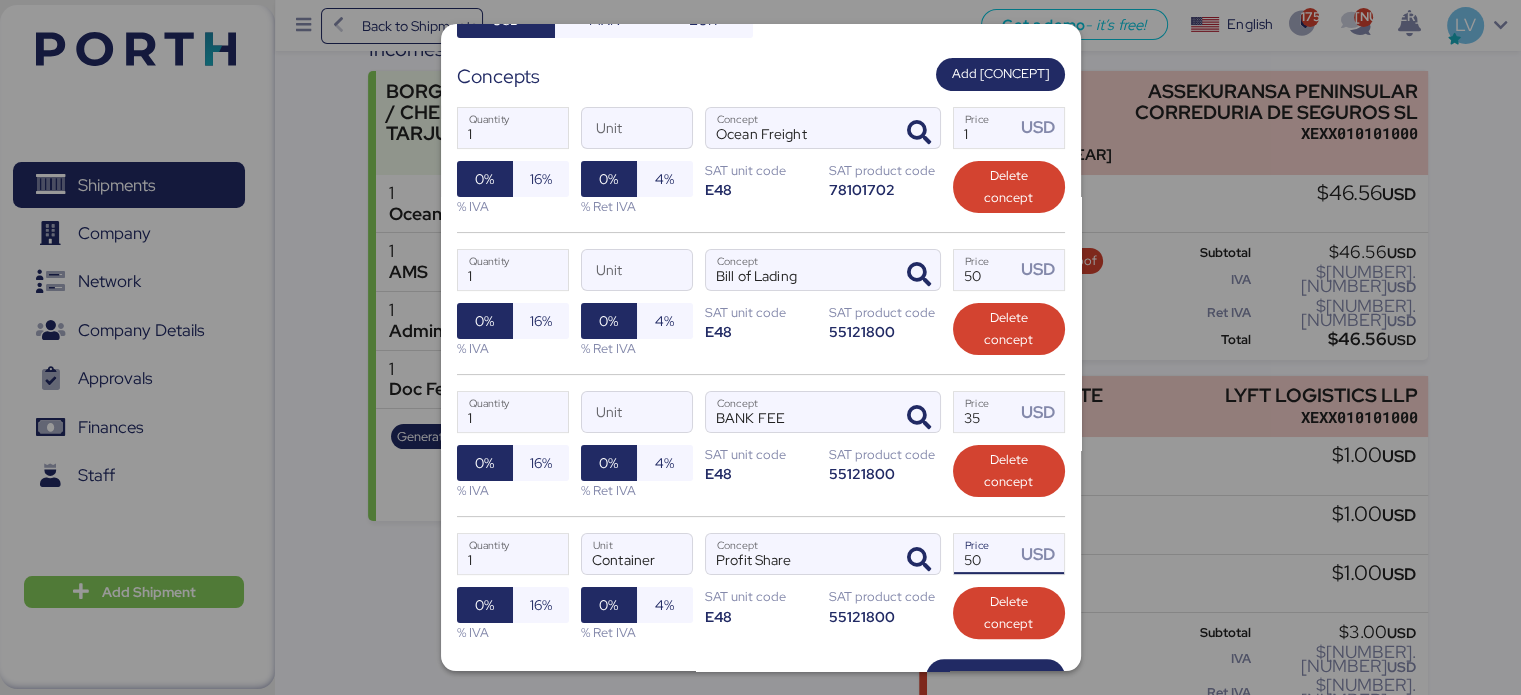 type on "50" 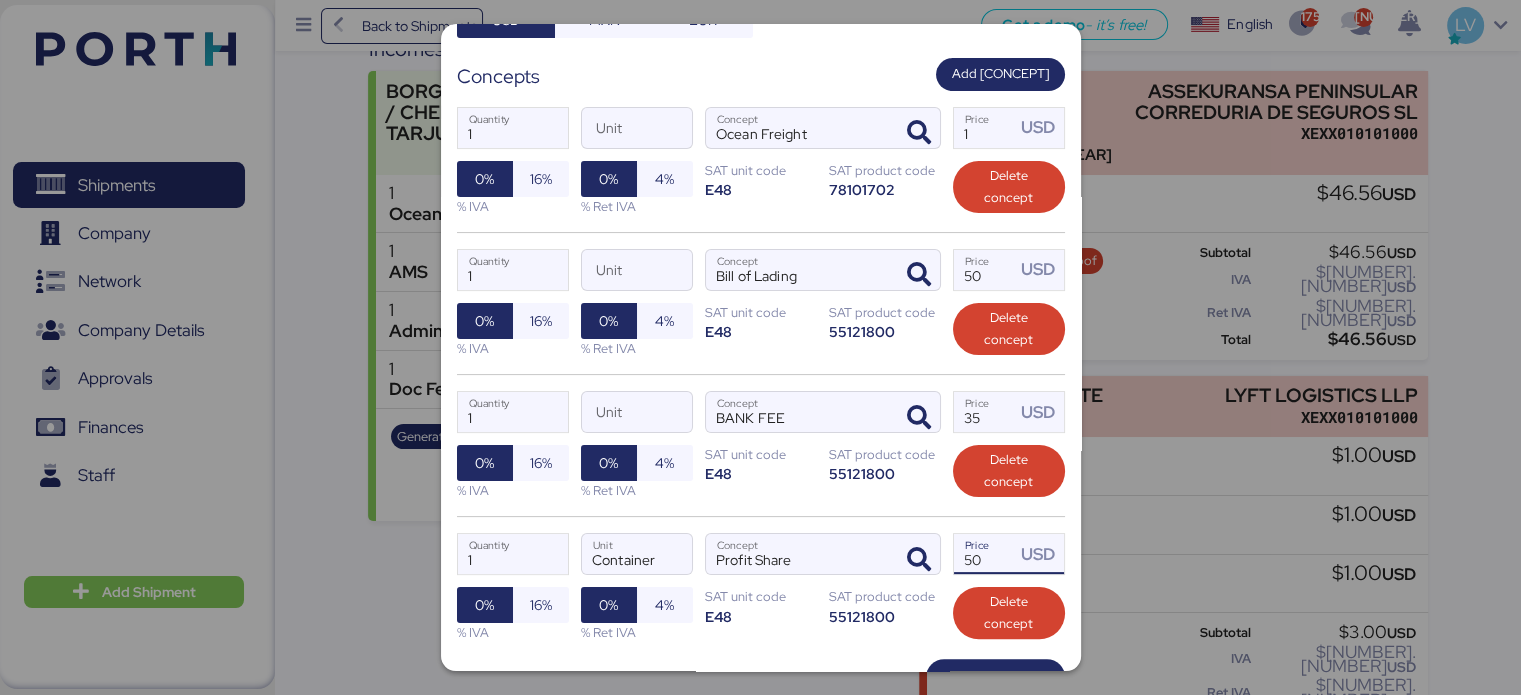 click on "1 Quantity Unit BANK FEE Concept   35 Price USD 0% 16% % IVA 0% 4% % Ret IVA SAT unit code E48 SAT product code 55121800 Delete concept" at bounding box center [761, 445] 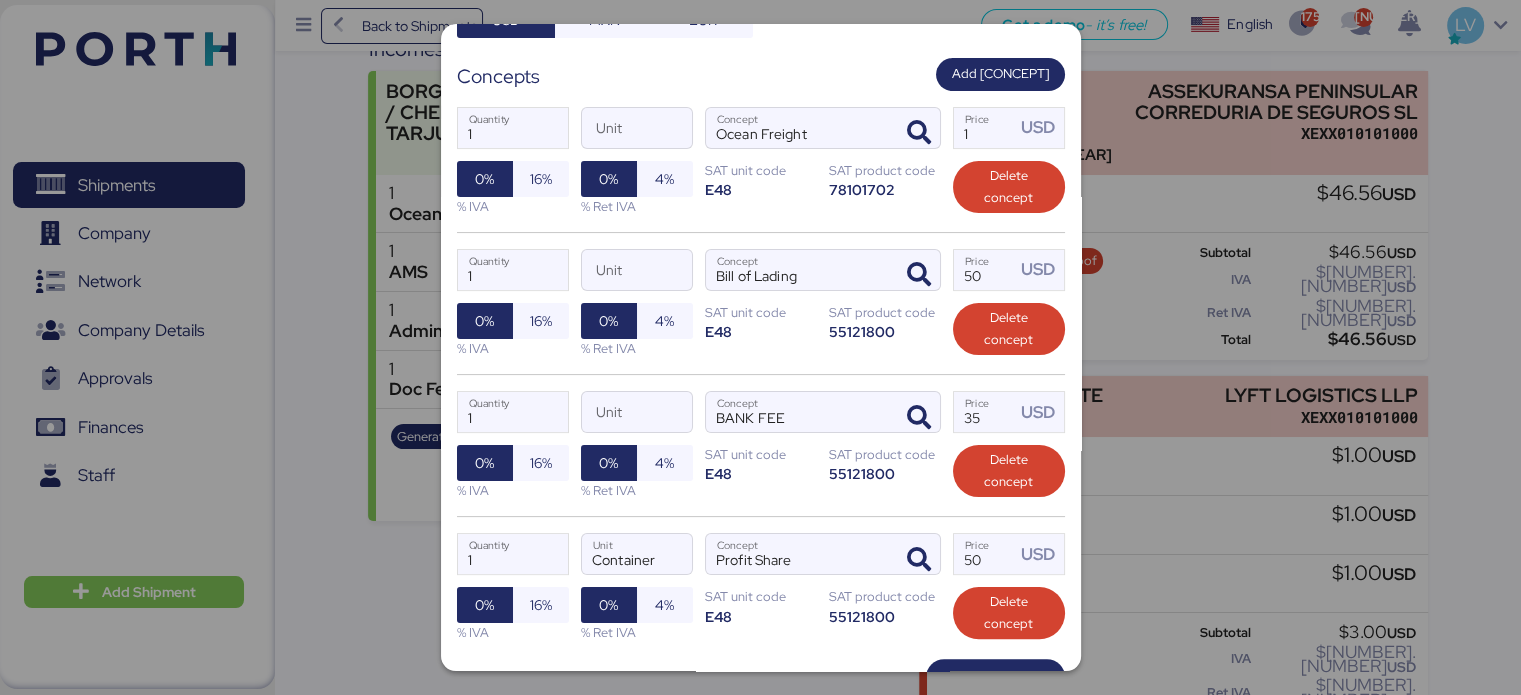 scroll, scrollTop: 478, scrollLeft: 0, axis: vertical 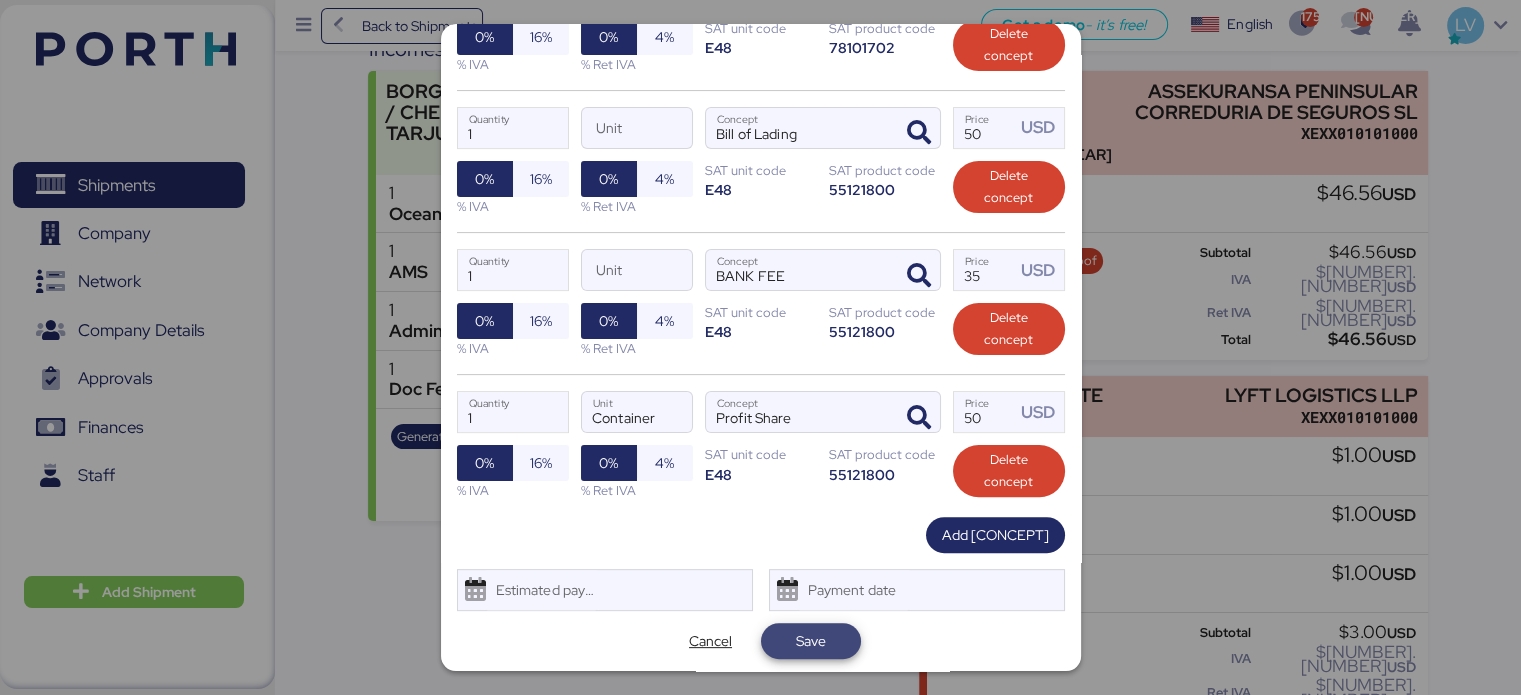 click on "Save" at bounding box center (811, 641) 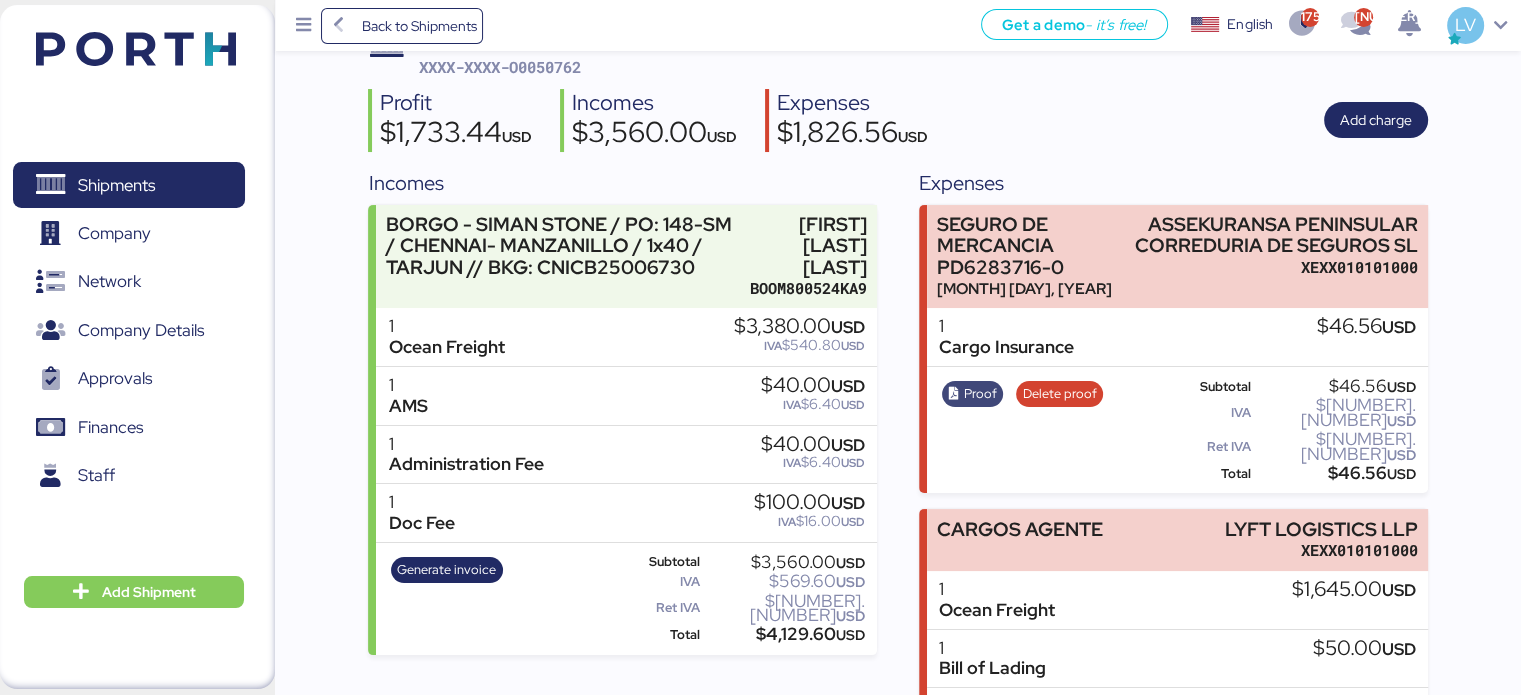 scroll, scrollTop: 186, scrollLeft: 0, axis: vertical 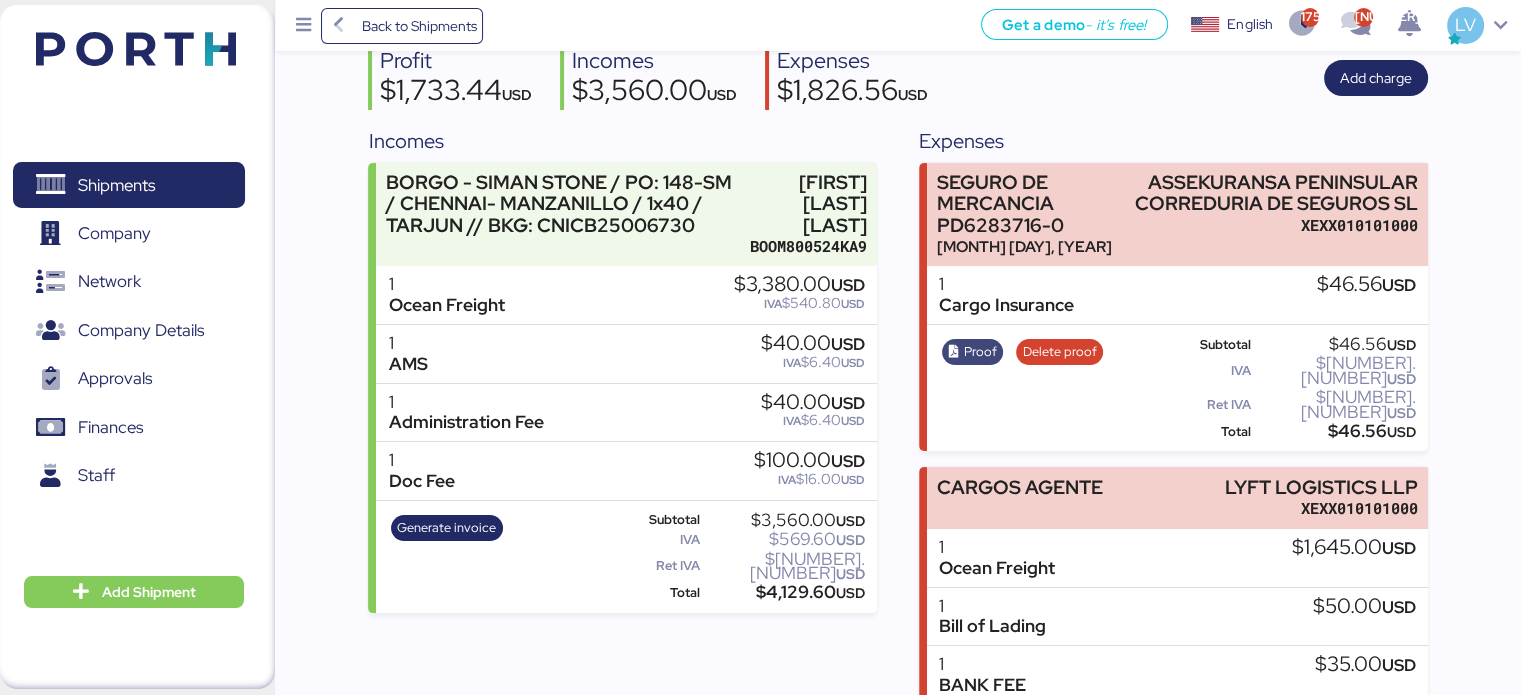 click on "Ocean Freight" at bounding box center [1006, 305] 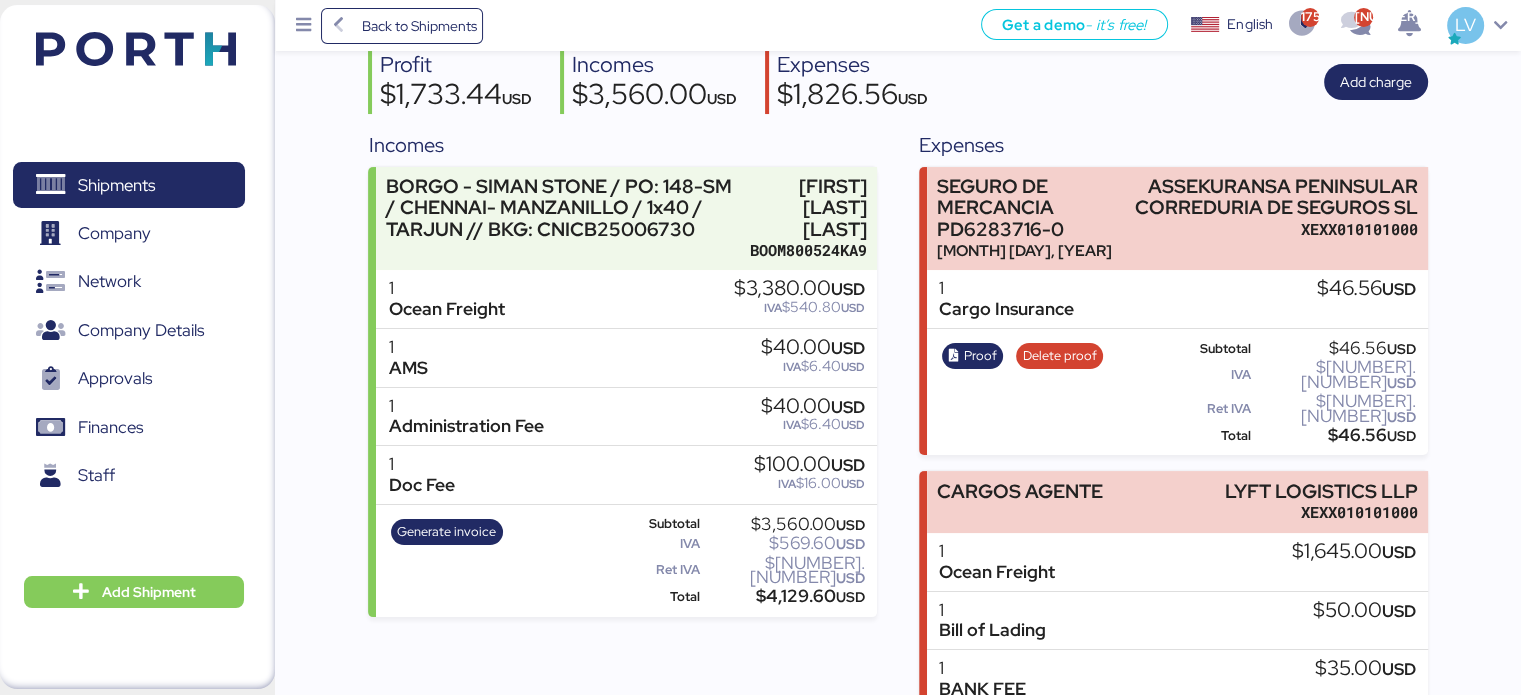 scroll, scrollTop: 336, scrollLeft: 0, axis: vertical 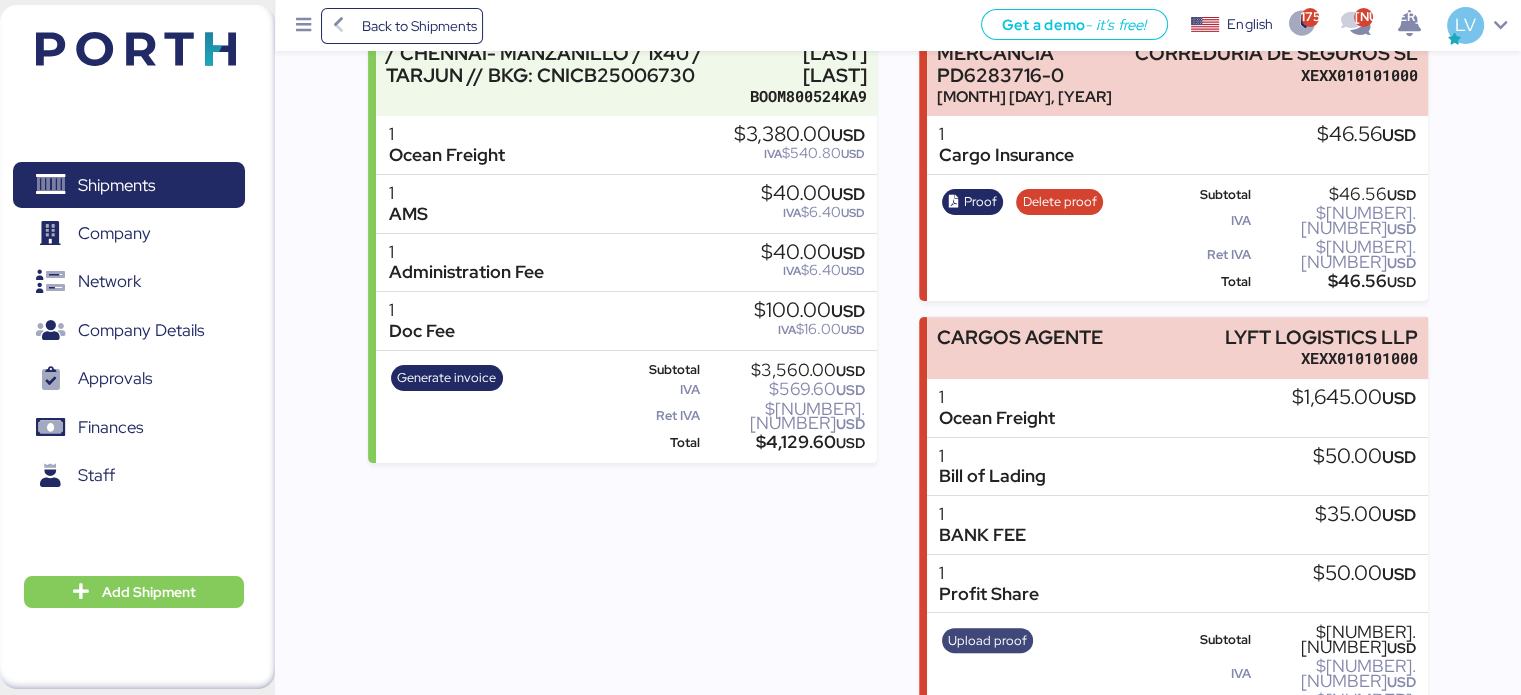 click on "Upload proof" at bounding box center (987, 641) 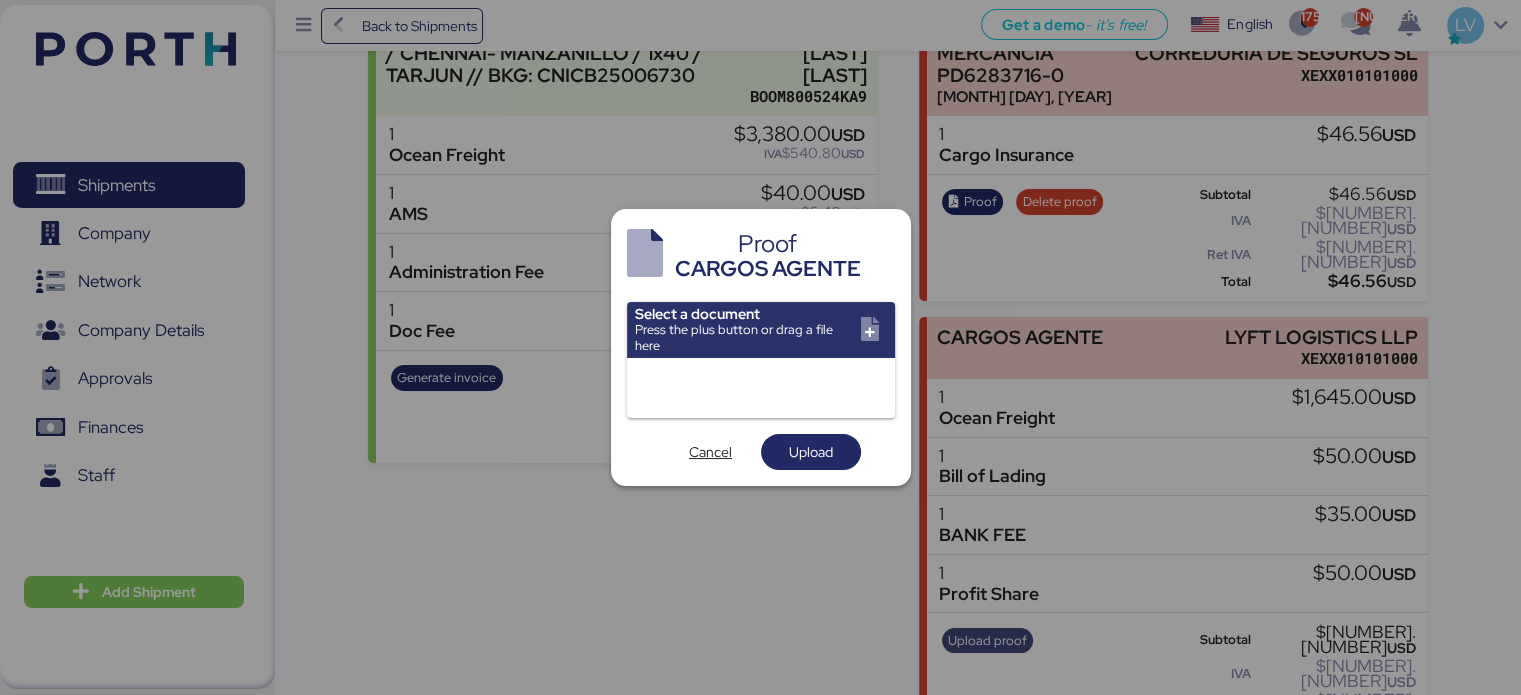 scroll, scrollTop: 0, scrollLeft: 0, axis: both 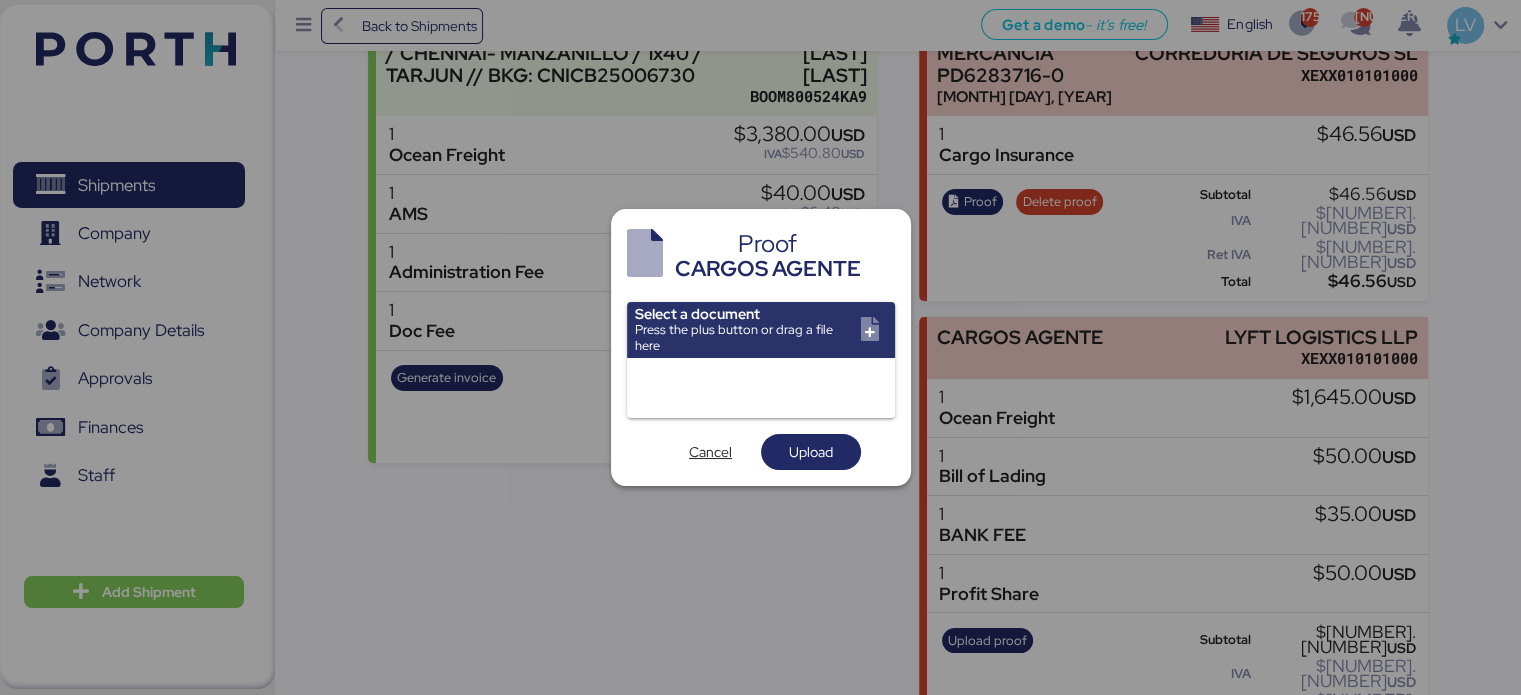 click at bounding box center (760, 347) 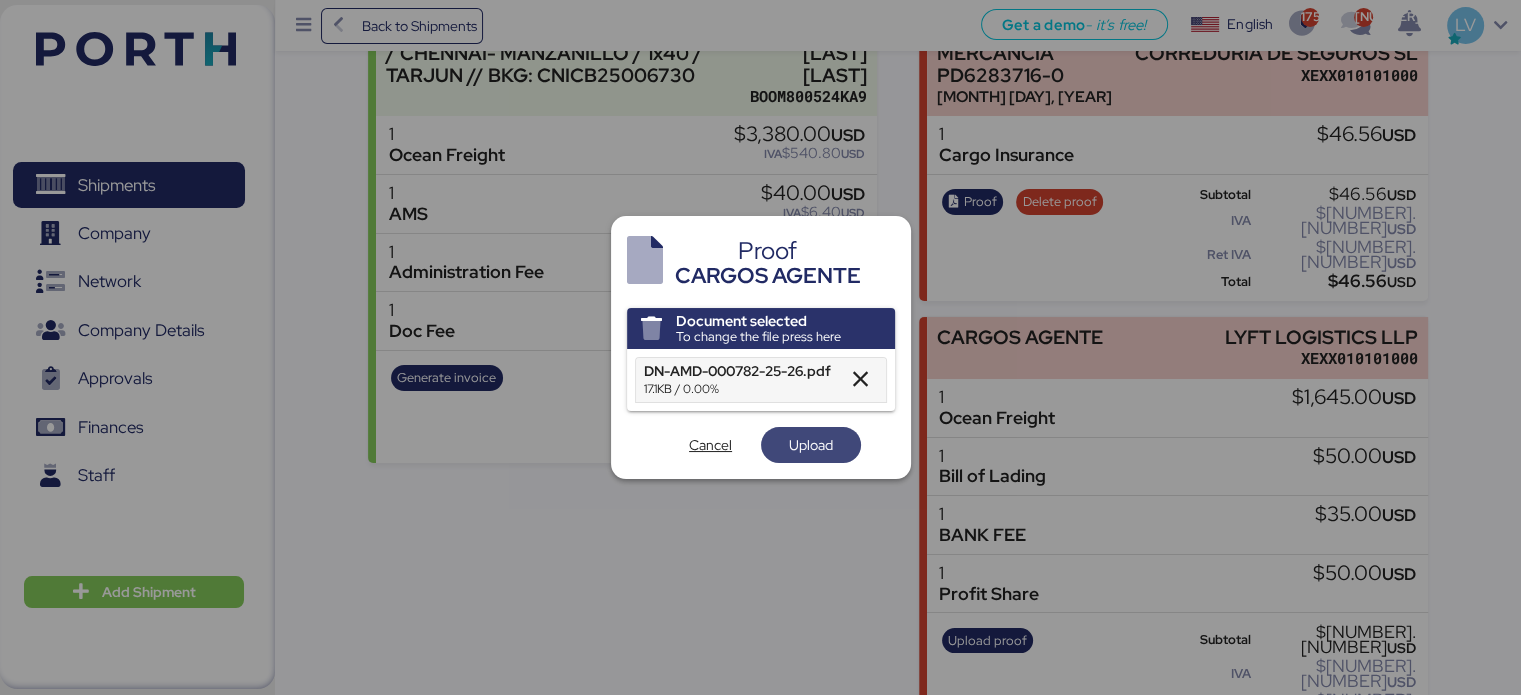 click on "Upload" at bounding box center (811, 445) 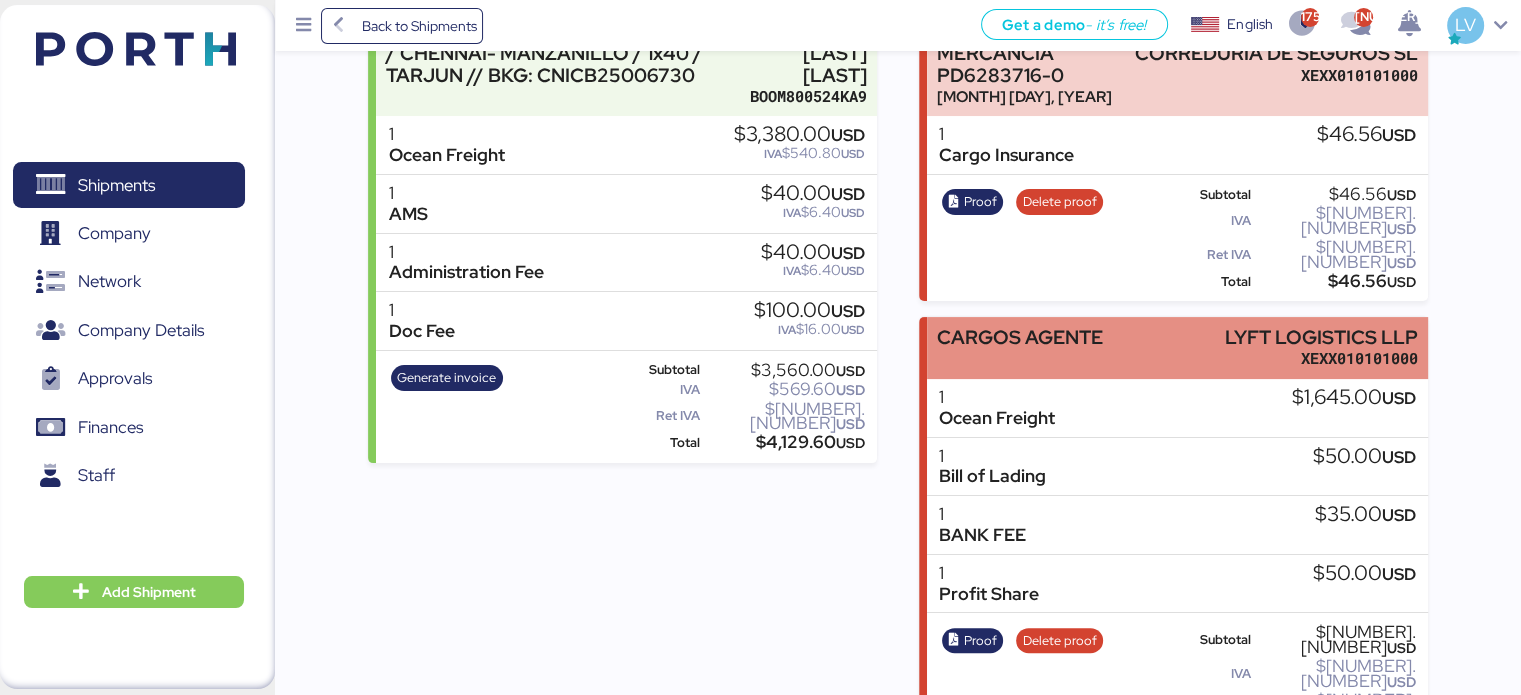 scroll, scrollTop: 0, scrollLeft: 0, axis: both 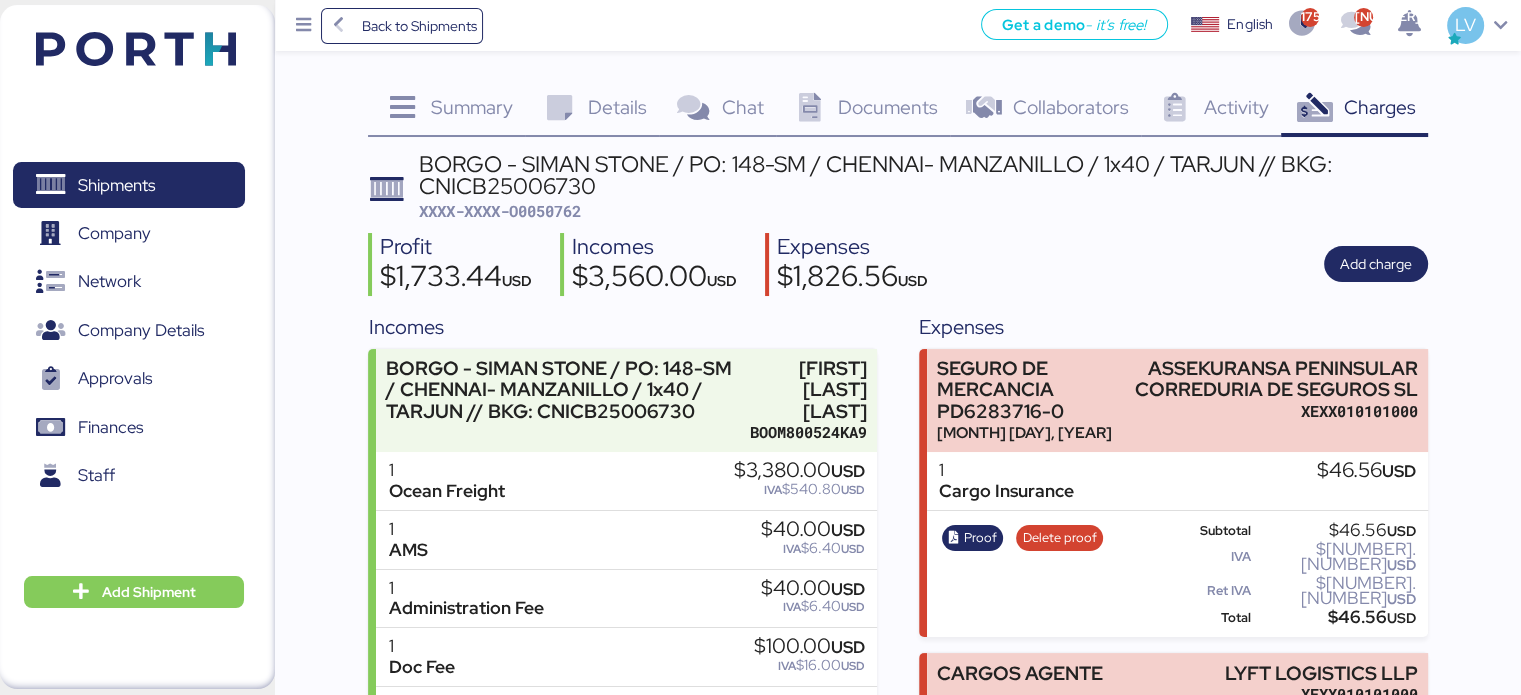 click on "BORGO - SIMAN STONE / PO: 148-SM / CHENNAI- MANZANILLO / 1x40 / TARJUN // BKG: CNICB25006730" at bounding box center (923, 175) 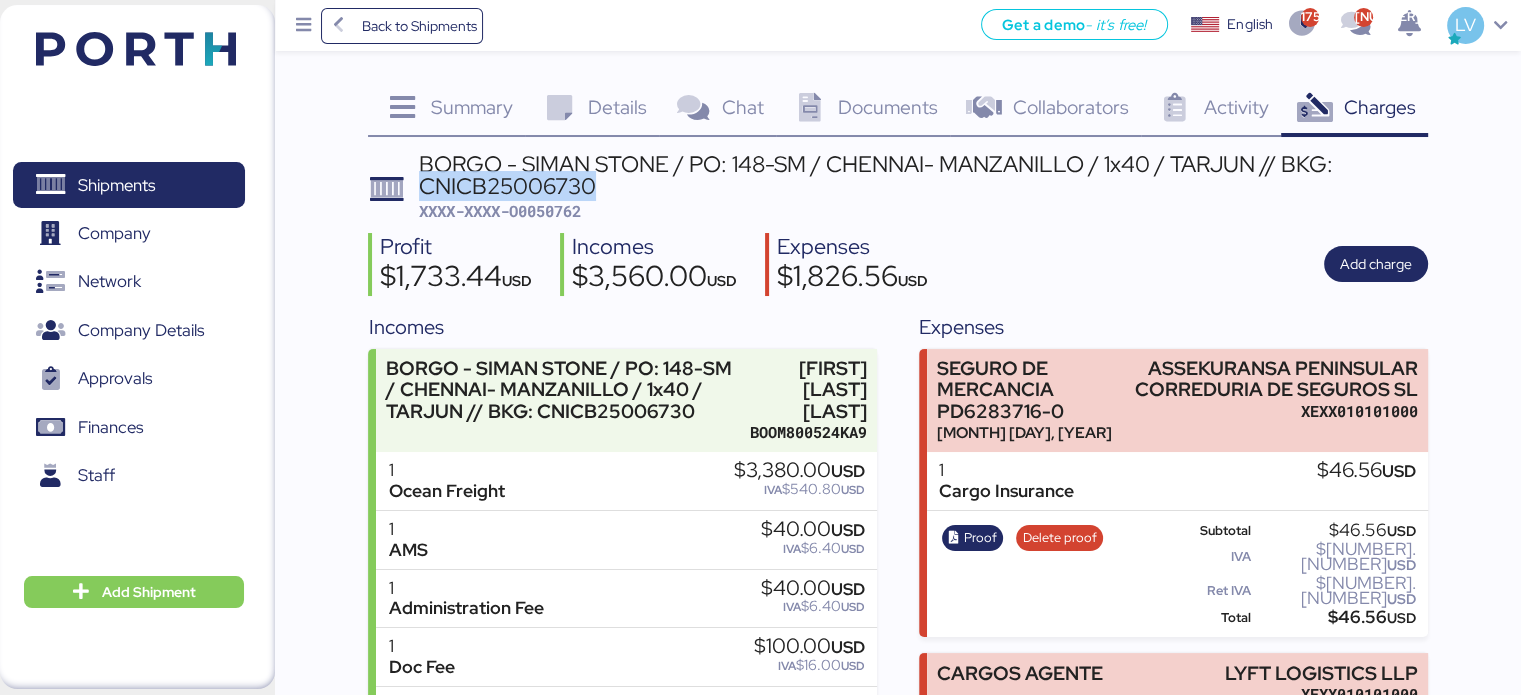 click on "BORGO - SIMAN STONE / PO: 148-SM / CHENNAI- MANZANILLO / 1x40 / TARJUN // BKG: CNICB25006730" at bounding box center [923, 175] 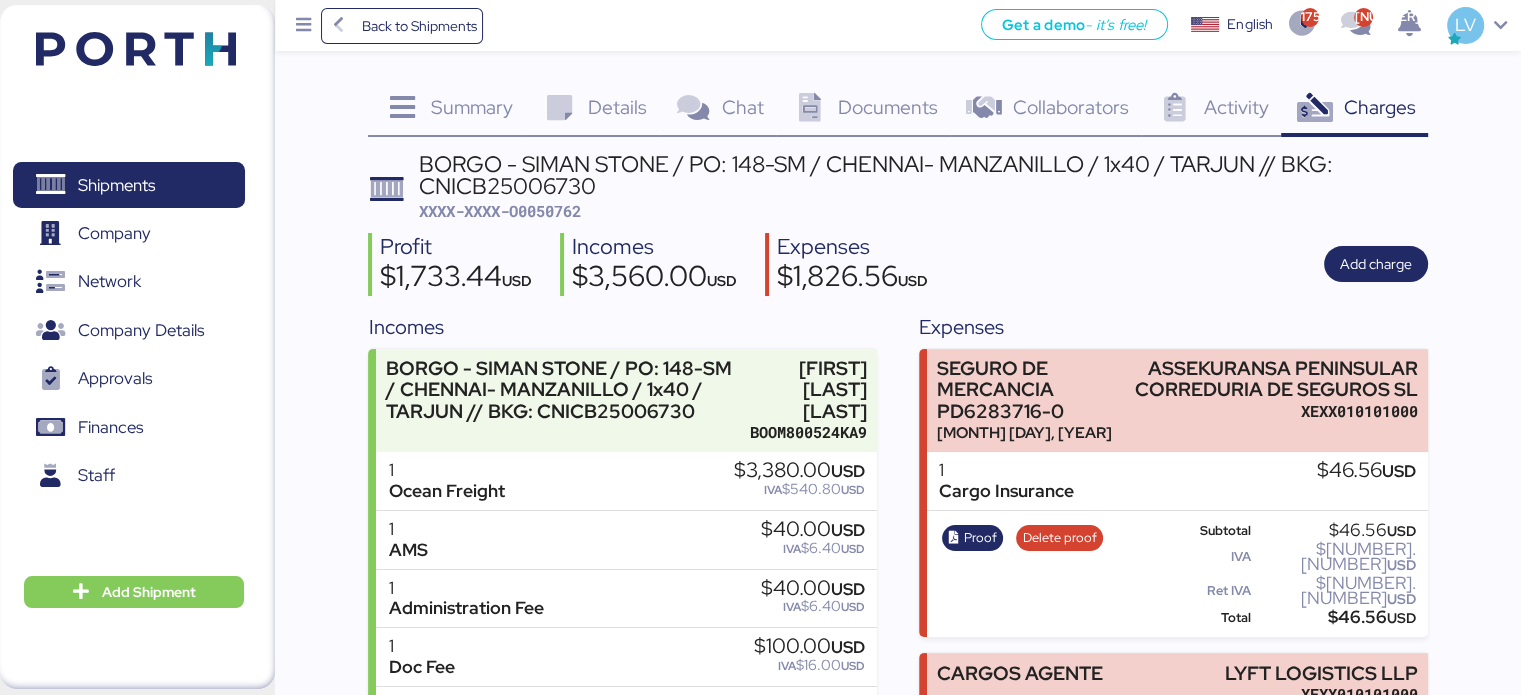 click on "Details 0" at bounding box center [592, 110] 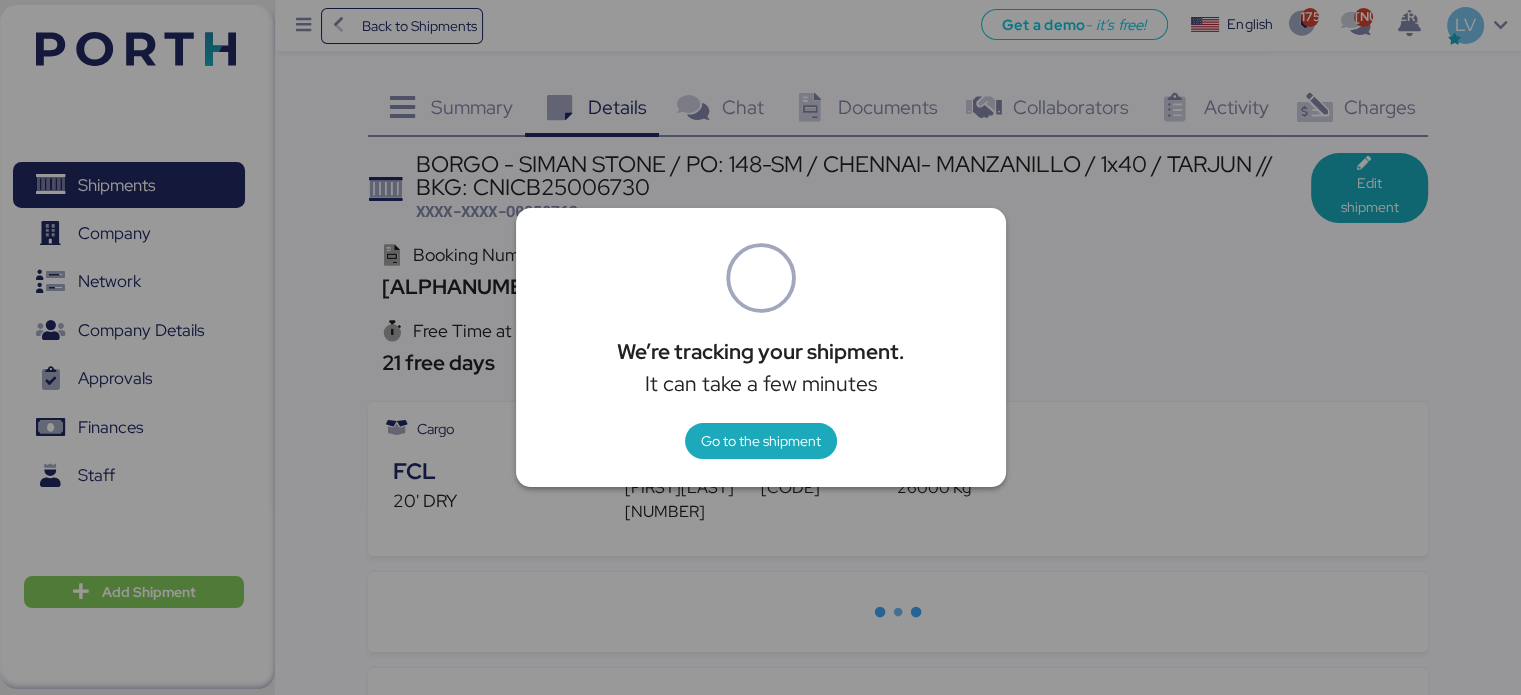 click at bounding box center [760, 347] 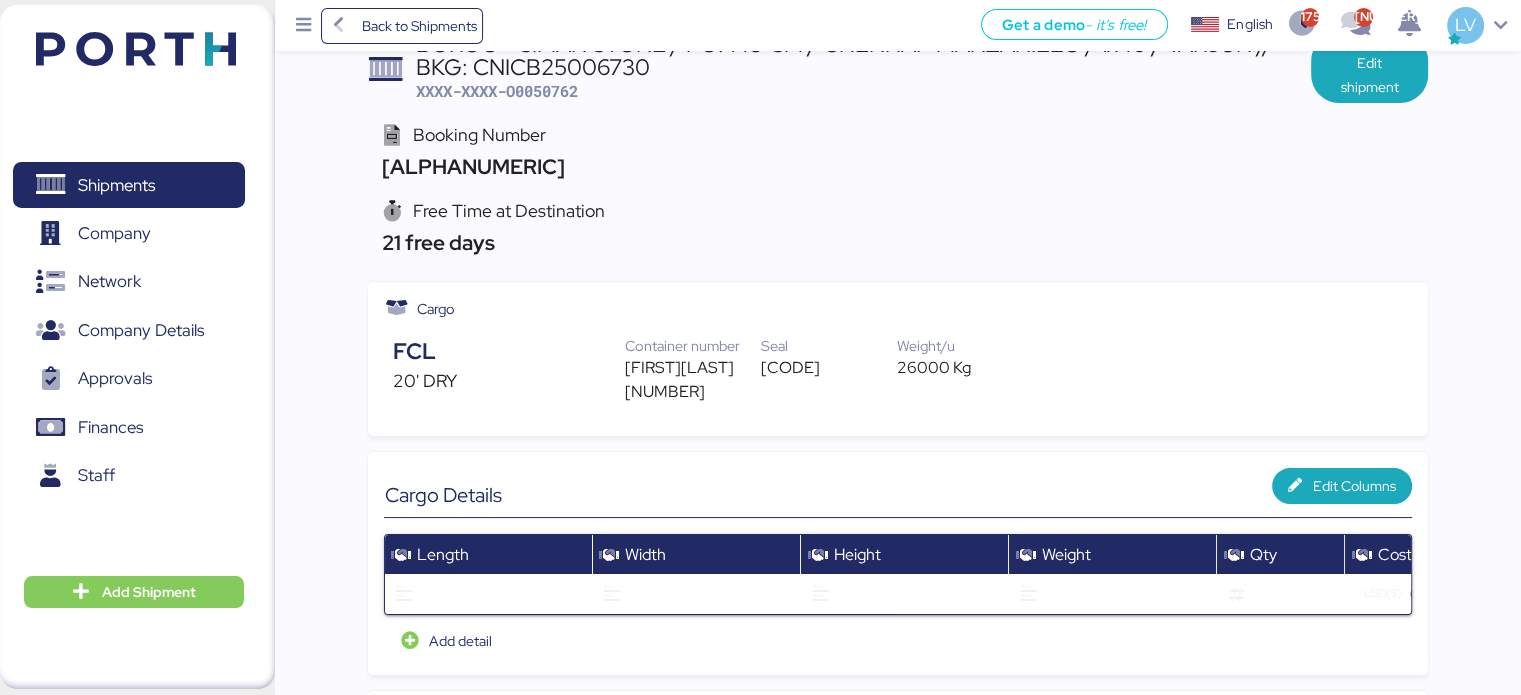 scroll, scrollTop: 122, scrollLeft: 0, axis: vertical 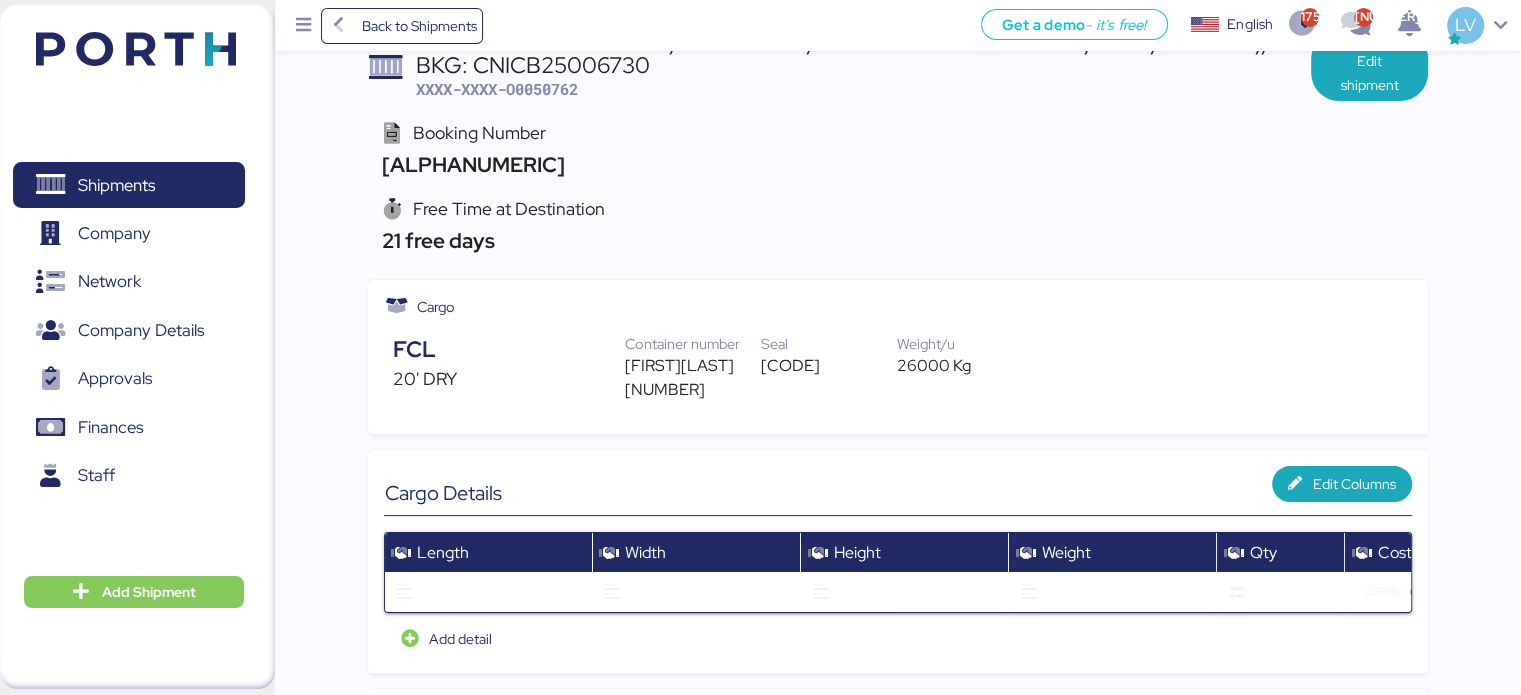 click on "[FIRST][LAST][NUMBER]" at bounding box center (692, 378) 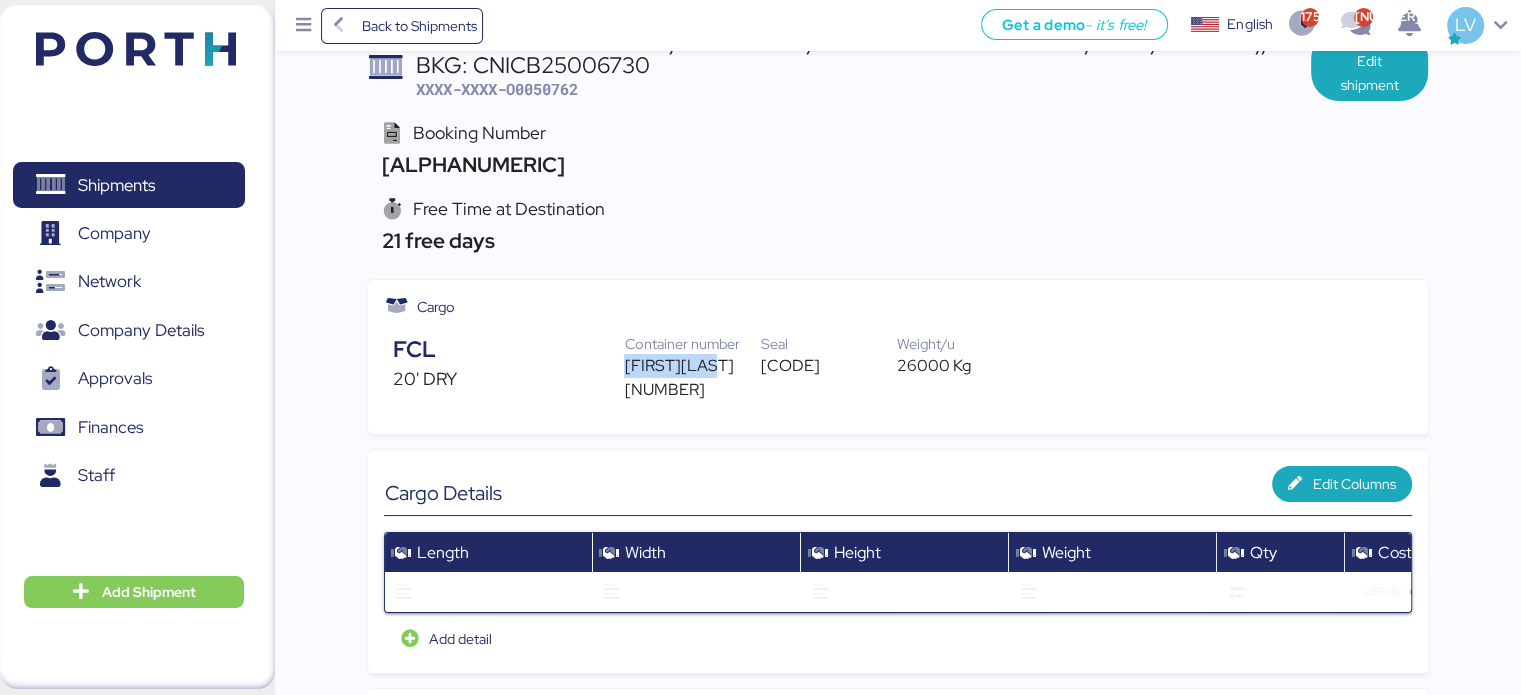 click on "[FIRST][LAST][NUMBER]" at bounding box center (692, 378) 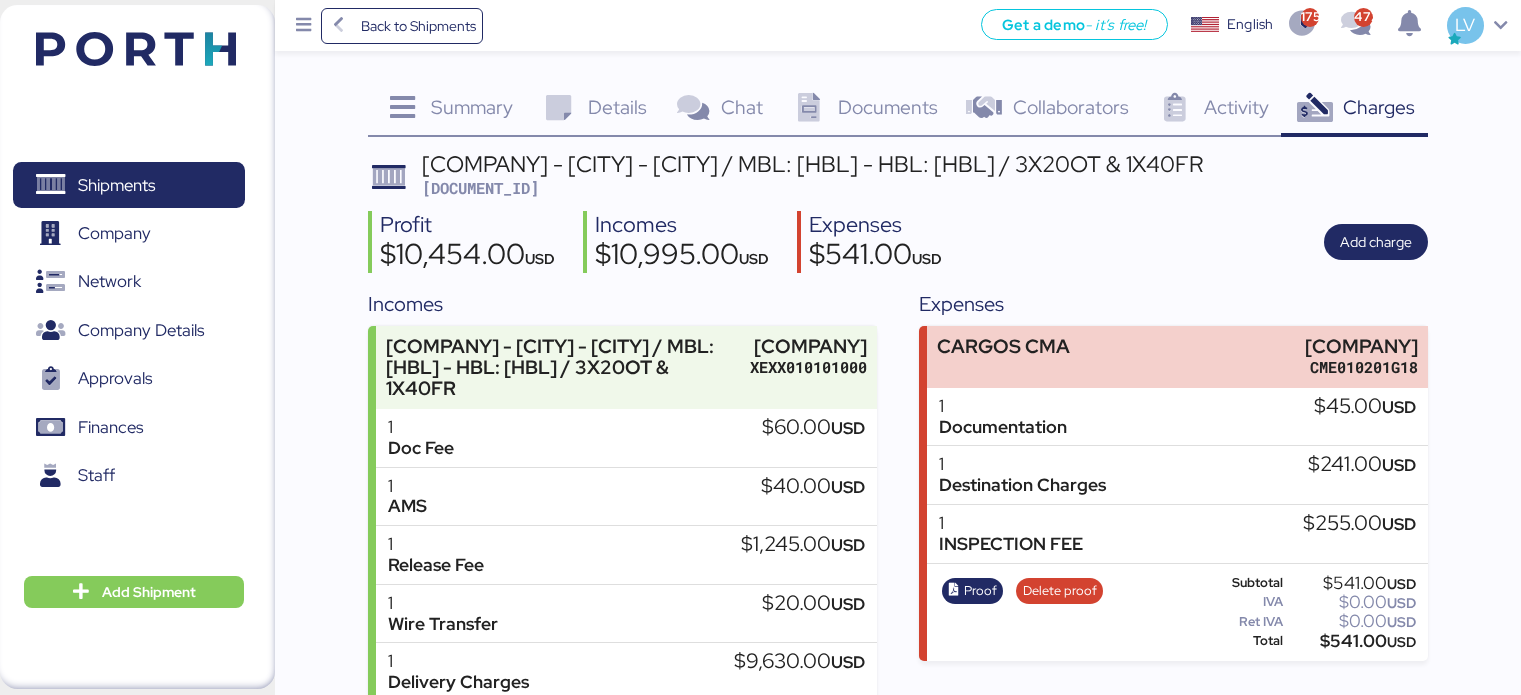 scroll, scrollTop: 0, scrollLeft: 0, axis: both 